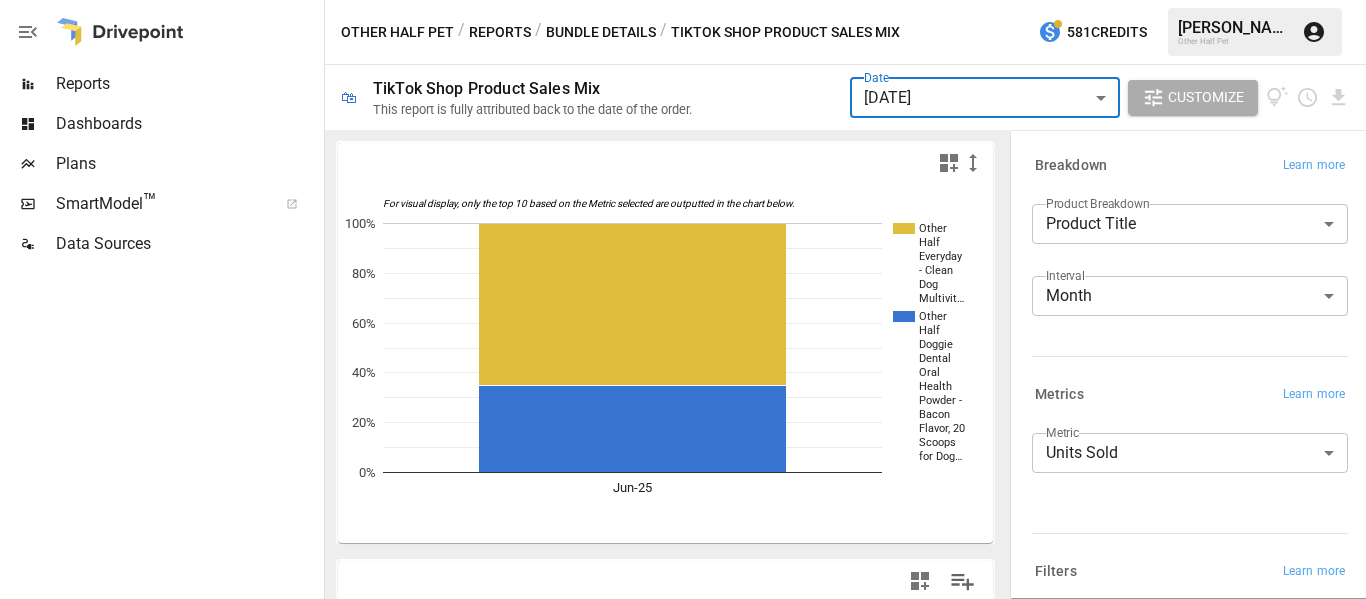 scroll, scrollTop: 0, scrollLeft: 0, axis: both 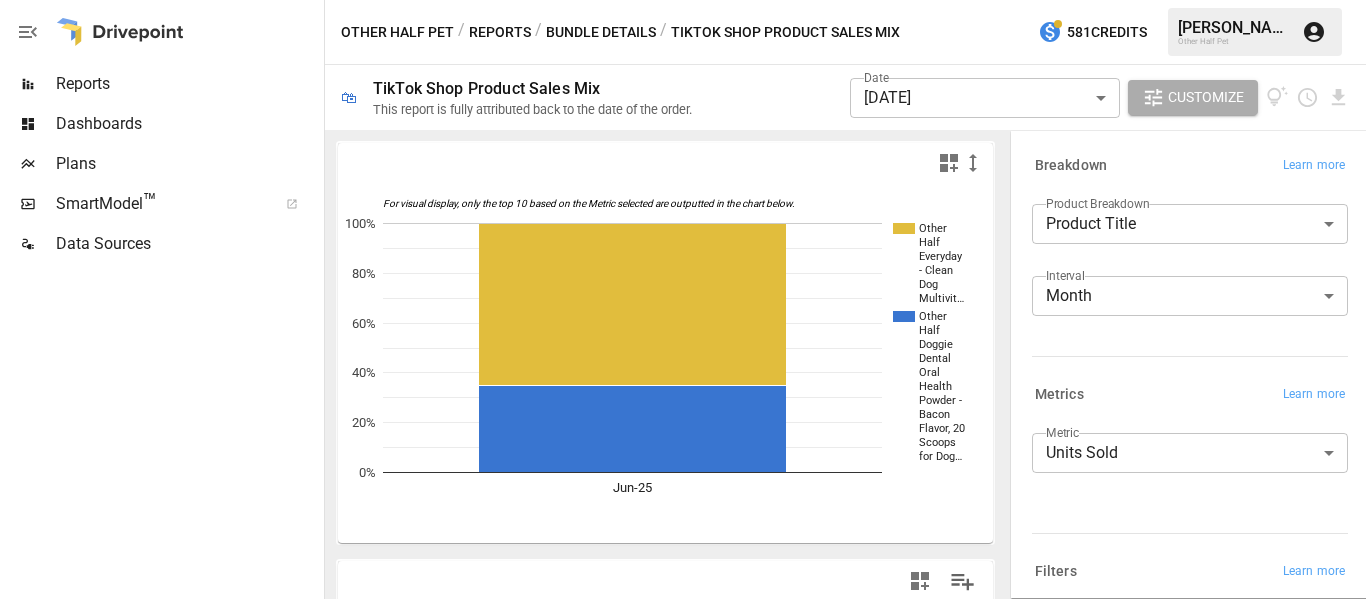 click on "Other Half Pet / Reports / Bundle Details / TikTok Shop Product Sales Mix 581  Credits [PERSON_NAME] Other Half Pet" at bounding box center [845, 32] 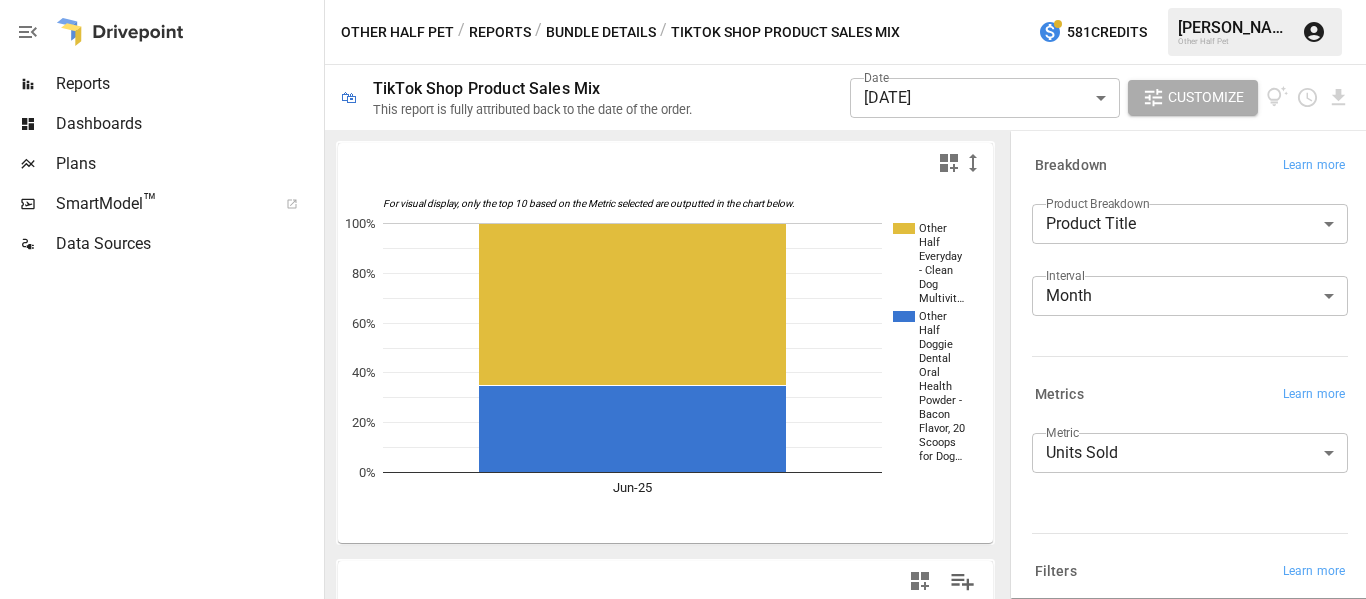 click on "Reports Dashboards Plans SmartModel ™ Data Sources Other Half Pet / Reports / Bundle Details / TikTok Shop Product Sales Mix 581  Credits [PERSON_NAME] Other Half Pet 🛍 TikTok Shop Product Sales Mix This report is fully attributed back to the date of the order. Date [DATE] ****** ​ Customize For visual display, only the top 10 based on the Metric selected are outputted in the chart below. Other Half Everyday - Clean Dog Multivit… Other Half Doggie Dental Oral Health Powder - Bacon Flavor, 20 Scoops for Dog… Jun-25 0% 20% 40% 60% 80% 100% Jun-25 Product Title [DATE] Total Total 57 57 Other Half Everyday - Clean Dog Multivitamin Supplement | 45 Active Ingredients for Hip & Joint Support, Gut & Immune Support and Skin & Seasonal Allergy Support - 60 Scoops Bacon & Pumpkin Flavor 37 37 Other Half Doggie Dental Oral Health Powder - Bacon Flavor, 20 Scoops for Dog Breath Freshener, Plaque Remover, [MEDICAL_DATA] Control & Postbiotic Formula 20 20 Breakdown Learn more Product Breakdown Product Title ​ Interval" at bounding box center (683, 0) 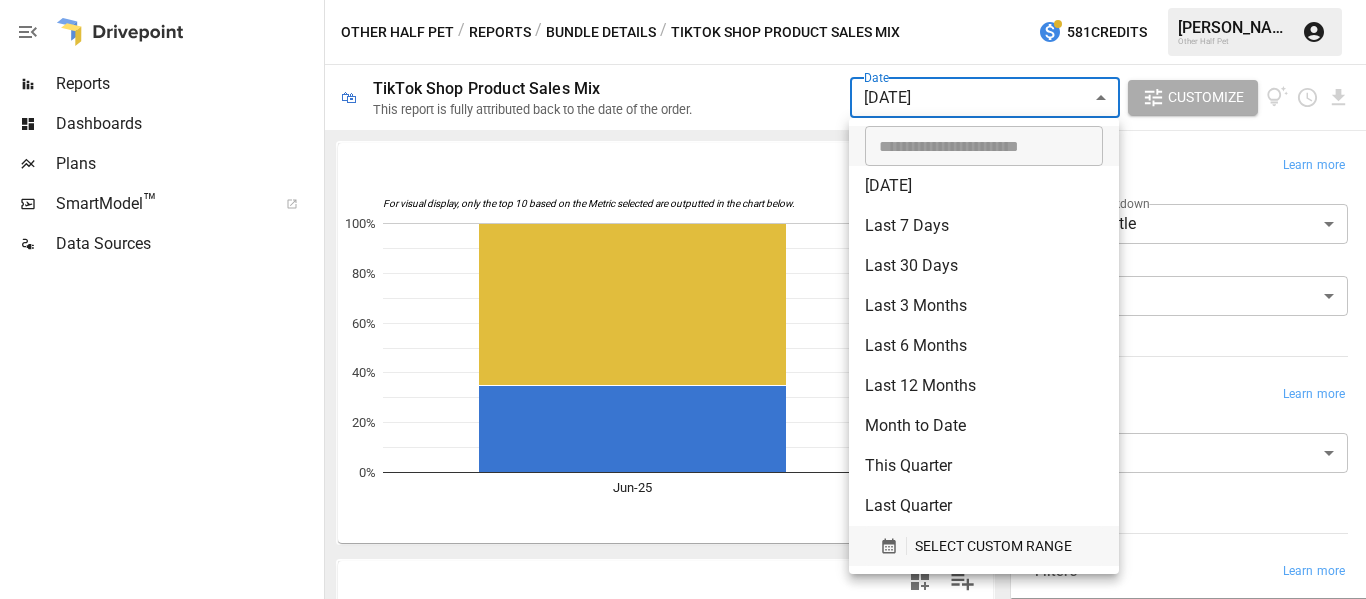click on "SELECT CUSTOM RANGE" at bounding box center (993, 546) 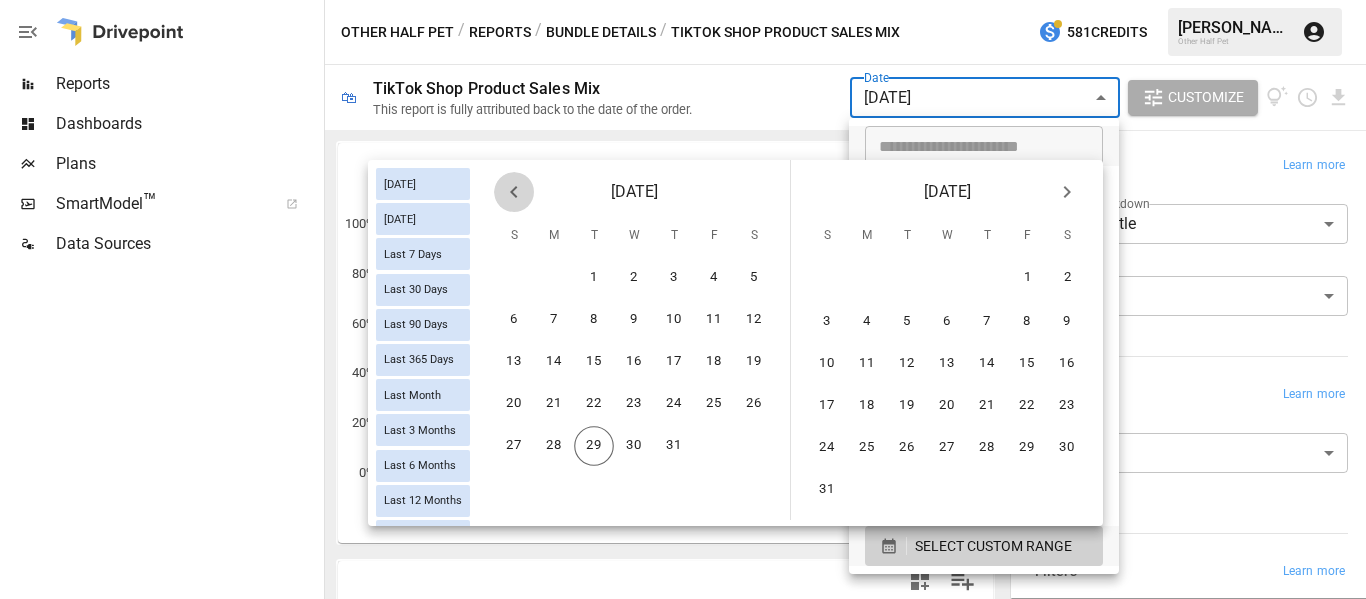 click 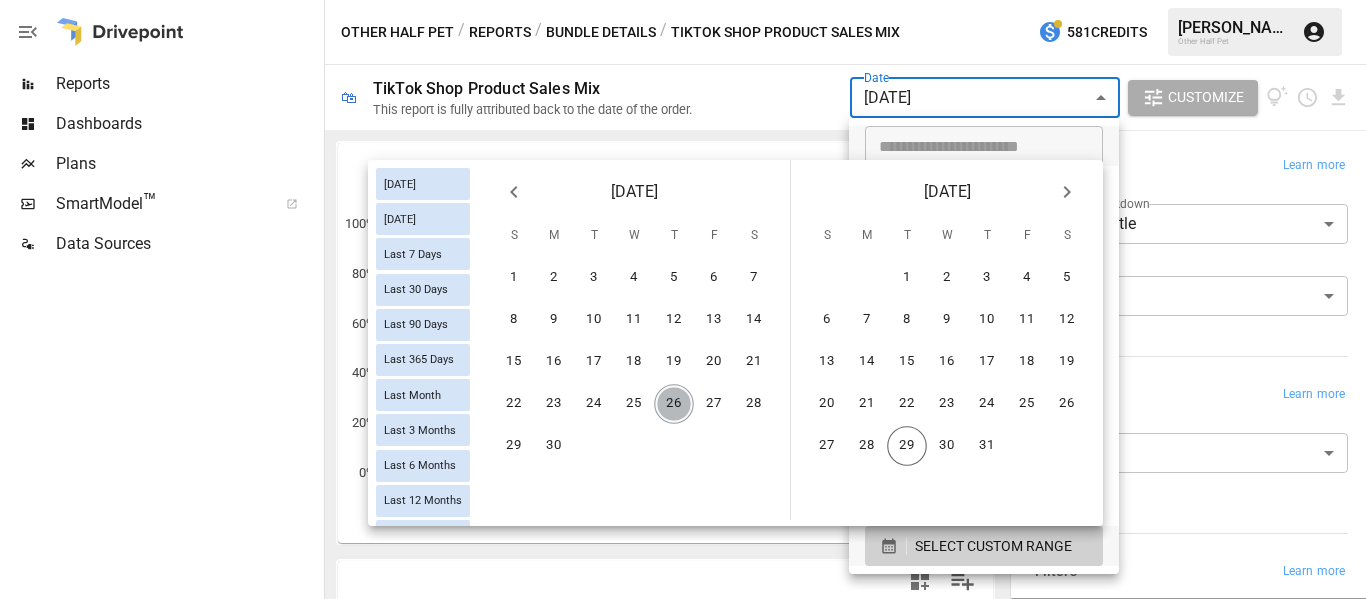 click on "26" at bounding box center [674, 404] 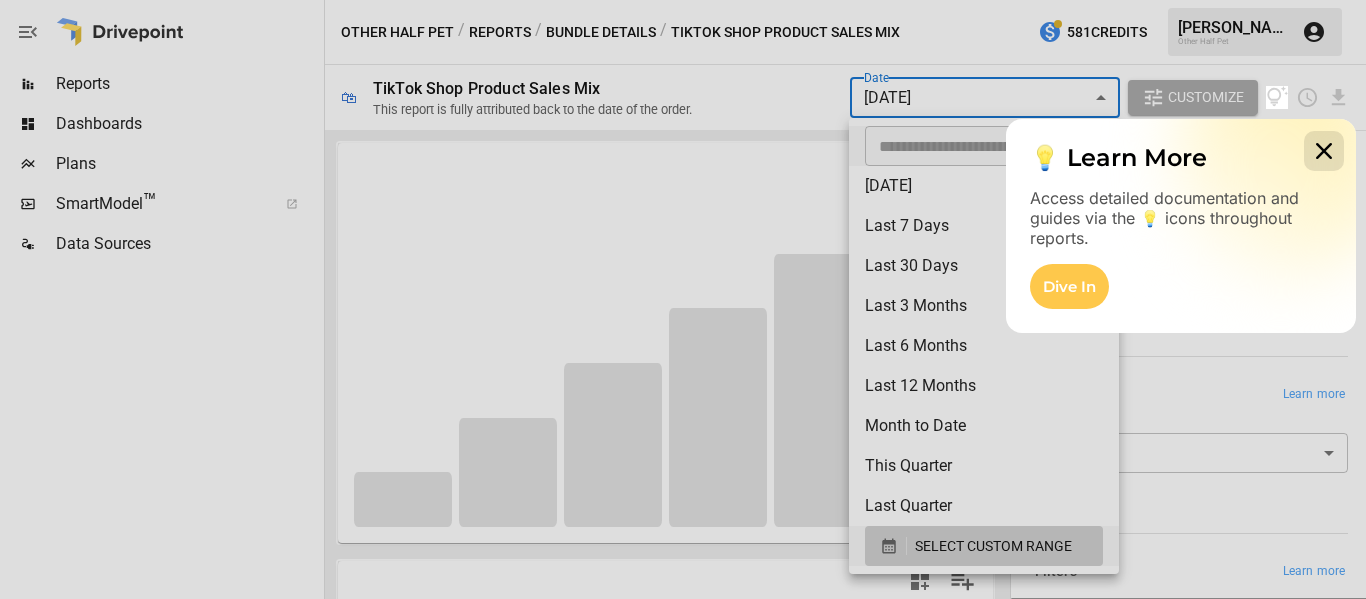 click at bounding box center [1324, 151] 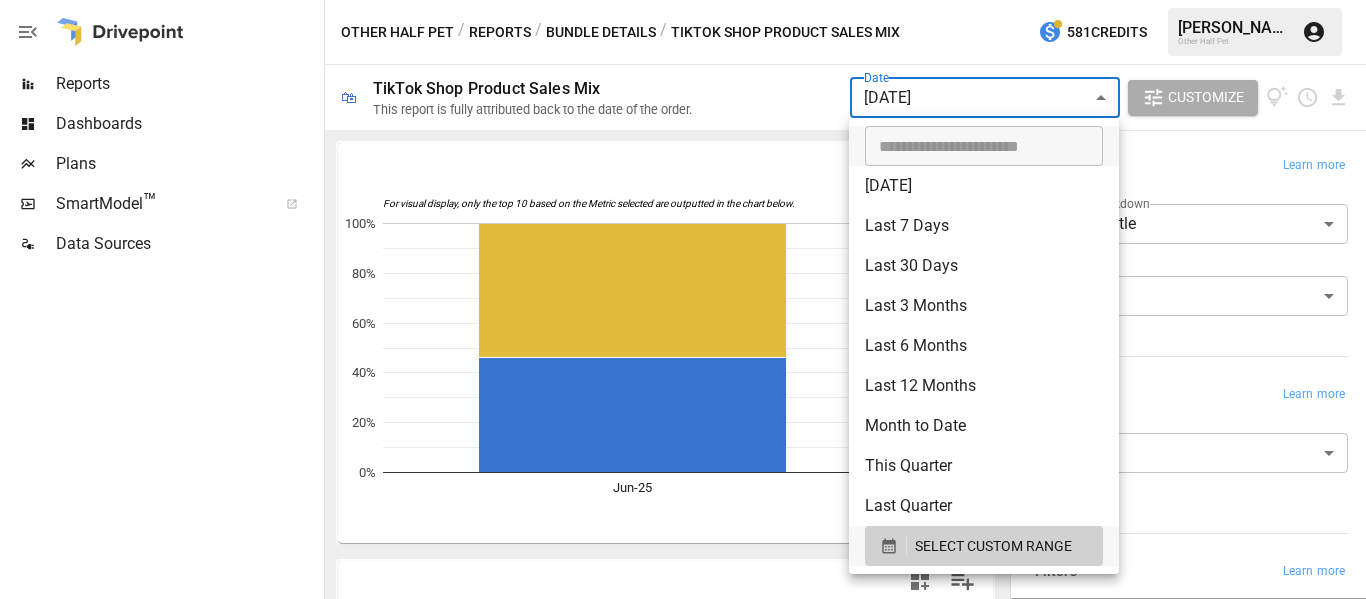 click at bounding box center (683, 299) 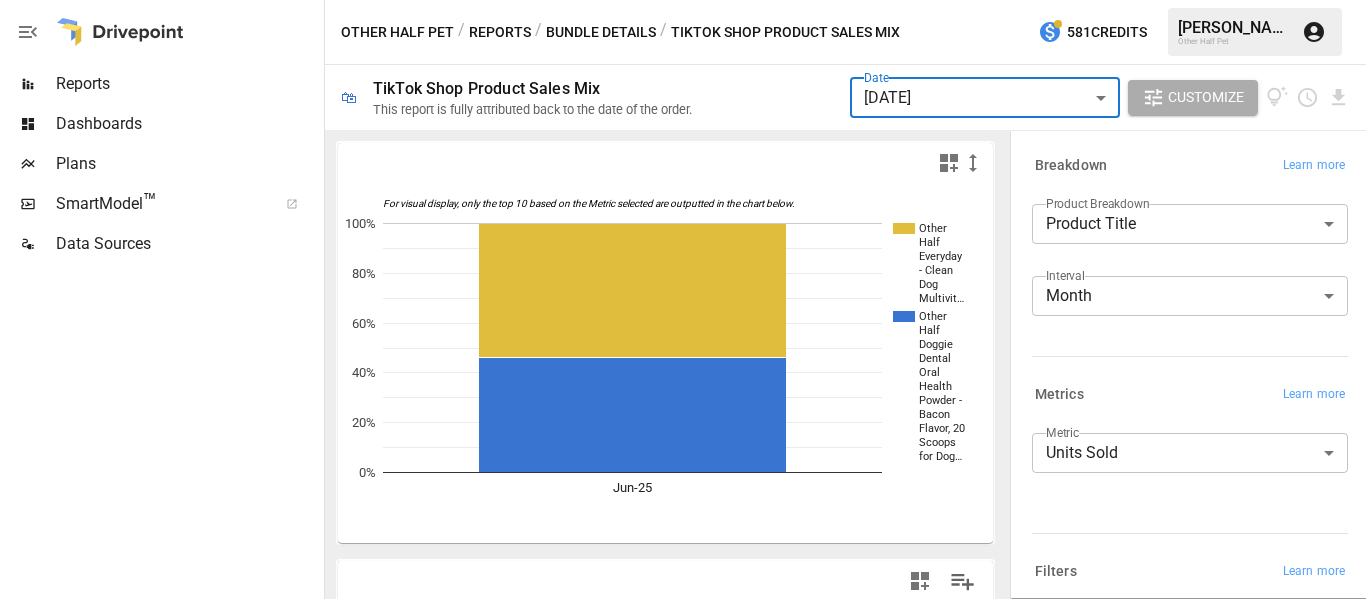click on "Reports Dashboards Plans SmartModel ™ Data Sources Other Half Pet / Reports / Bundle Details / TikTok Shop Product Sales Mix 581  Credits [PERSON_NAME] Other Half Pet 🛍 TikTok Shop Product Sales Mix This report is fully attributed back to the date of the order. Date [DATE] ****** ​ Customize For visual display, only the top 10 based on the Metric selected are outputted in the chart below. Other Half Everyday - Clean Dog Multivit… Other Half Doggie Dental Oral Health Powder - Bacon Flavor, 20 Scoops for Dog… Jun-25 0% 20% 40% 60% 80% 100% Jun-25 Product Title [DATE] Total Total 63 63 Other Half Everyday - Clean Dog Multivitamin Supplement | 45 Active Ingredients for Hip & Joint Support, Gut & Immune Support and Skin & Seasonal Allergy Support - 60 Scoops Bacon & Pumpkin Flavor 34 34 Other Half Doggie Dental Oral Health Powder - Bacon Flavor, 20 Scoops for Dog Breath Freshener, Plaque Remover, [MEDICAL_DATA] Control & Postbiotic Formula 29 29 Breakdown Learn more Product Breakdown Product Title ​ Interval" at bounding box center [683, 0] 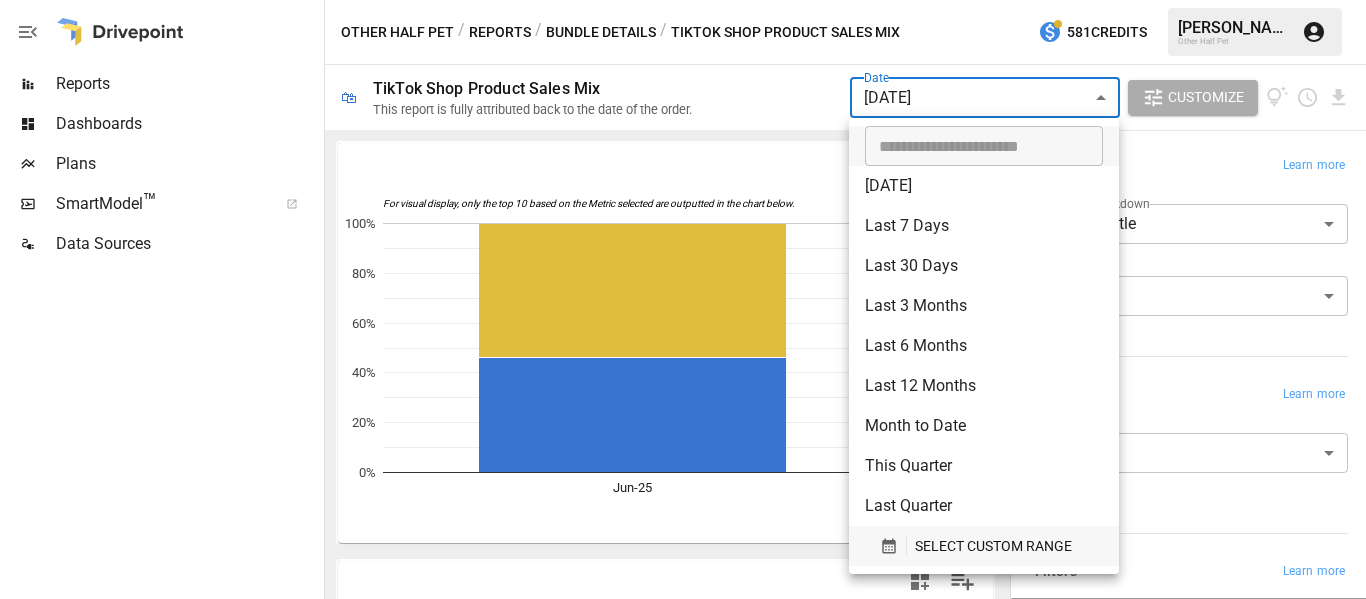 click on "SELECT CUSTOM RANGE" at bounding box center [993, 546] 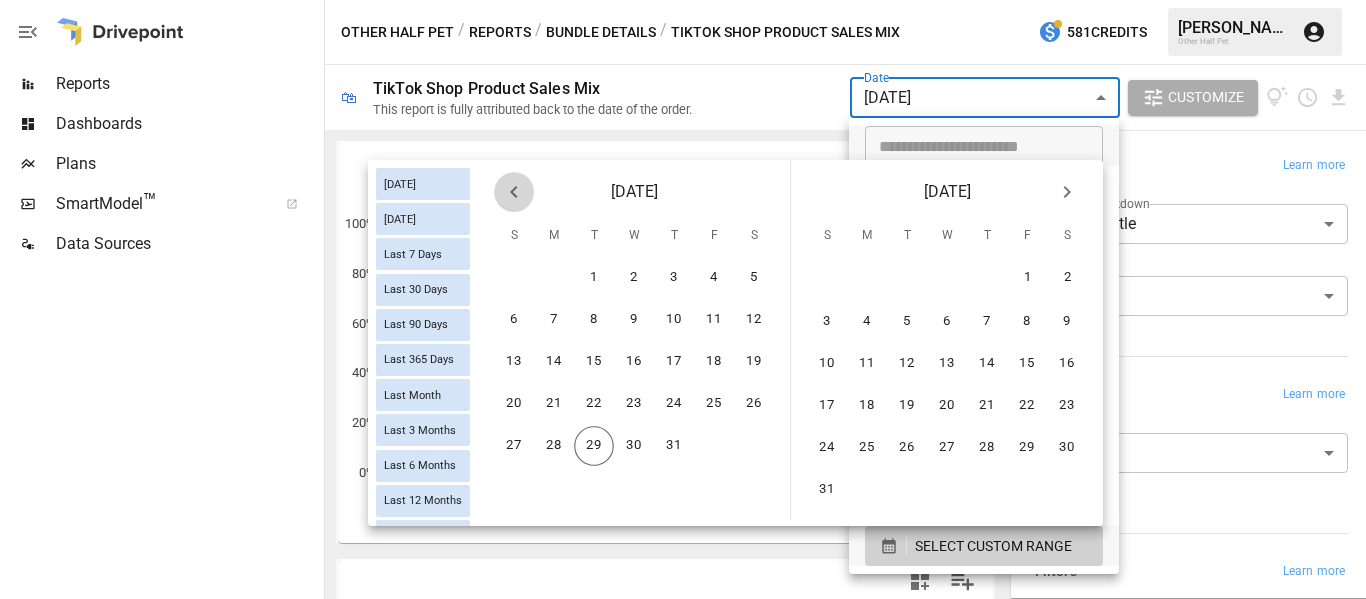 click 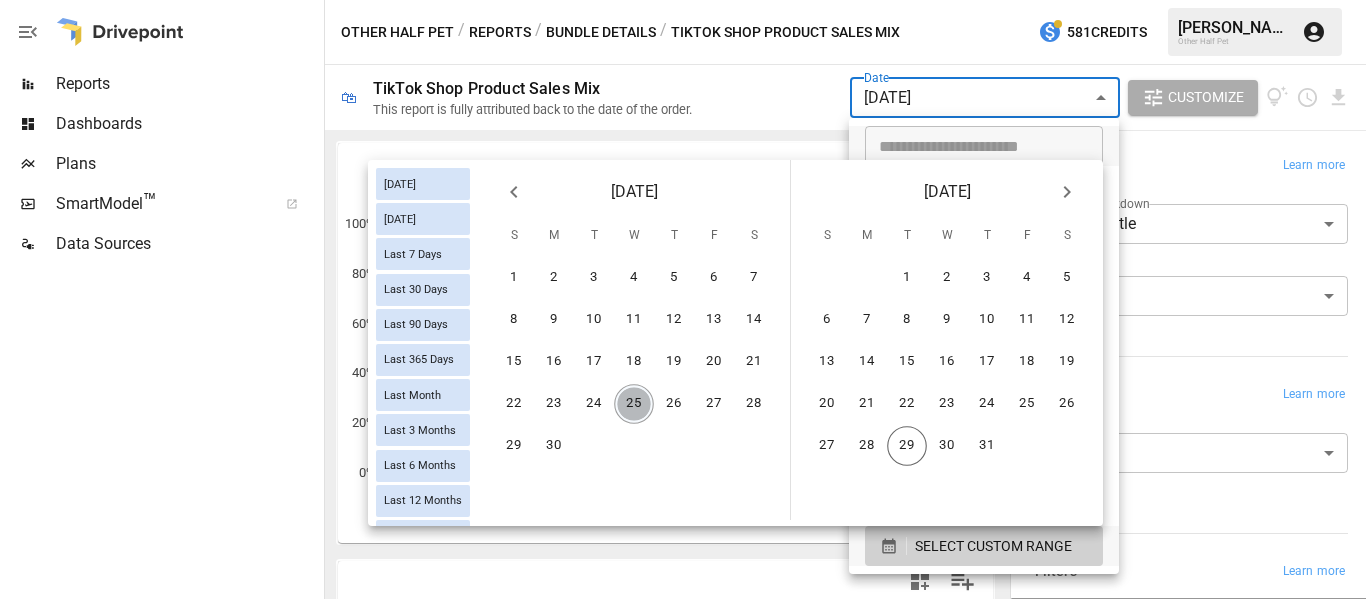 click on "25" at bounding box center (634, 404) 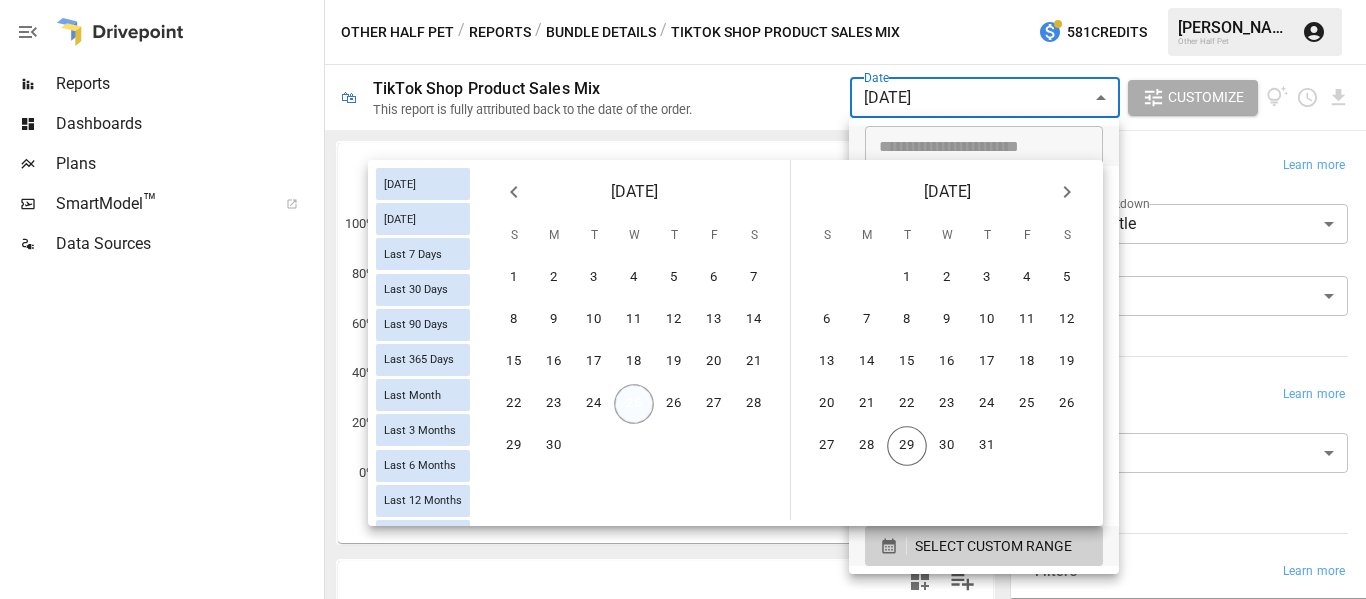 click on "25" at bounding box center [634, 404] 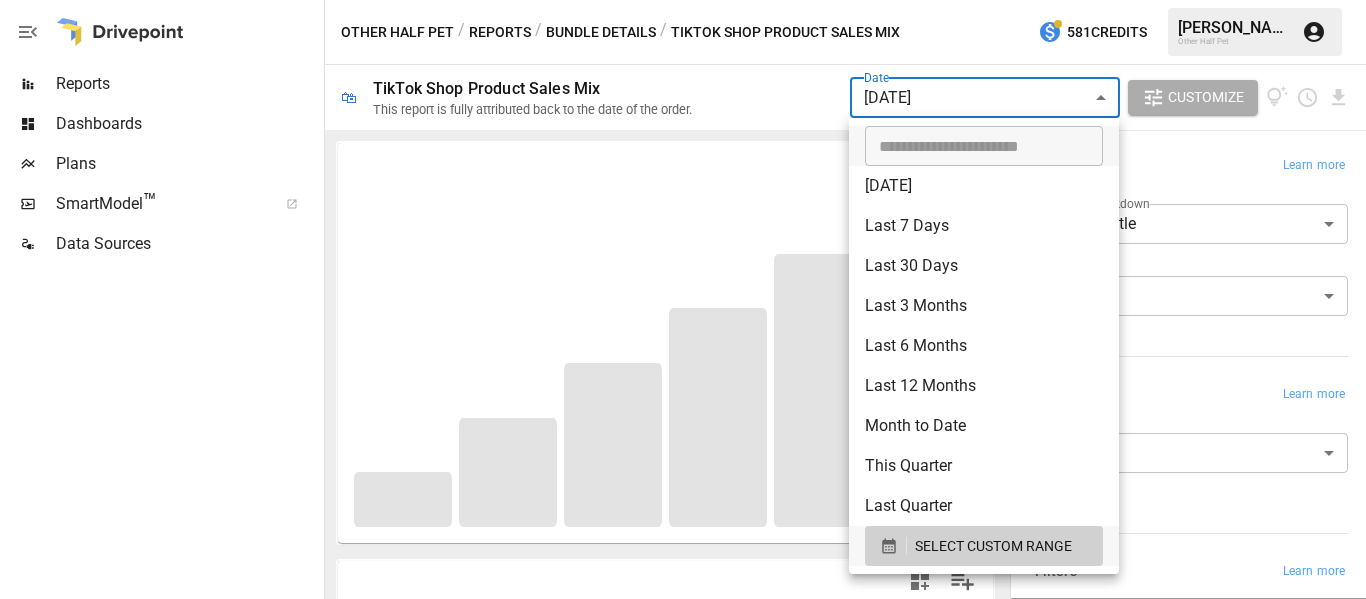 click at bounding box center (683, 299) 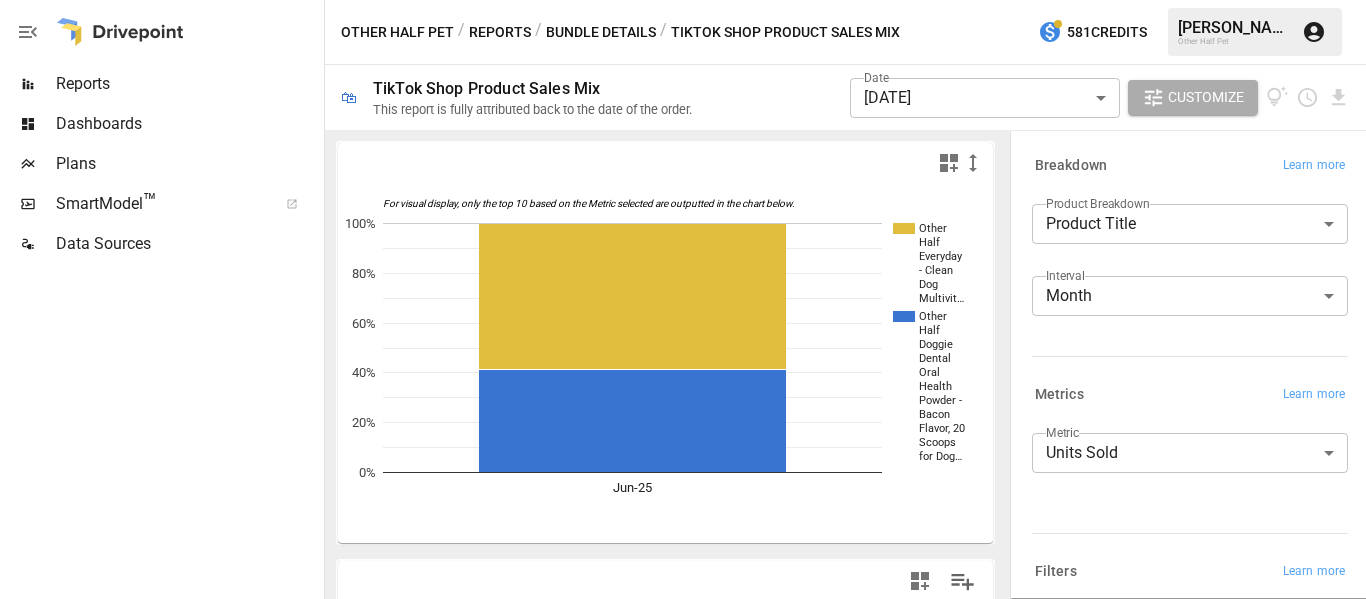 click on "Date [DATE] ****** ​" at bounding box center (985, 97) 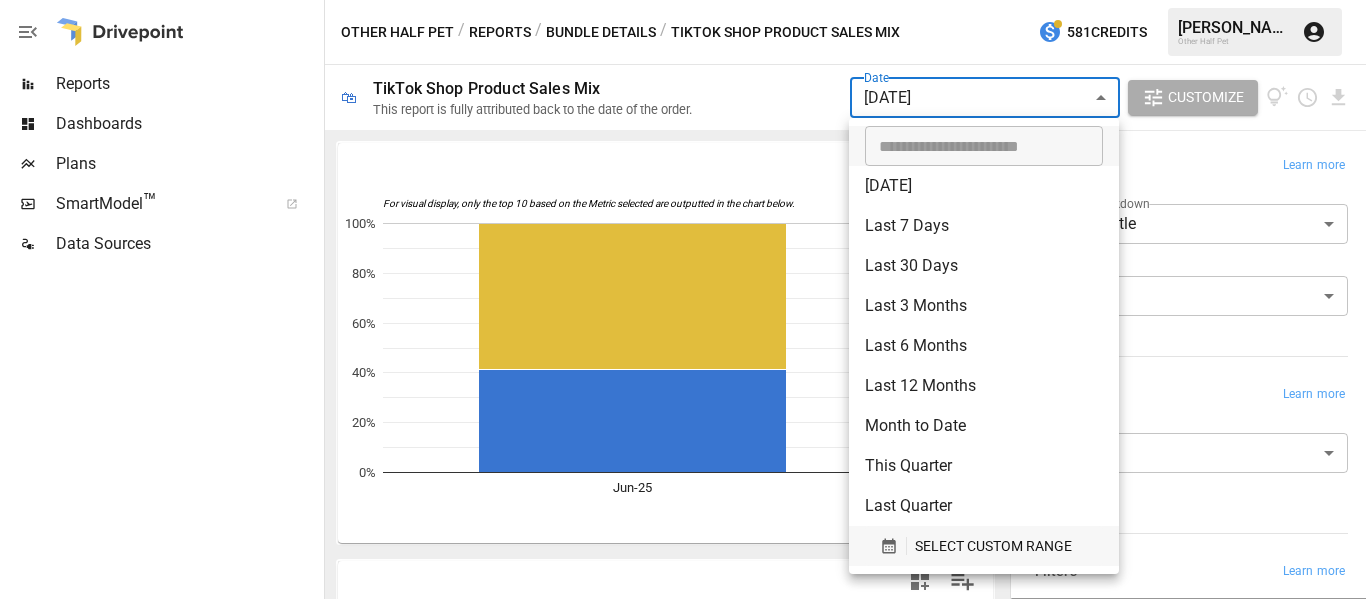 click on "SELECT CUSTOM RANGE" at bounding box center [993, 546] 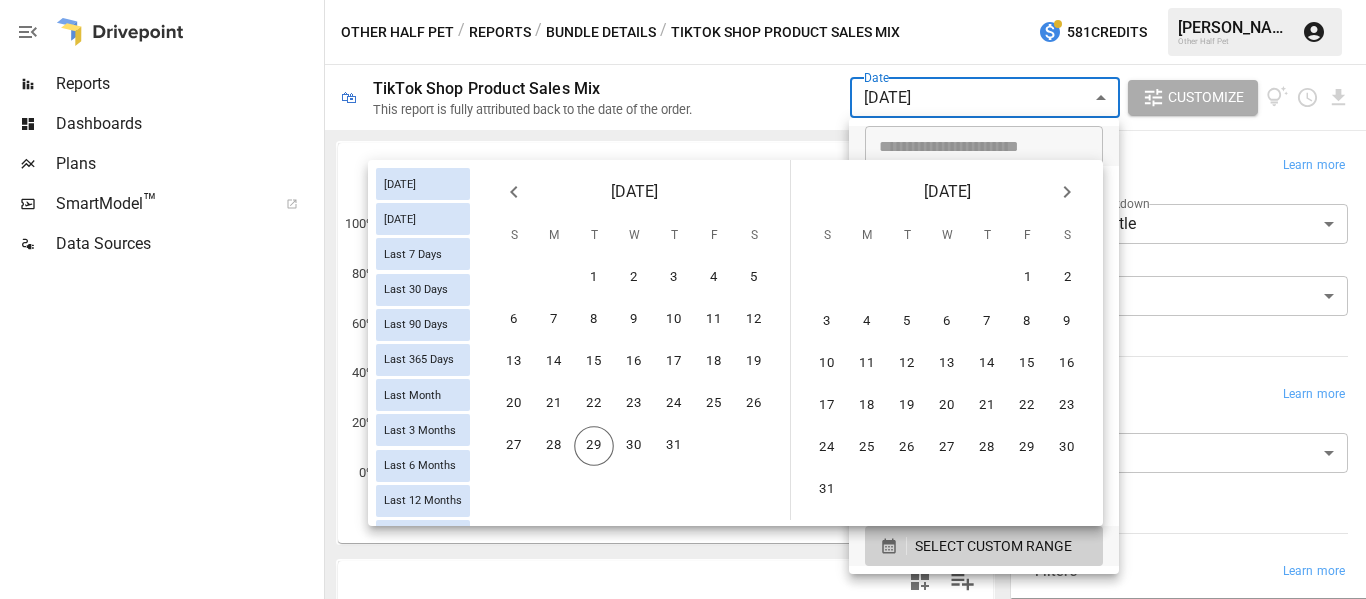click 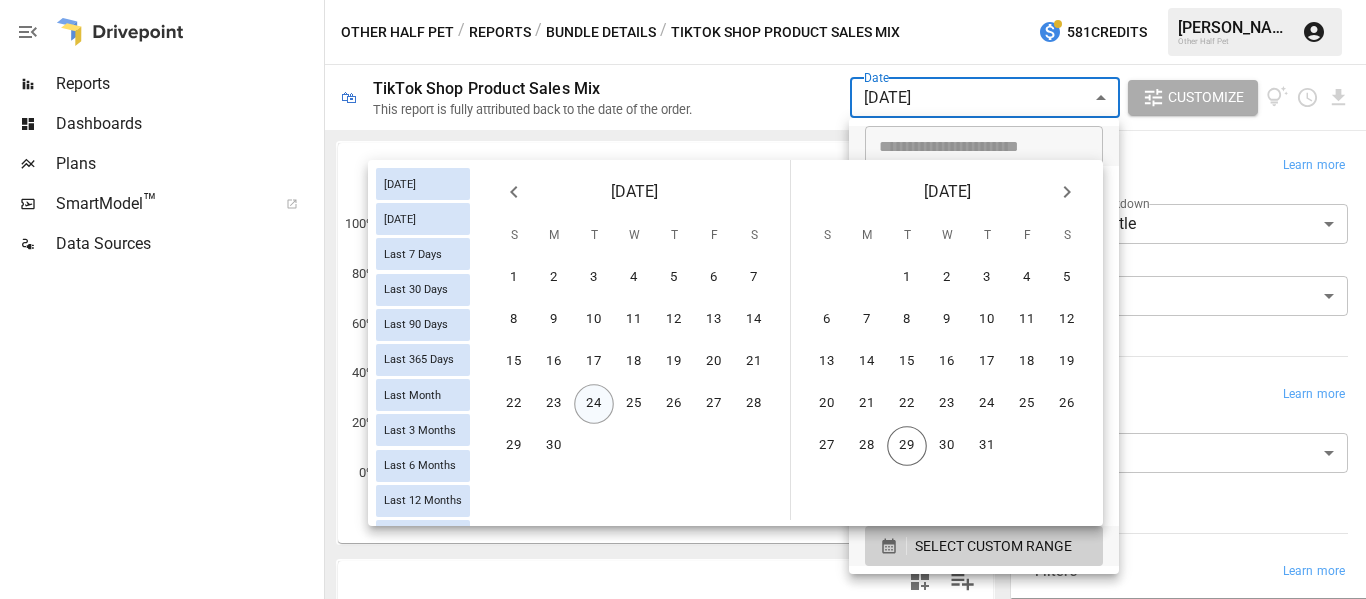 click on "24" at bounding box center [594, 404] 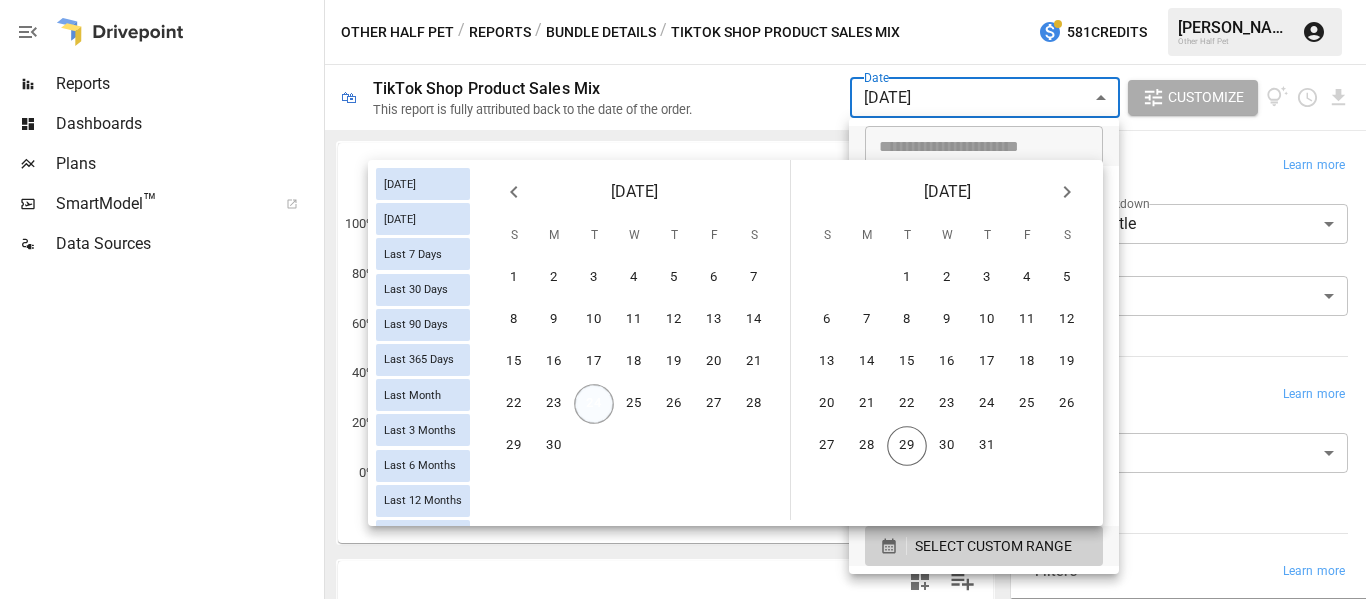 click on "24" at bounding box center [594, 404] 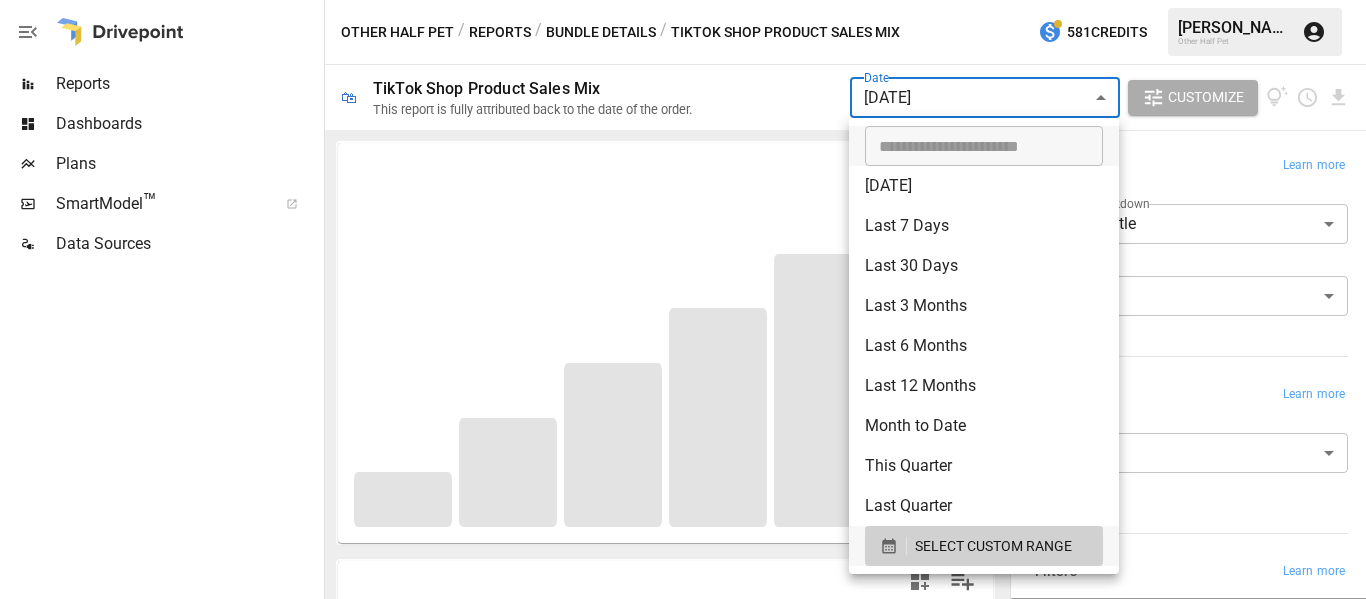 click at bounding box center (683, 299) 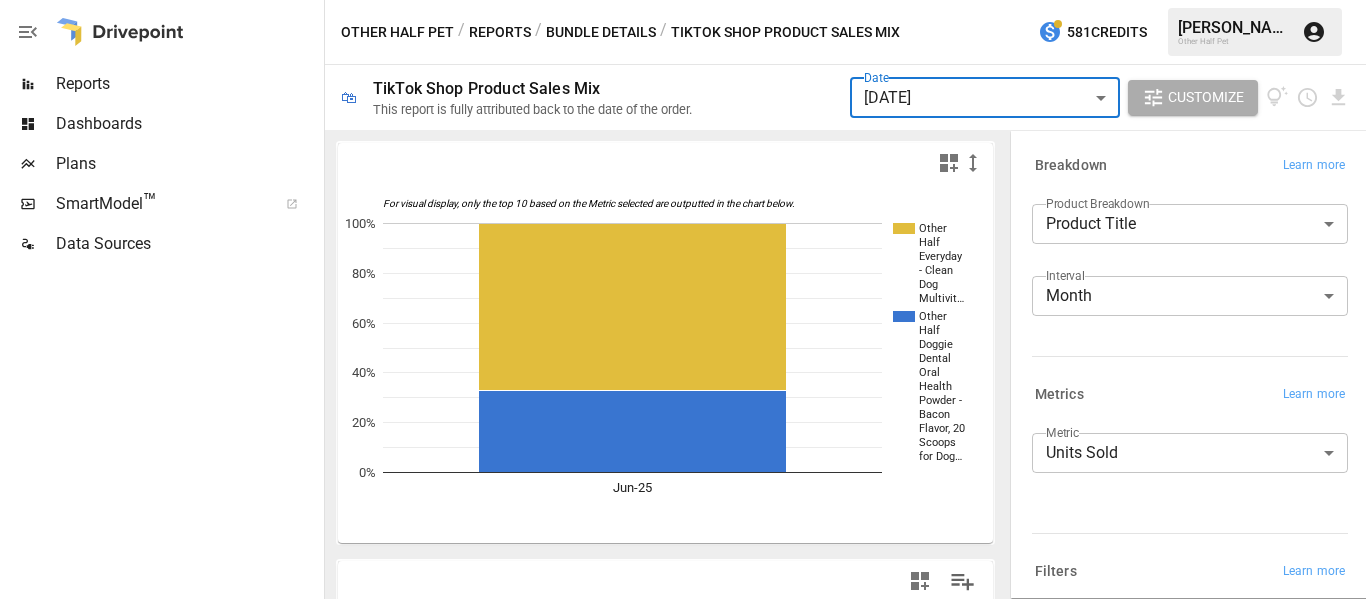 click on "Reports Dashboards Plans SmartModel ™ Data Sources Other Half Pet / Reports / Bundle Details / TikTok Shop Product Sales Mix 581  Credits [PERSON_NAME] Other Half Pet 🛍 TikTok Shop Product Sales Mix This report is fully attributed back to the date of the order. Date [DATE] ****** ​ Customize For visual display, only the top 10 based on the Metric selected are outputted in the chart below. Other Half Everyday - Clean Dog Multivit… Other Half Doggie Dental Oral Health Powder - Bacon Flavor, 20 Scoops for Dog… Jun-25 0% 20% 40% 60% 80% 100% Jun-25 Product Title [DATE] Total Total 67 67 Other Half Everyday - Clean Dog Multivitamin Supplement | 45 Active Ingredients for Hip & Joint Support, Gut & Immune Support and Skin & Seasonal Allergy Support - 60 Scoops Bacon & Pumpkin Flavor 45 45 Other Half Doggie Dental Oral Health Powder - Bacon Flavor, 20 Scoops for Dog Breath Freshener, Plaque Remover, [MEDICAL_DATA] Control & Postbiotic Formula 22 22 Breakdown Learn more Product Breakdown Product Title ​ Interval" at bounding box center (683, 0) 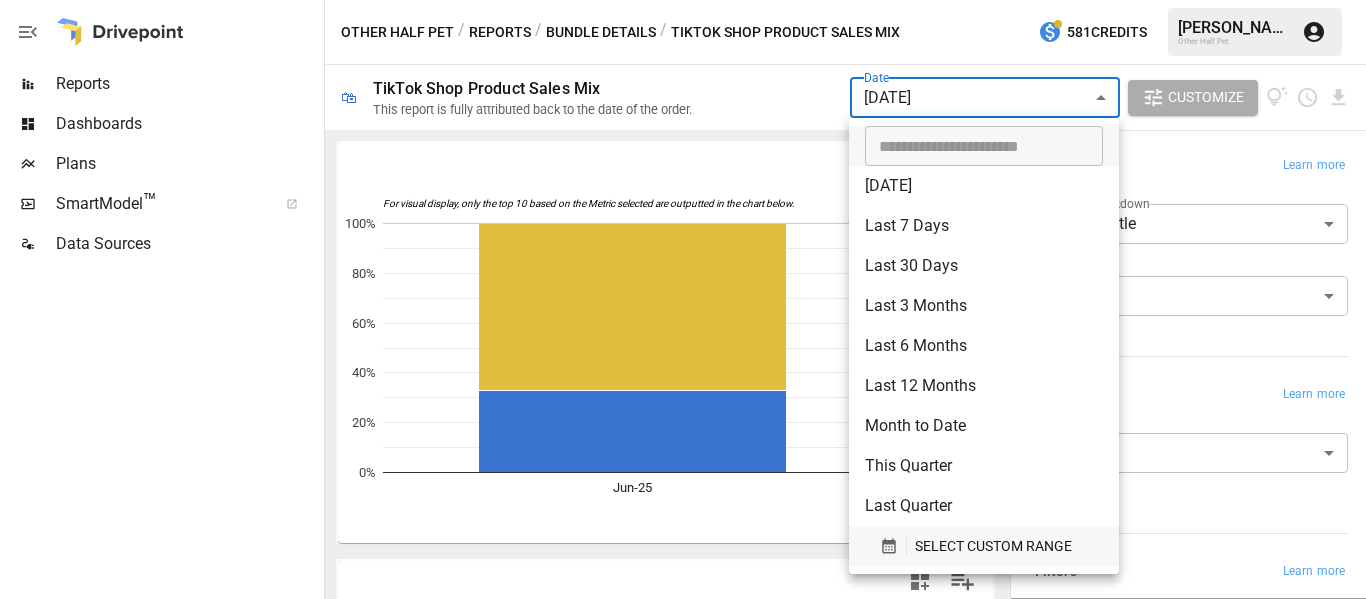 click on "SELECT CUSTOM RANGE" at bounding box center [984, 546] 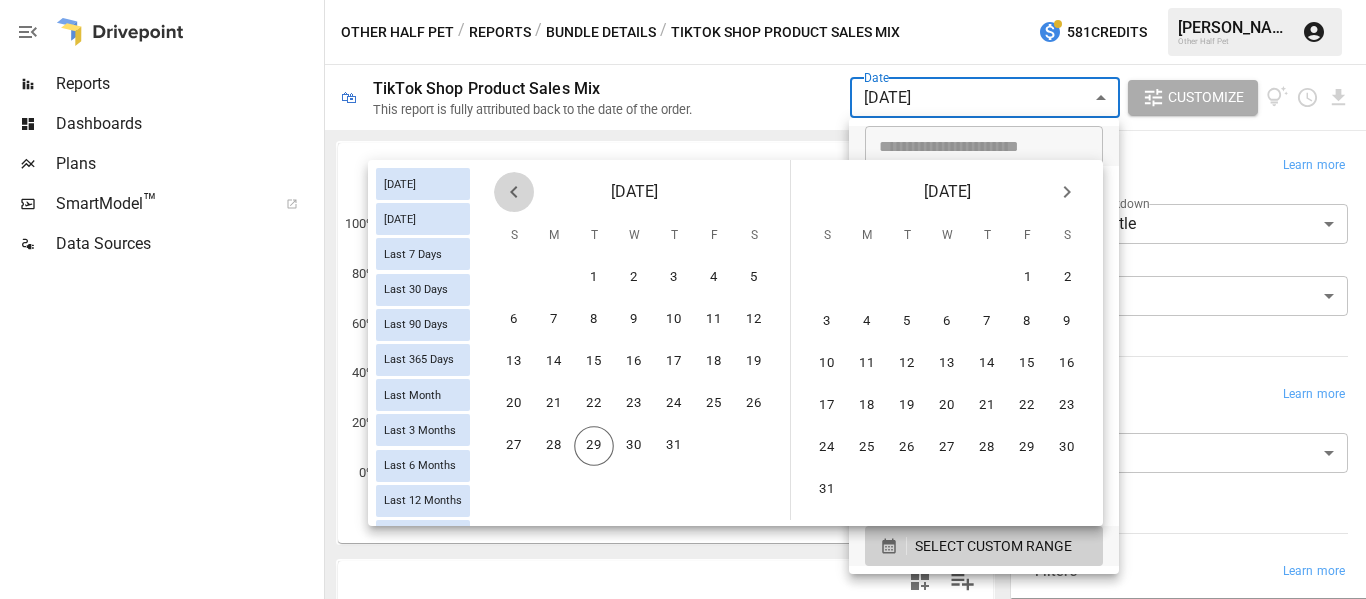 click 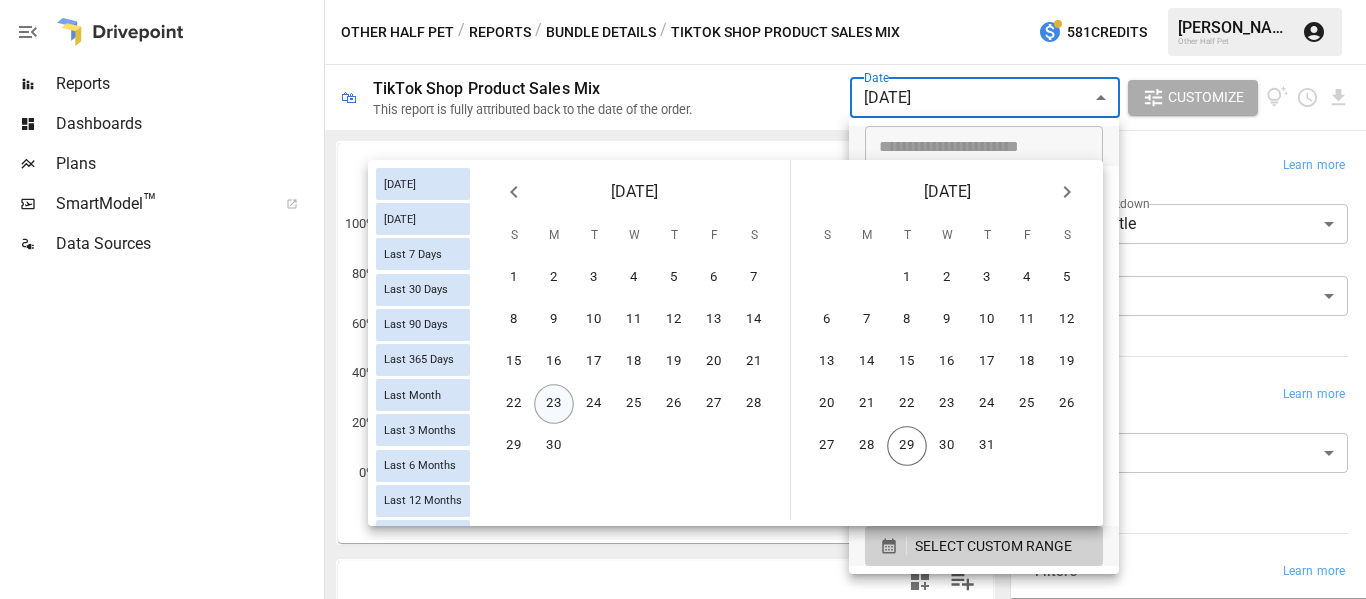 click on "23" at bounding box center [554, 404] 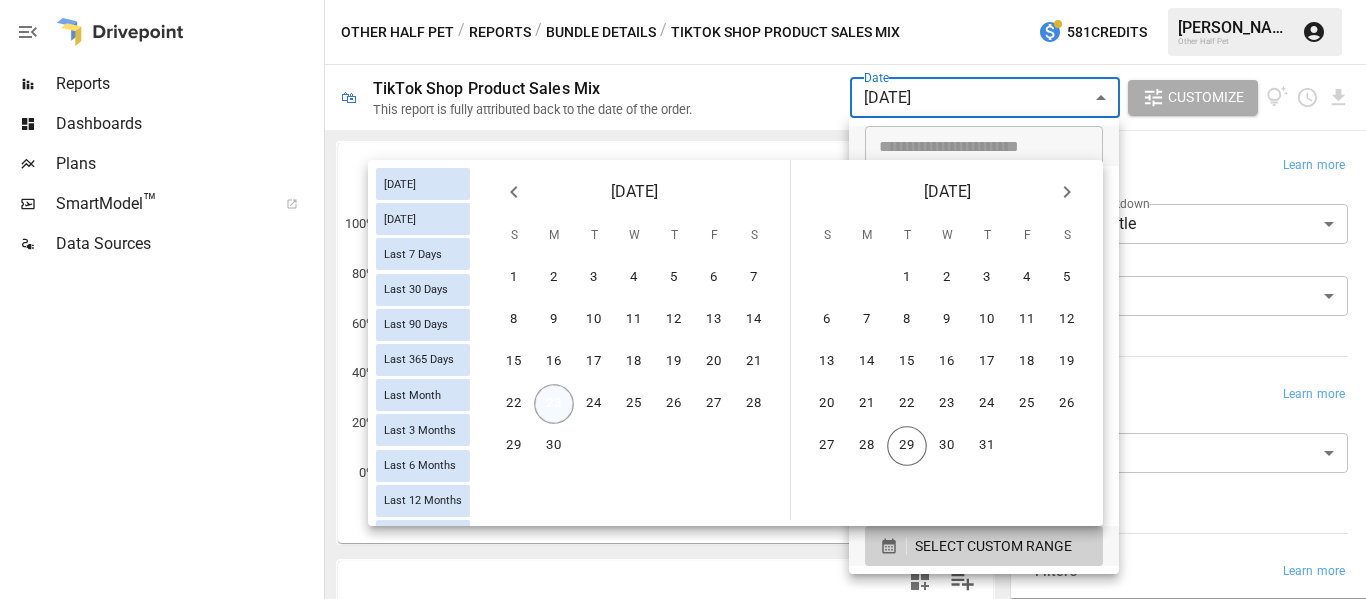 click on "23" at bounding box center [554, 404] 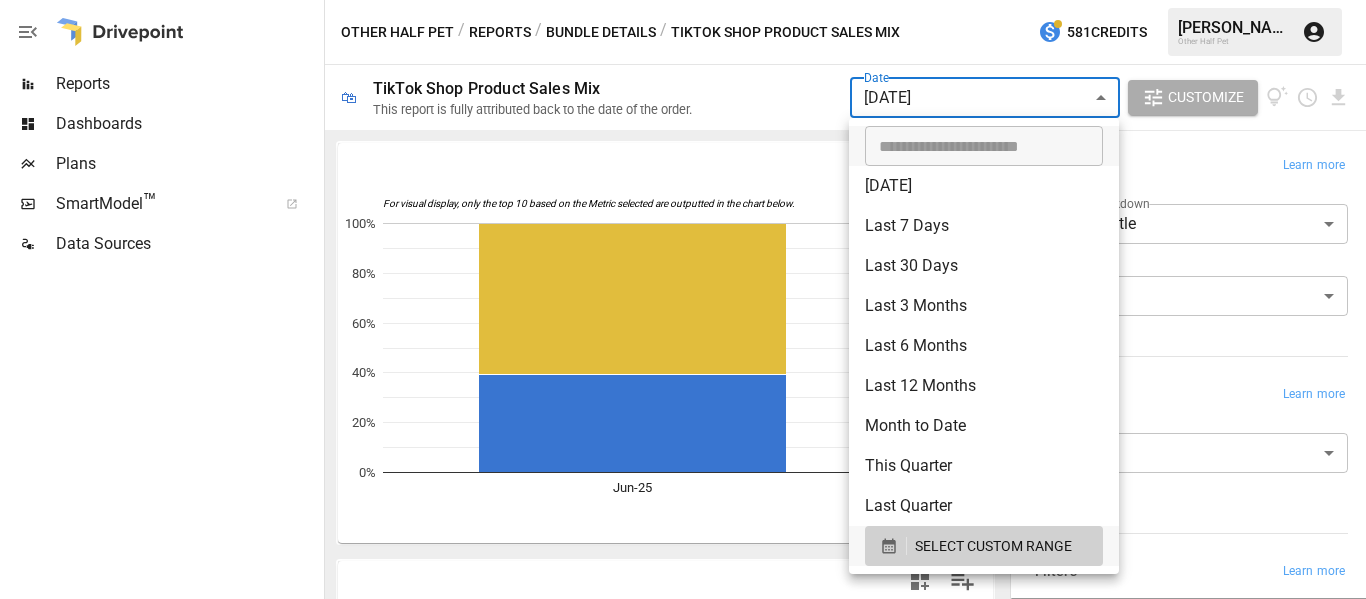 click at bounding box center (683, 299) 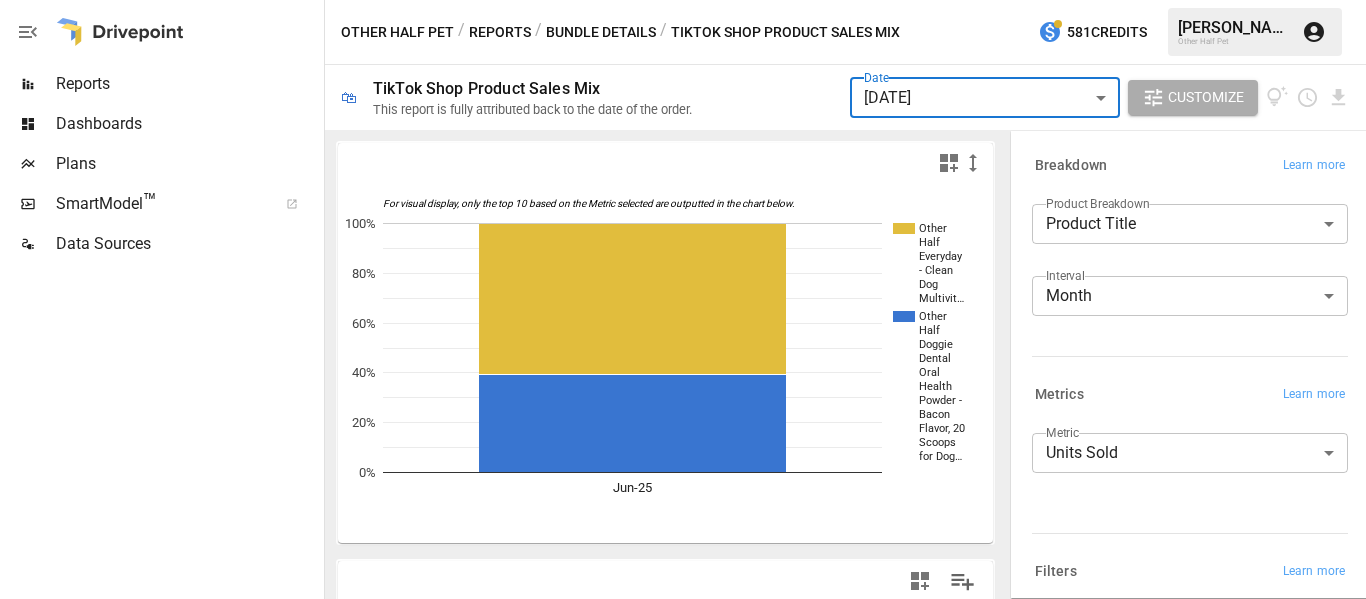 click on "Reports Dashboards Plans SmartModel ™ Data Sources Other Half Pet / Reports / Bundle Details / TikTok Shop Product Sales Mix 581  Credits [PERSON_NAME] Other Half Pet 🛍 TikTok Shop Product Sales Mix This report is fully attributed back to the date of the order. Date [DATE] ****** ​ Customize For visual display, only the top 10 based on the Metric selected are outputted in the chart below. Other Half Everyday - Clean Dog Multivit… Other Half Doggie Dental Oral Health Powder - Bacon Flavor, 20 Scoops for Dog… Jun-25 0% 20% 40% 60% 80% 100% Jun-25 Product Title [DATE] Total Total 51 51 Other Half Everyday - Clean Dog Multivitamin Supplement | 45 Active Ingredients for Hip & Joint Support, Gut & Immune Support and Skin & Seasonal Allergy Support - 60 Scoops Bacon & Pumpkin Flavor 31 31 Other Half Doggie Dental Oral Health Powder - Bacon Flavor, 20 Scoops for Dog Breath Freshener, Plaque Remover, [MEDICAL_DATA] Control & Postbiotic Formula 20 20 Breakdown Learn more Product Breakdown Product Title ​ Interval" at bounding box center [683, 0] 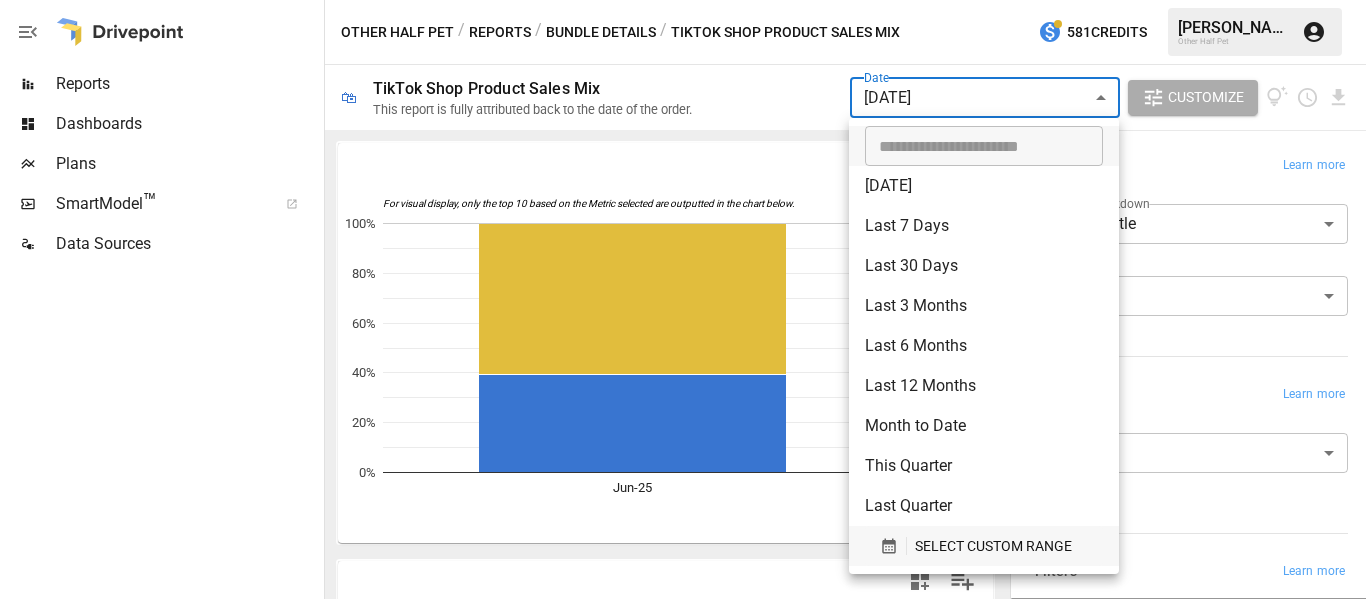click at bounding box center (893, 546) 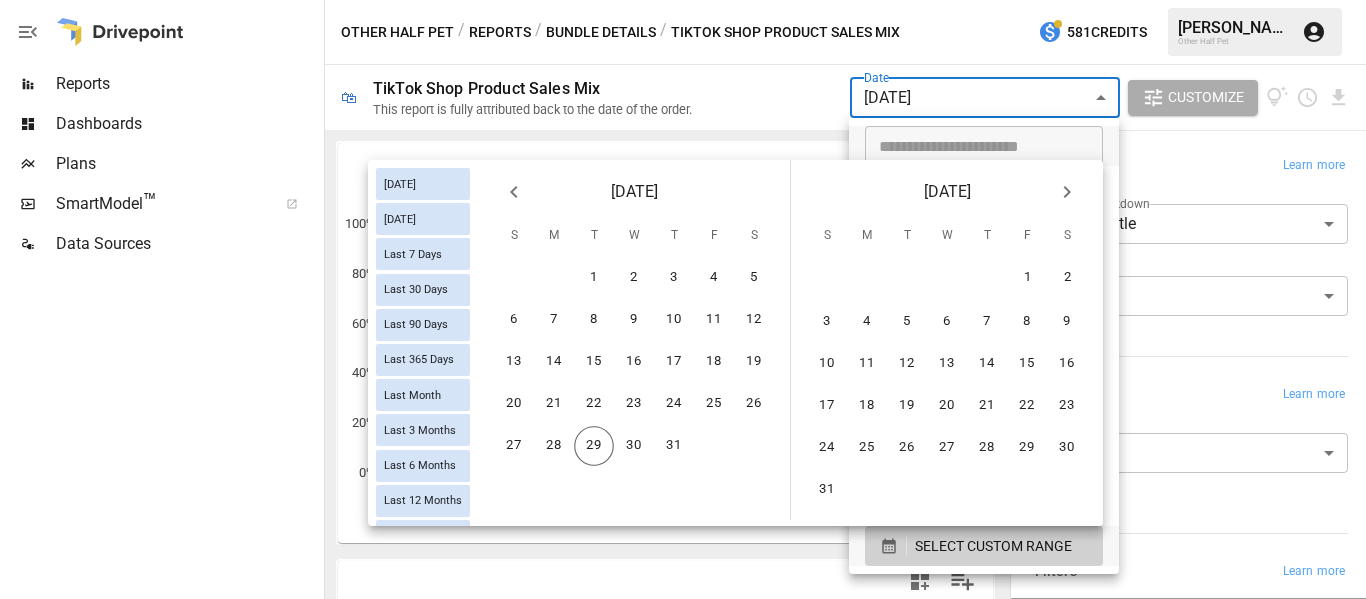 click 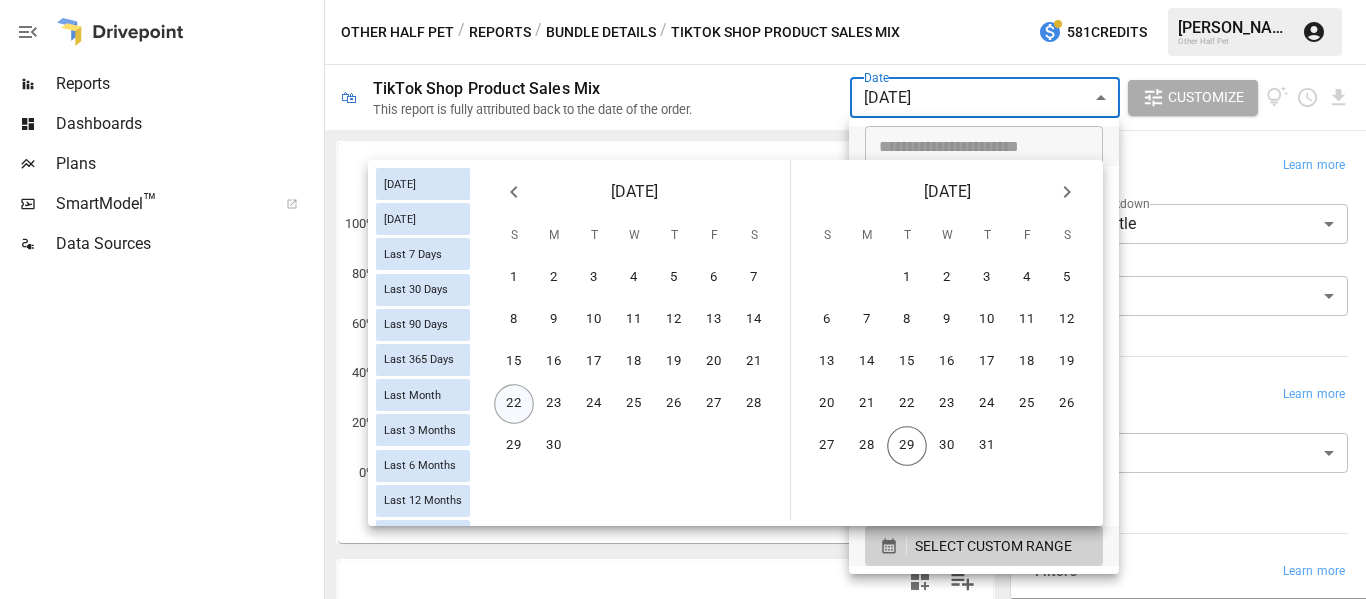 click on "22" at bounding box center [514, 404] 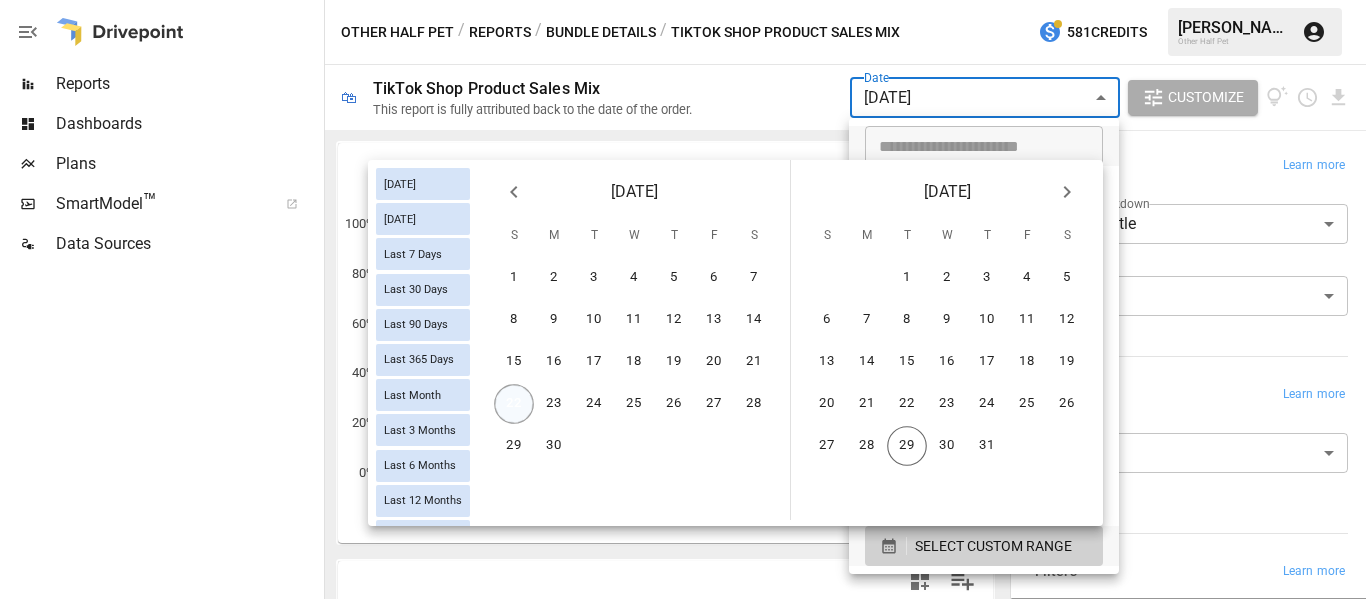 click on "22" at bounding box center [514, 404] 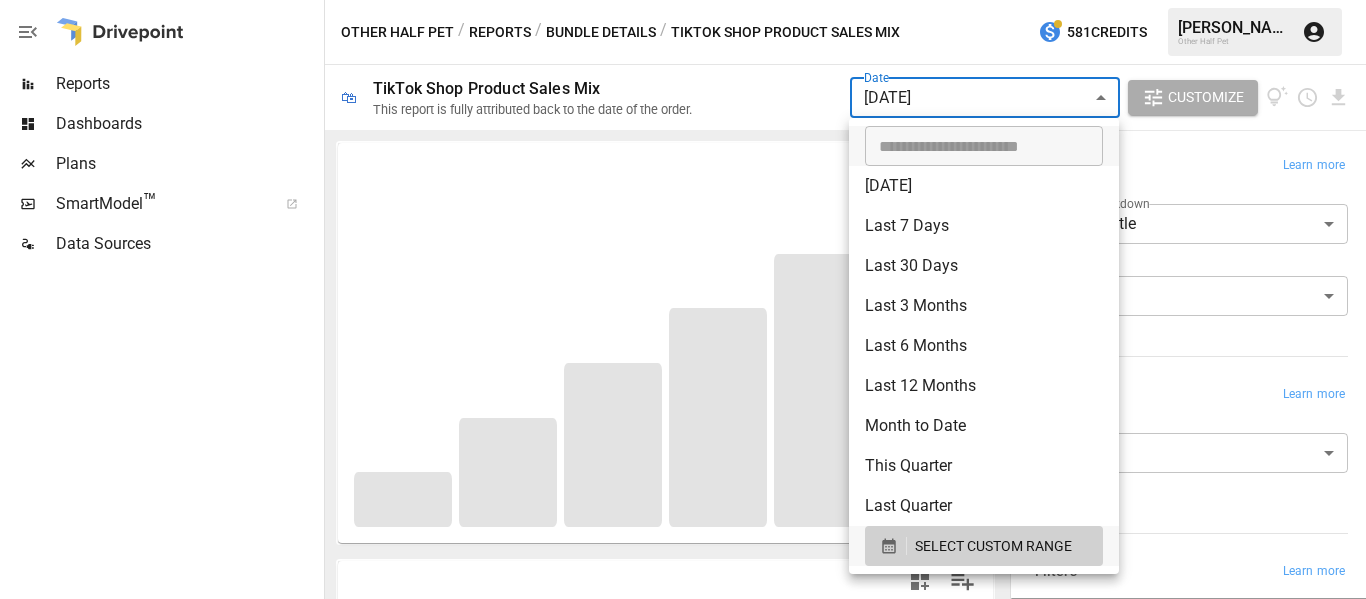 click at bounding box center [683, 299] 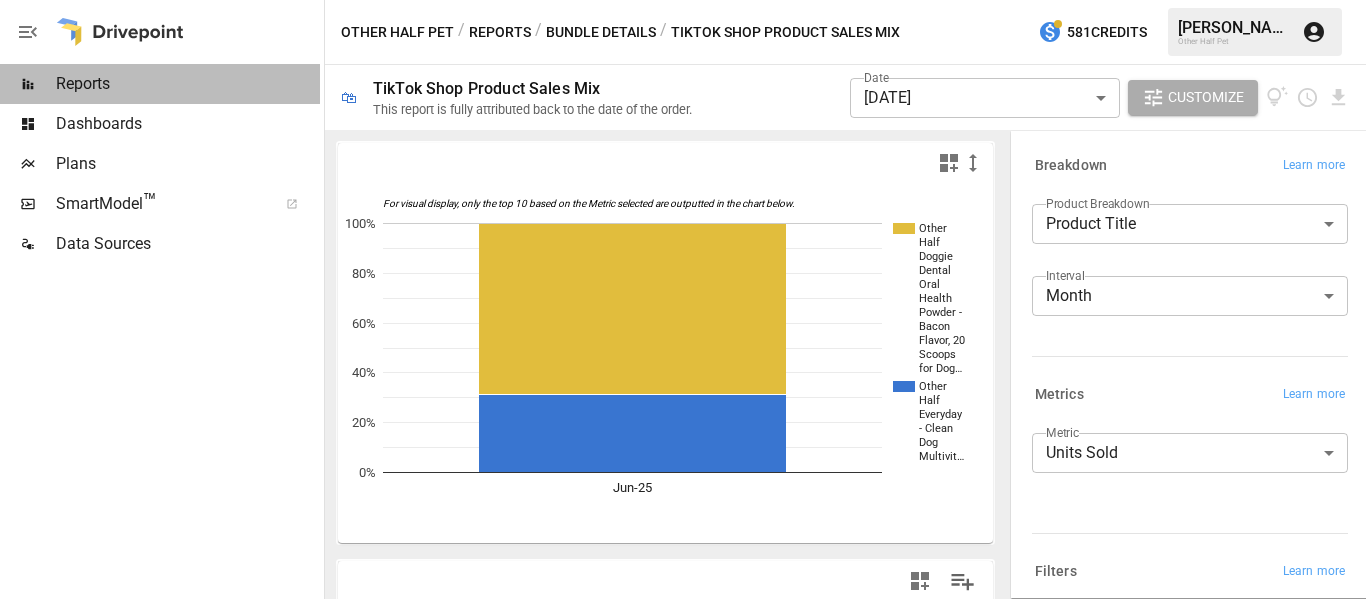 click on "Reports" at bounding box center [188, 84] 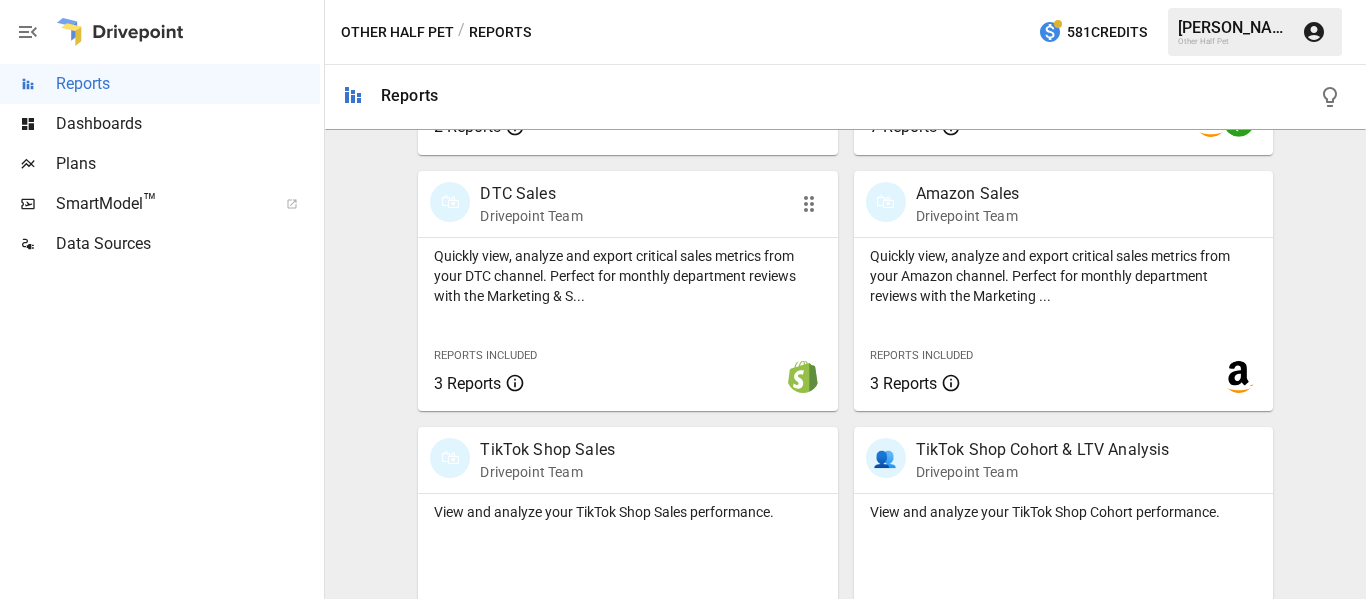 scroll, scrollTop: 1007, scrollLeft: 0, axis: vertical 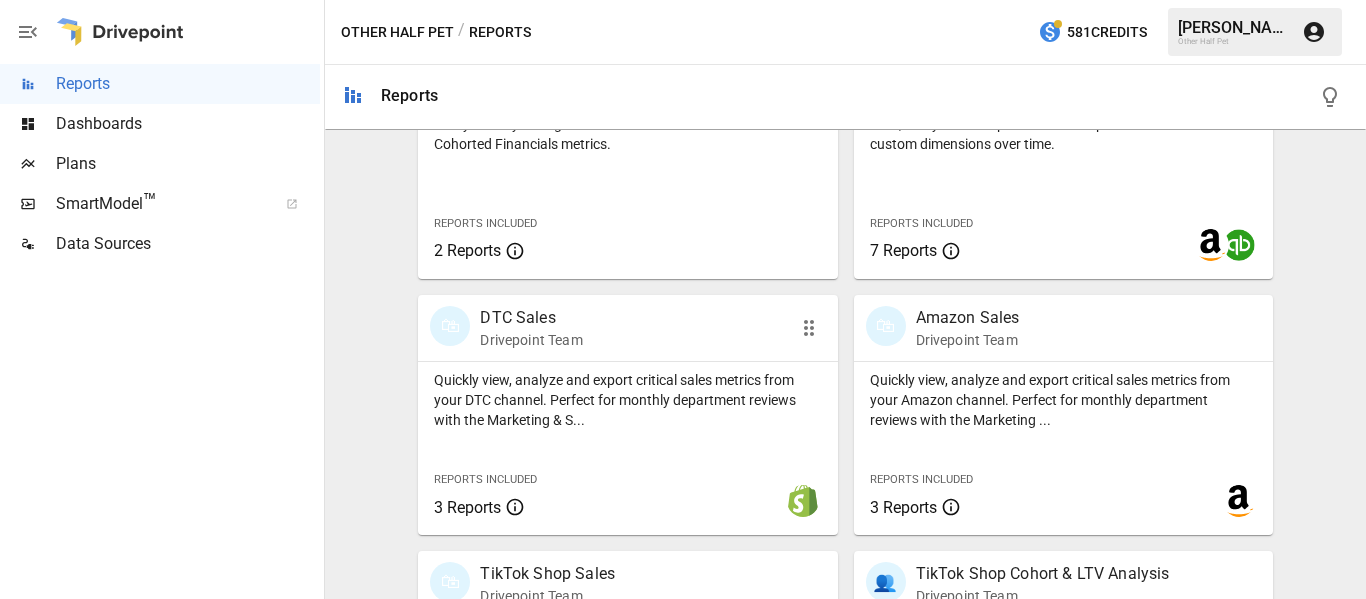 click on "🛍 DTC Sales Drivepoint Team" at bounding box center (594, 328) 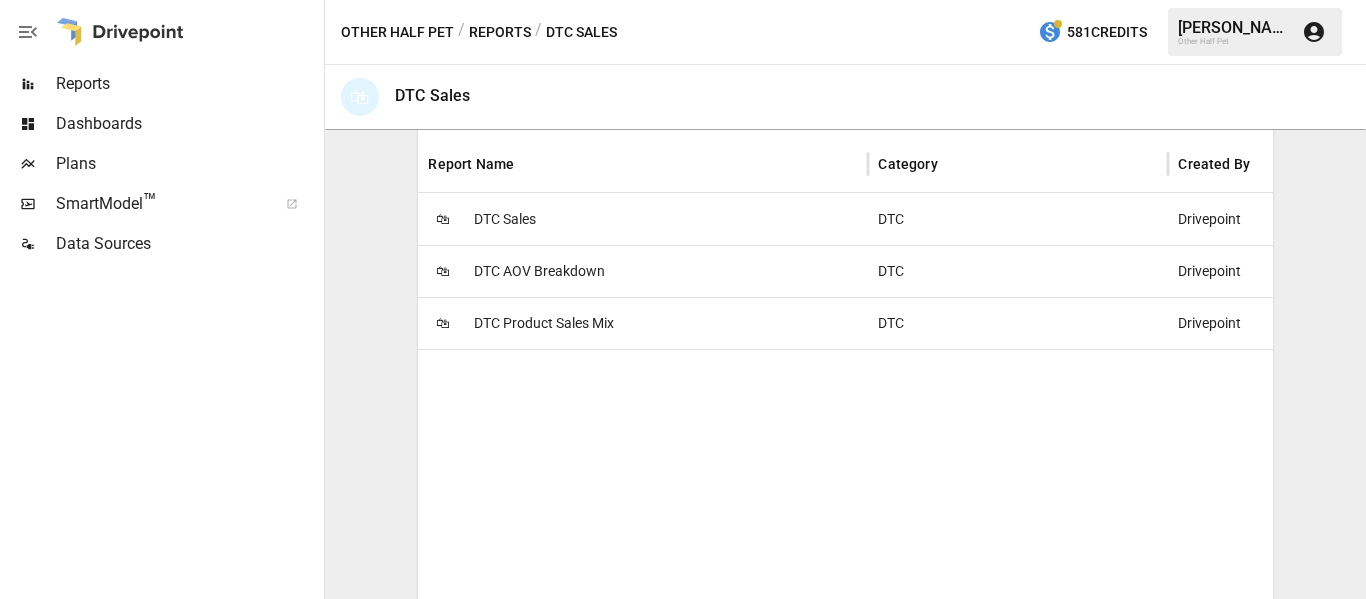 scroll, scrollTop: 400, scrollLeft: 0, axis: vertical 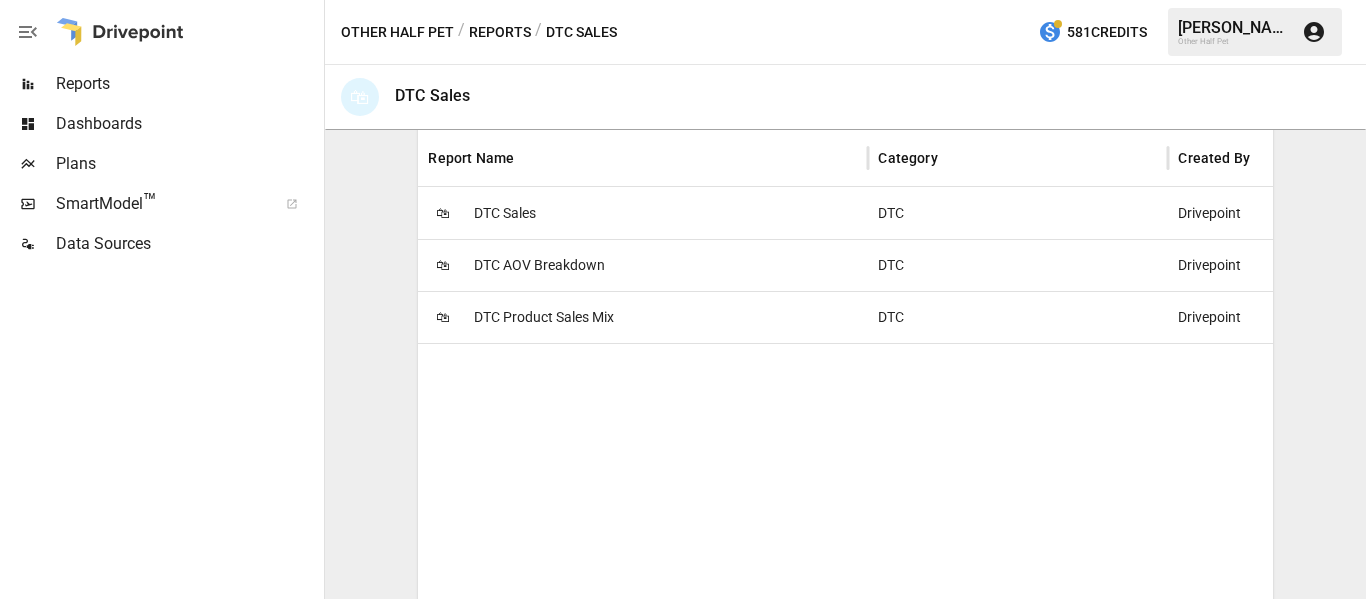 click on "DTC Product Sales Mix" at bounding box center (544, 317) 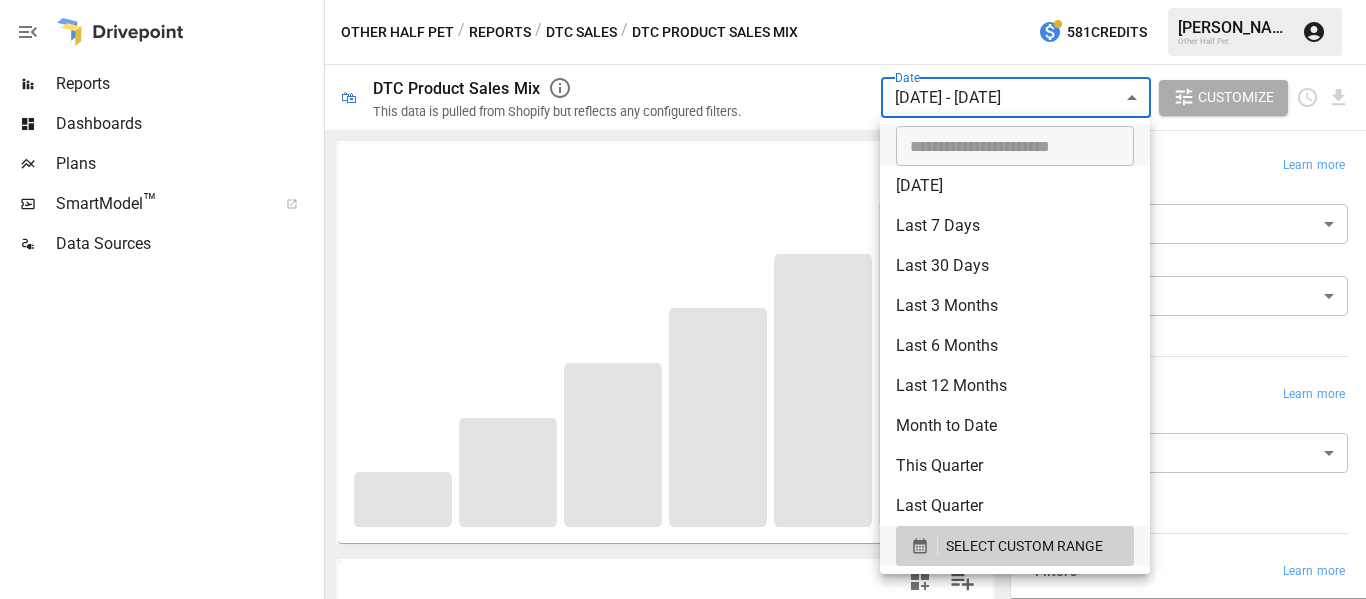click on "**********" at bounding box center (683, 0) 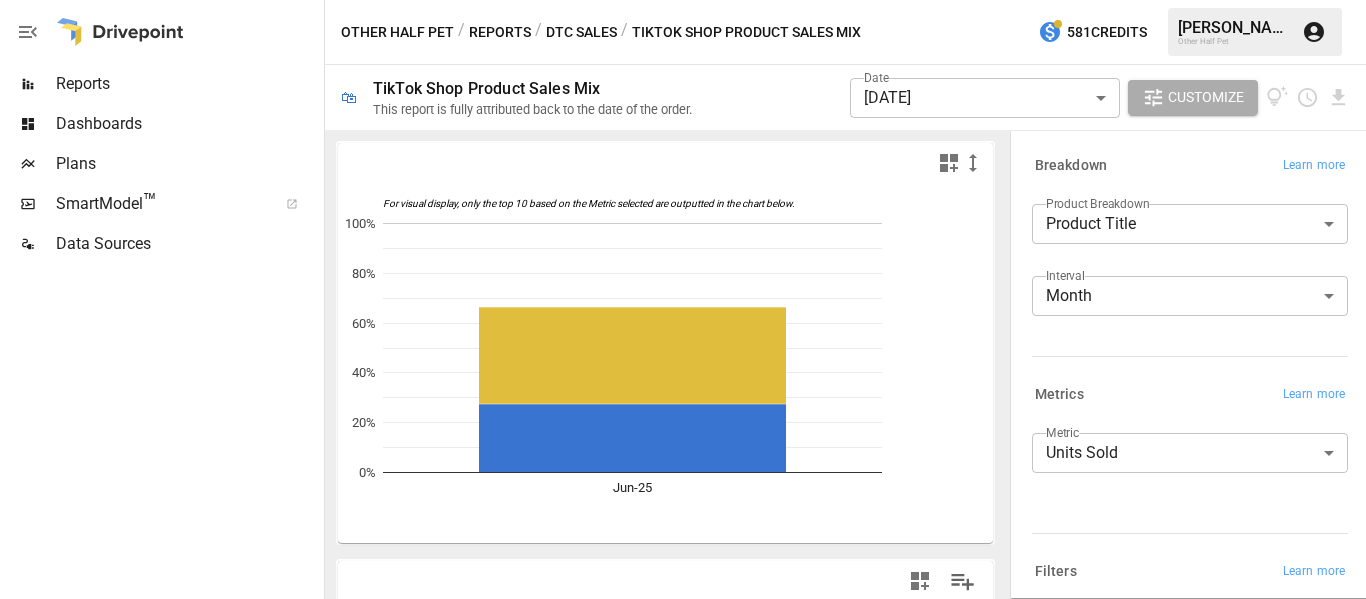 click on "**********" at bounding box center (683, 0) 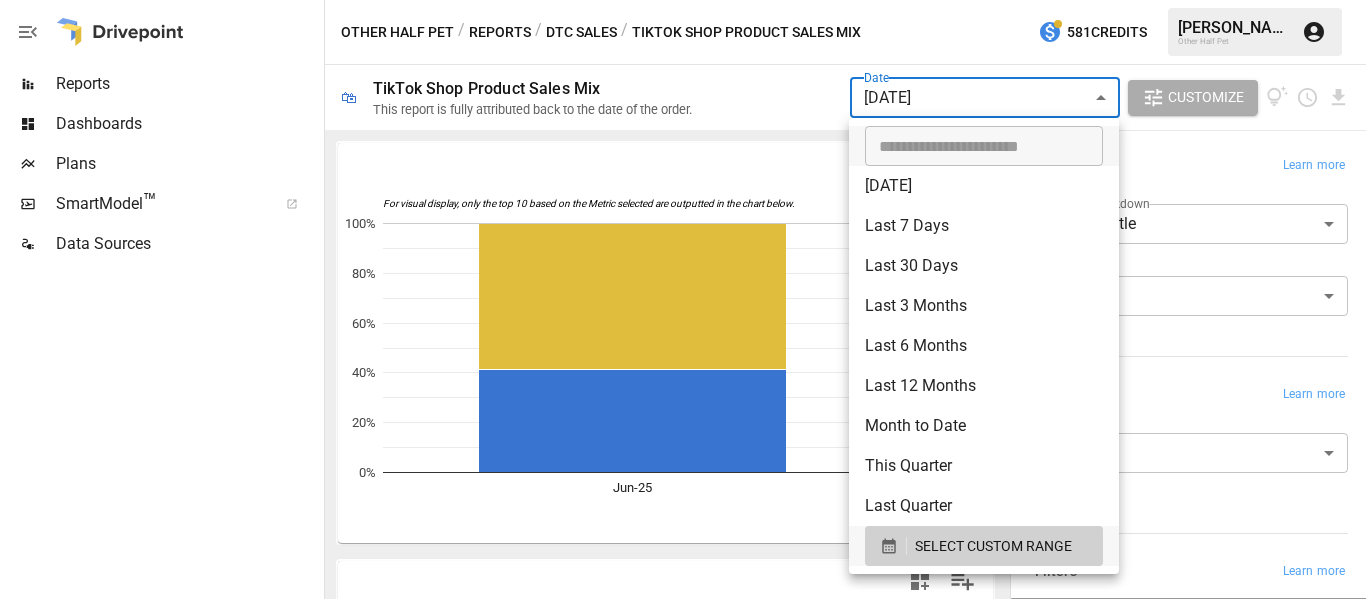 click on "[DATE]" at bounding box center (984, 186) 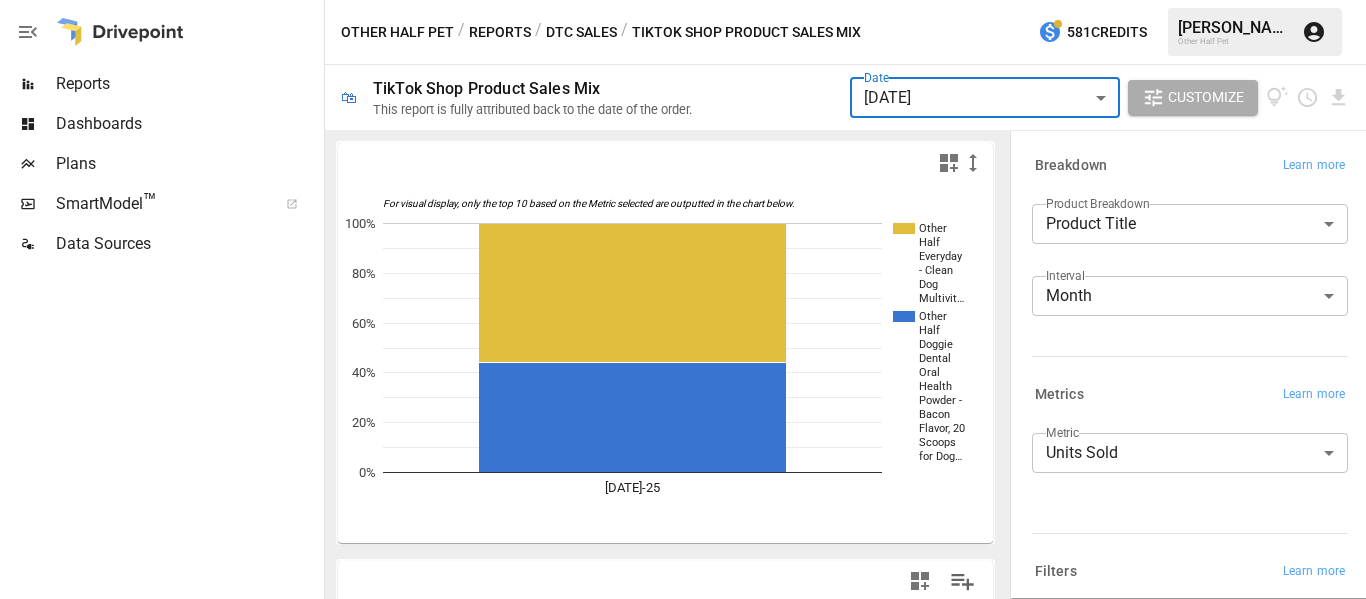 click on "Reports" at bounding box center (500, 32) 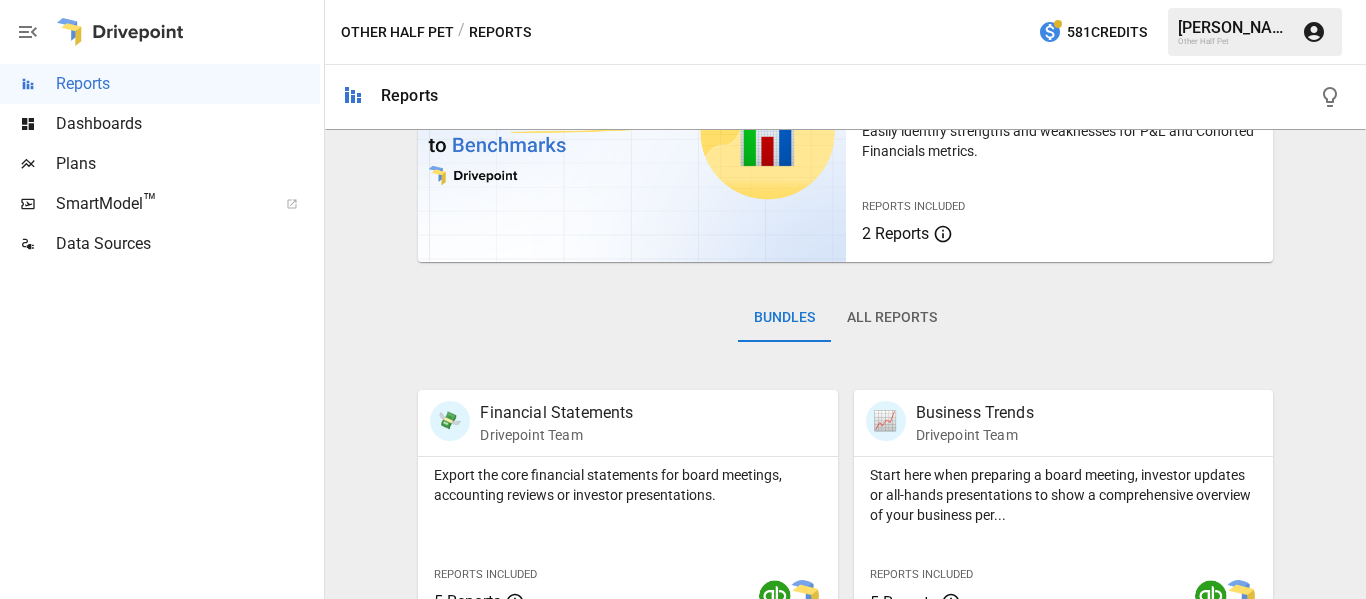 scroll, scrollTop: 0, scrollLeft: 0, axis: both 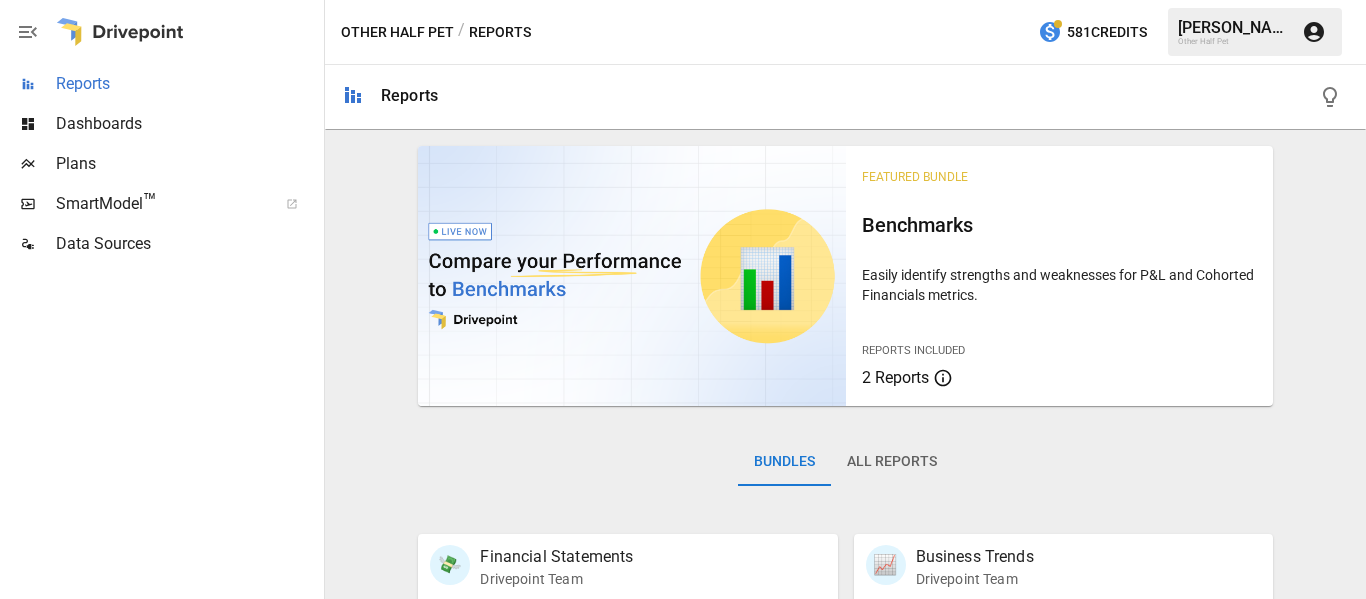 click on "Reports" at bounding box center [188, 84] 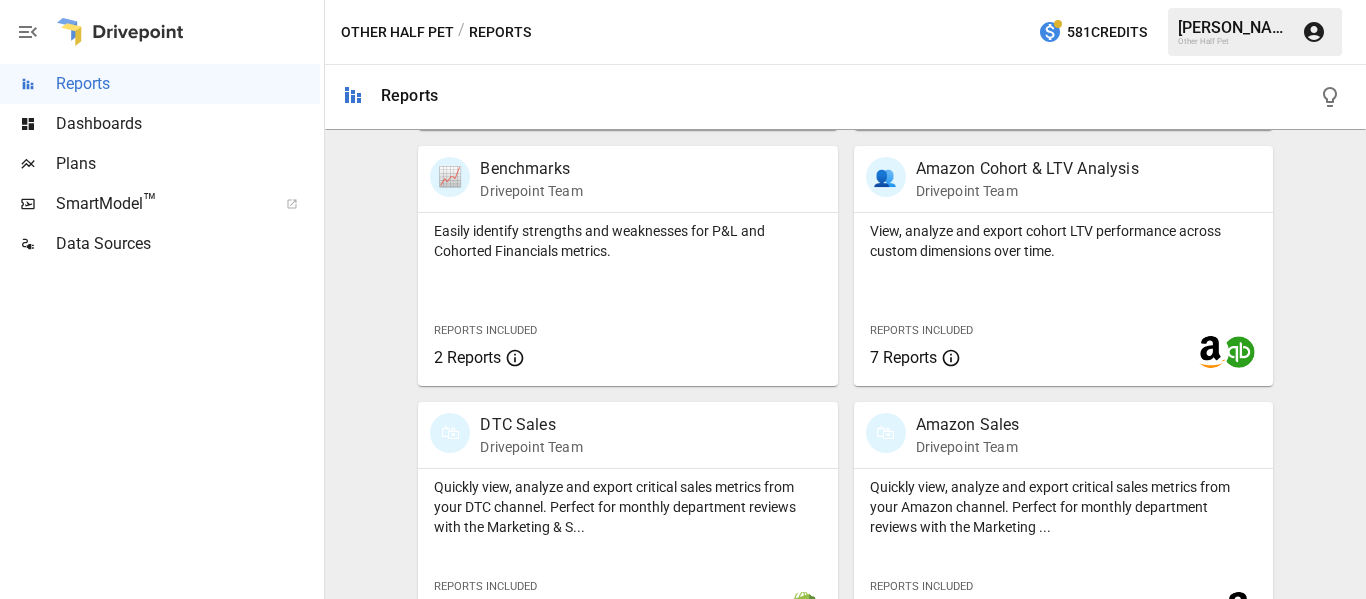 scroll, scrollTop: 1207, scrollLeft: 0, axis: vertical 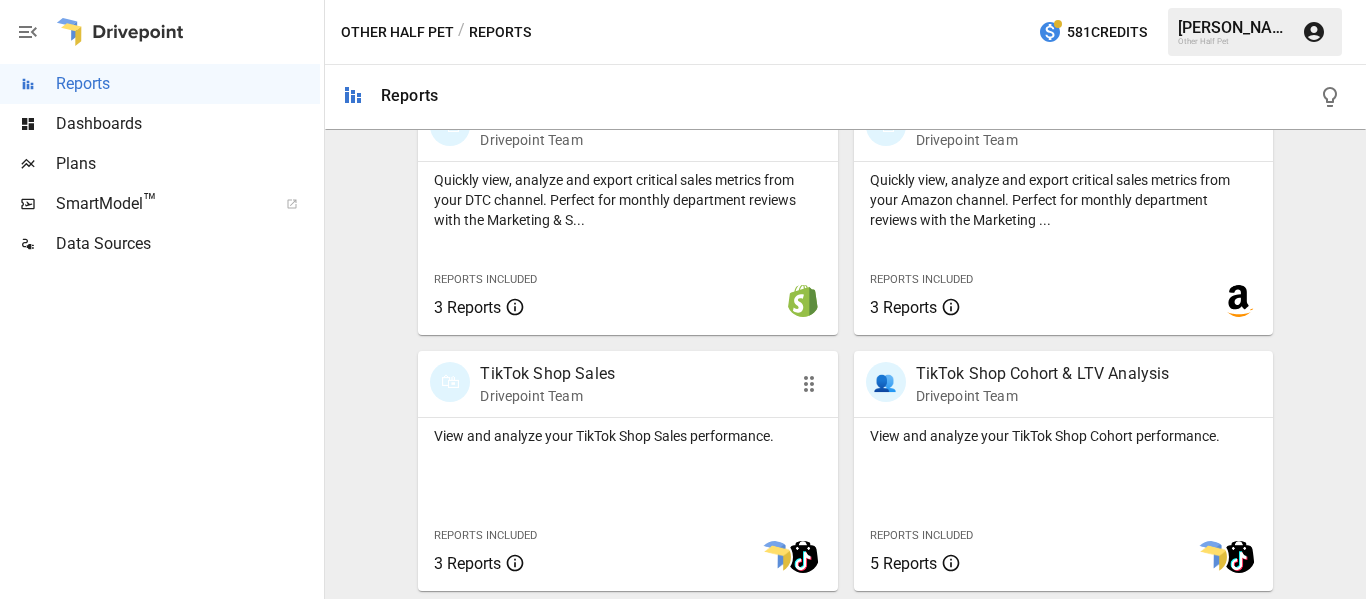 click on "View and analyze your TikTok Shop Sales performance. Reports Included 3 Reports" at bounding box center (627, 504) 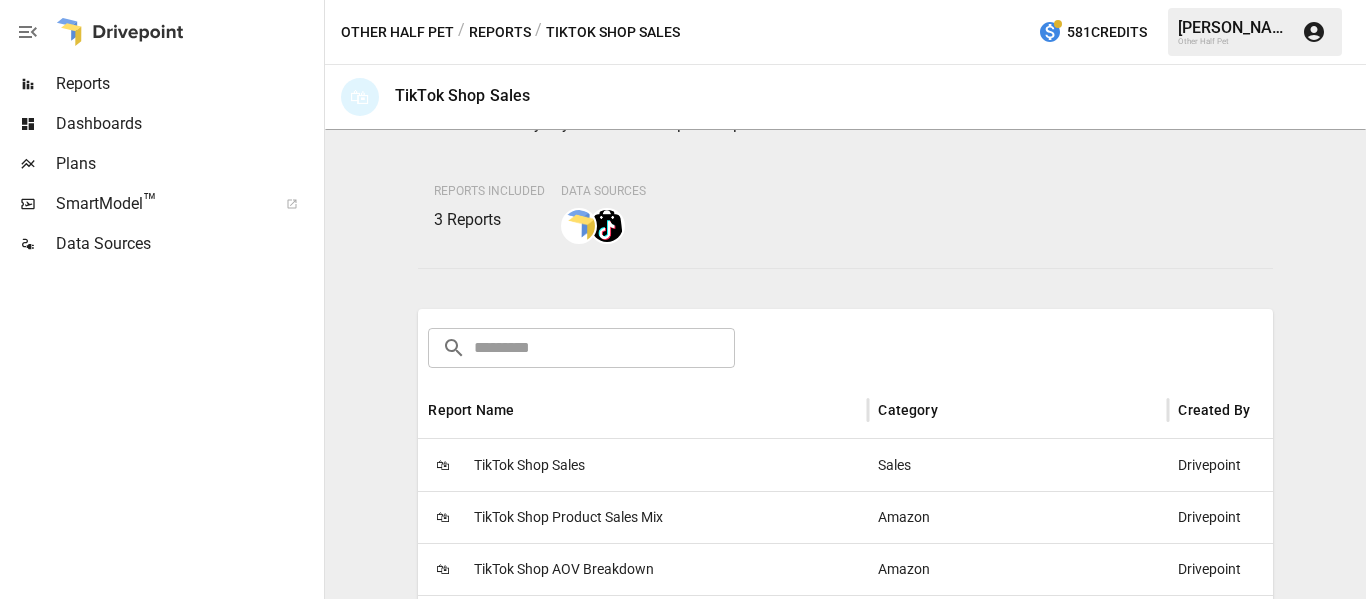 scroll, scrollTop: 300, scrollLeft: 0, axis: vertical 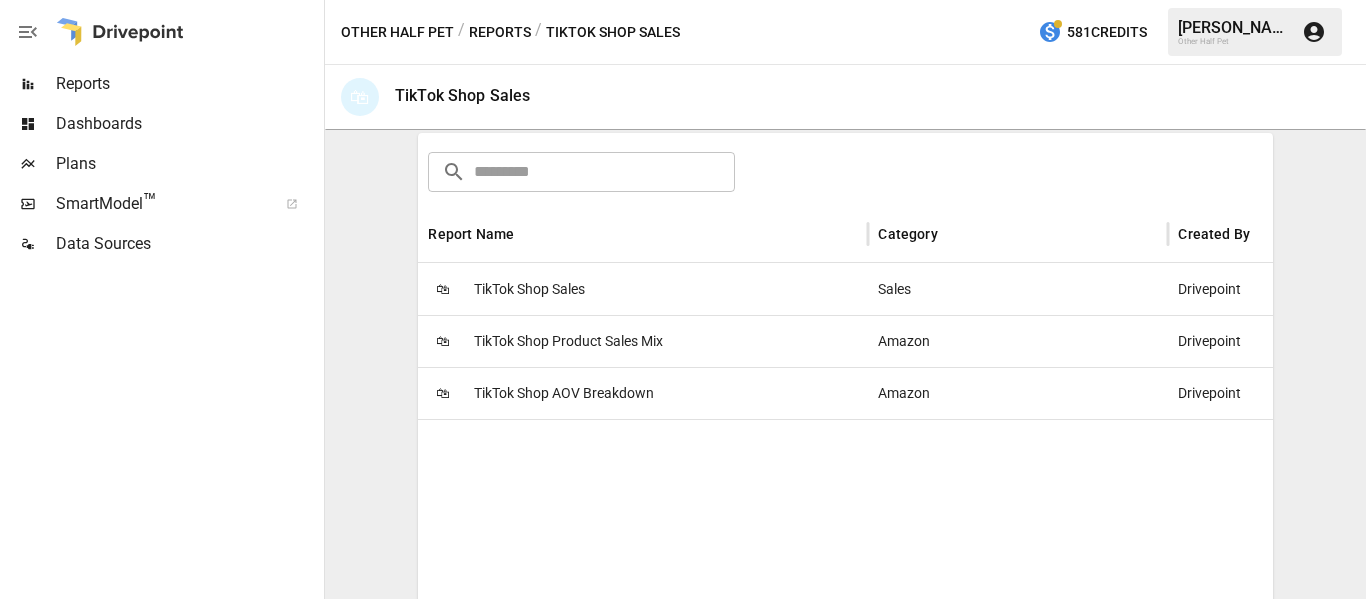click on "TikTok Shop Product Sales Mix" at bounding box center [568, 341] 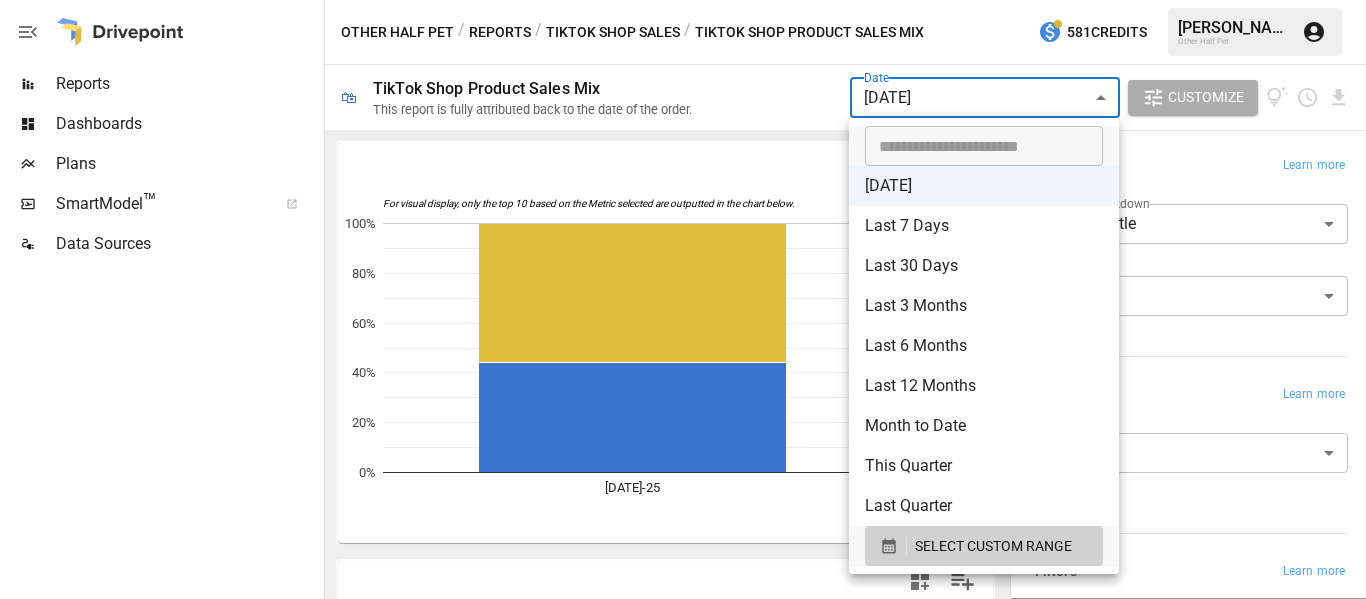 click on "Reports Dashboards Plans SmartModel ™ Data Sources Other Half Pet / Reports / TikTok Shop Sales / TikTok Shop Product Sales Mix 581  Credits [PERSON_NAME] Other Half Pet 🛍 TikTok Shop Product Sales Mix This report is fully attributed back to the date of the order. Date [DATE] ********* ​ Customize For visual display, only the top 10 based on the Metric selected are outputted in the chart below. Other Half Everyday - Clean Dog Multivit… Other Half Doggie Dental Oral Health Powder - Bacon Flavor, 20 Scoops for Dog… [DATE]-25 0% 20% 40% 60% 80% 100% for Dog… Product Title [DATE] Total Total 84 84 Other Half Everyday - Clean Dog Multivitamin Supplement | 45 Active Ingredients for Hip & Joint Support, Gut & Immune Support and Skin & Seasonal Allergy Support - 60 Scoops Bacon & Pumpkin Flavor Probiotics Natural 47 47 Other Half Doggie Dental Oral Health Powder - Bacon Flavor, 20 Scoops for Dog Breath Freshener, Plaque Remover, [MEDICAL_DATA] Control & Postbiotic Formula 37 37 Breakdown Learn more Product Title" at bounding box center (683, 0) 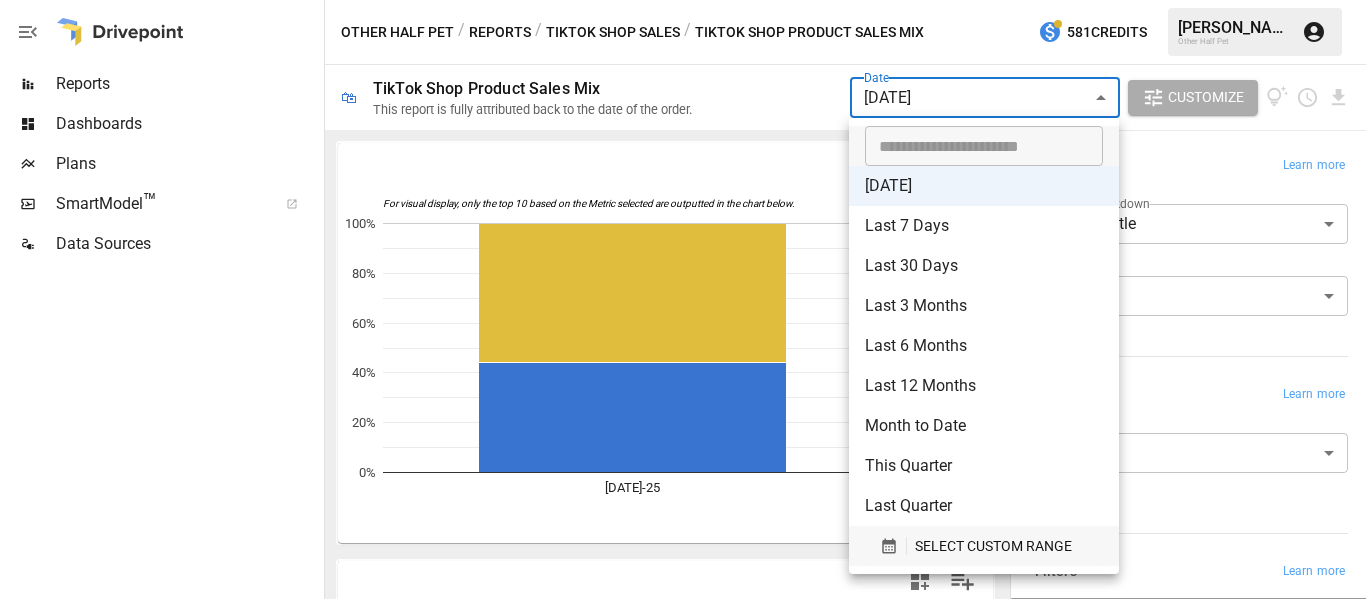 click on "SELECT CUSTOM RANGE" at bounding box center (993, 546) 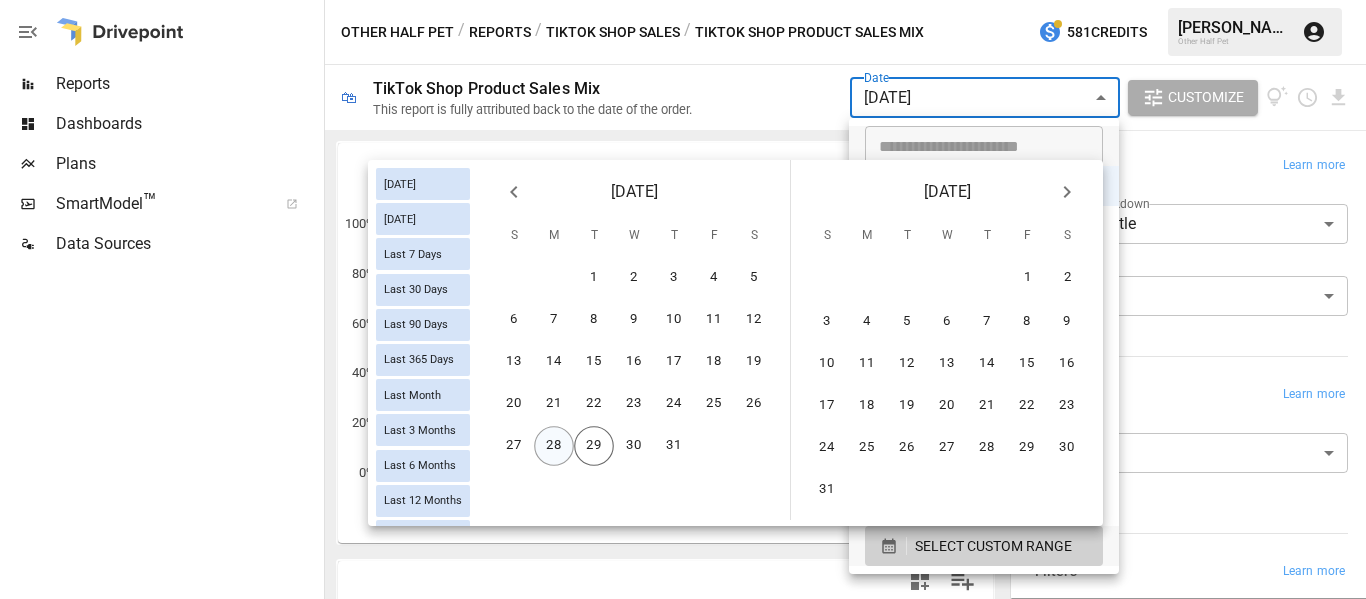 click on "28" at bounding box center [554, 446] 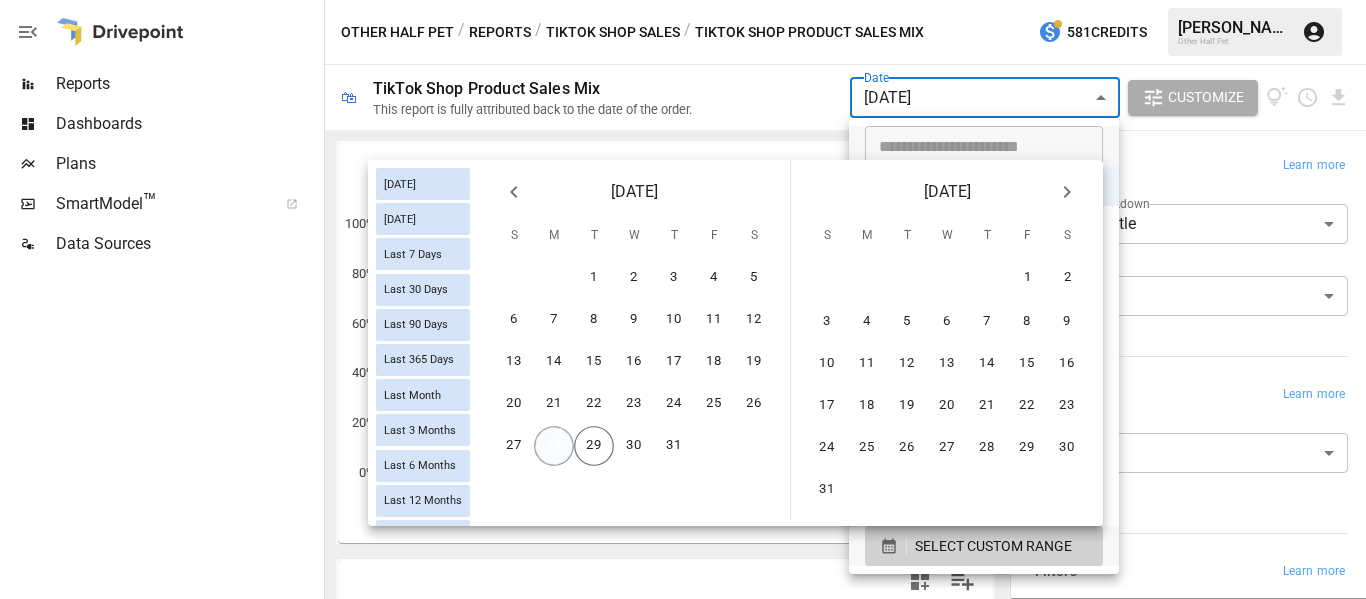 click on "28" at bounding box center (554, 446) 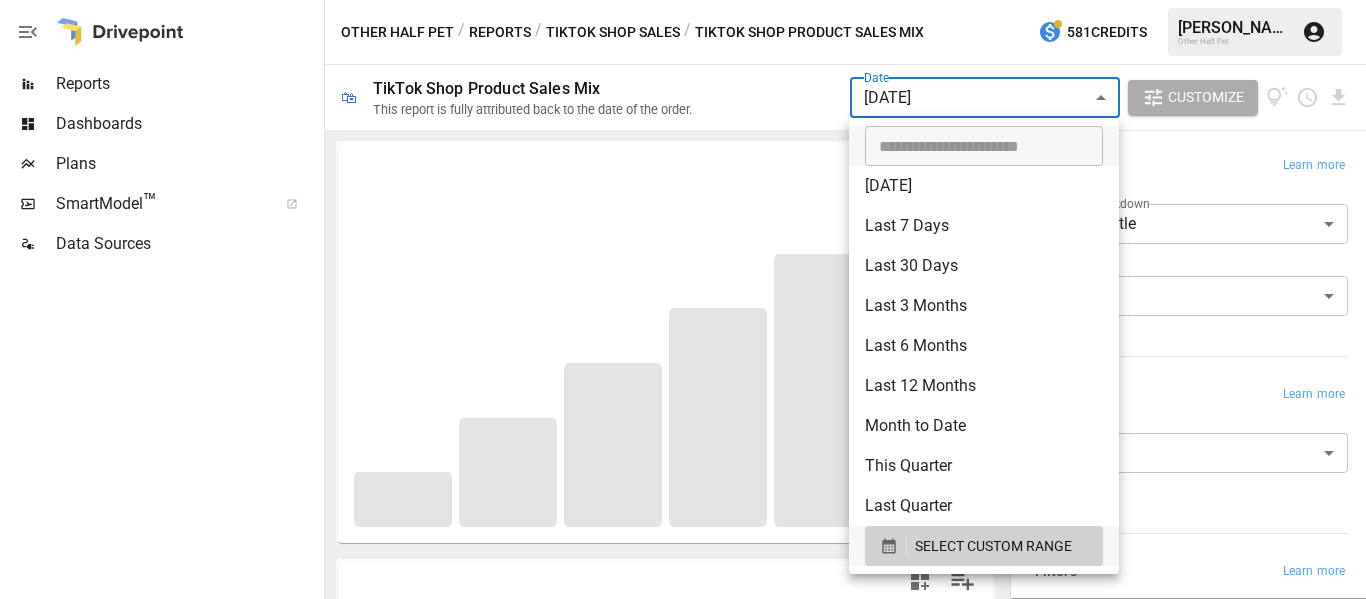click at bounding box center (683, 299) 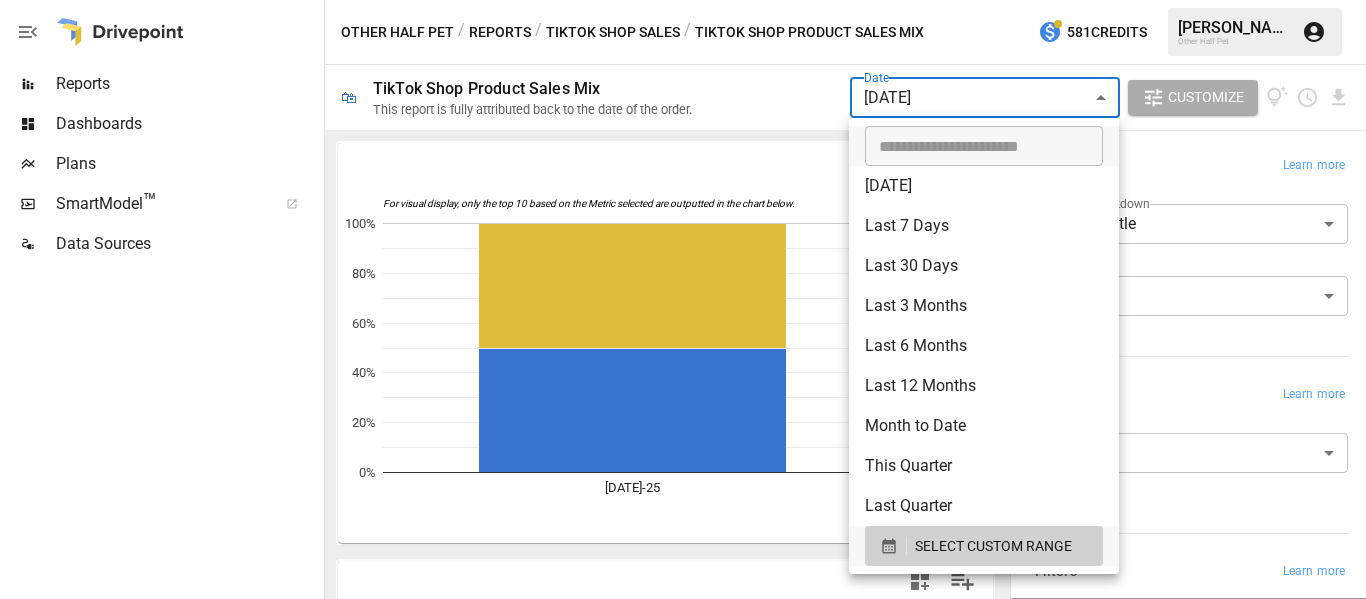 click on "Reports Dashboards Plans SmartModel ™ Data Sources Other Half Pet / Reports / TikTok Shop Sales / TikTok Shop Product Sales Mix 581  Credits [PERSON_NAME] Other Half Pet 🛍 TikTok Shop Product Sales Mix This report is fully attributed back to the date of the order. Date [DATE] ****** ​ Customize For visual display, only the top 10 based on the Metric selected are outputted in the chart below. Other Half Doggie Dental Oral Health Powder - Bacon Flavor, 20 Scoops for Dog… Other Half Everyday - Clean Dog Multivit… [DATE]-25 0% 20% 40% 60% 80% 100% for Dog… Product Title [DATE] Total Total 44 44 Other Half Everyday - Clean Dog Multivitamin Supplement | 45 Active Ingredients for Hip & Joint Support, Gut & Immune Support and Skin & Seasonal Allergy Support - 60 Scoops Bacon & Pumpkin Flavor Probiotics Natural 22 22 Other Half Doggie Dental Oral Health Powder - Bacon Flavor, 20 Scoops for Dog Breath Freshener, Plaque Remover, [MEDICAL_DATA] Control & Postbiotic Formula 22 22 Breakdown Learn more Product Breakdown" at bounding box center [683, 0] 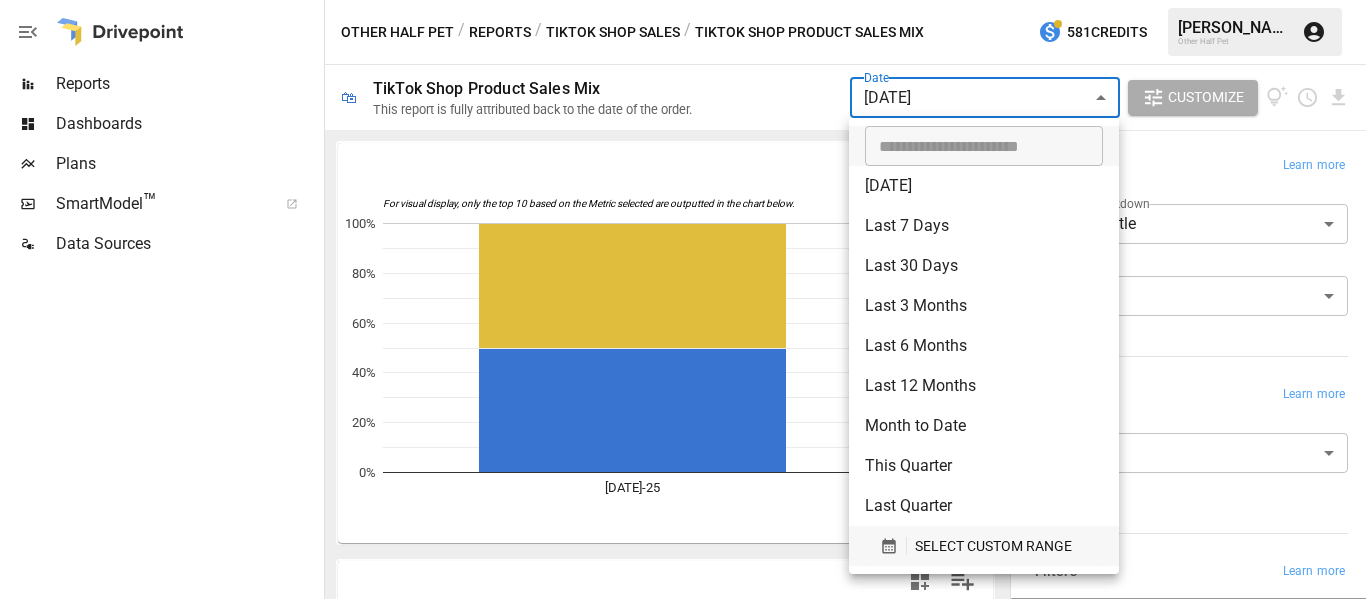 drag, startPoint x: 935, startPoint y: 573, endPoint x: 950, endPoint y: 550, distance: 27.45906 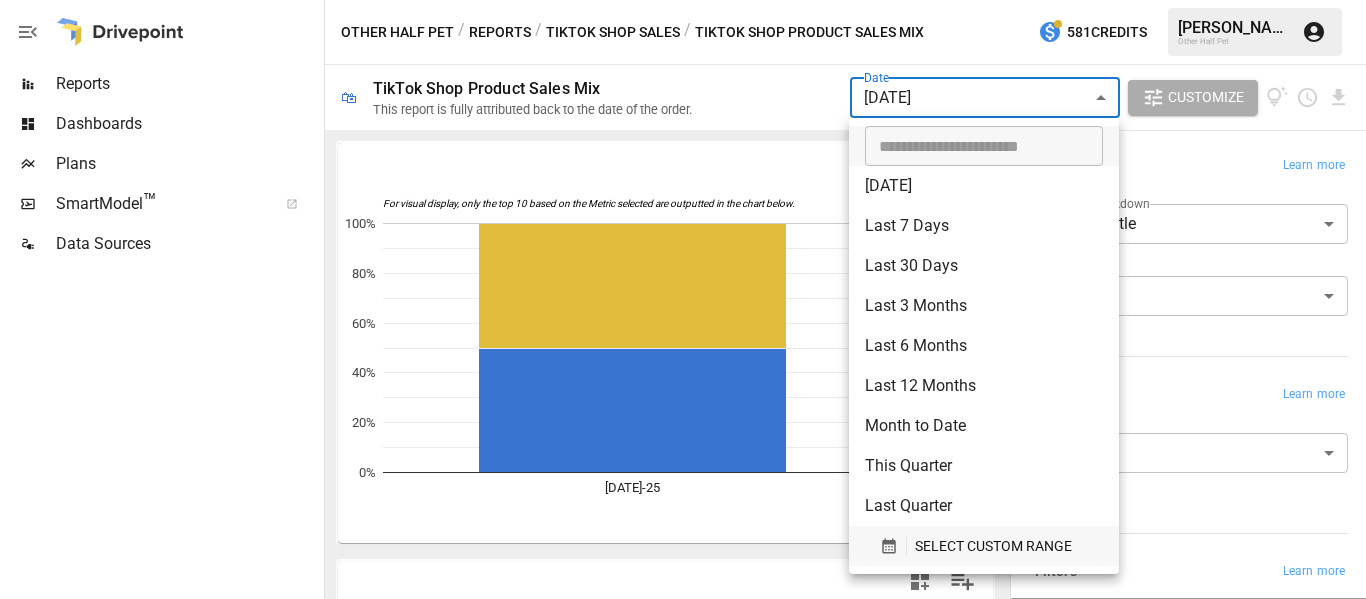 click on "​ [DATE] [DATE] Last 7 Days Last 30 Days Last 90 Days Last 365 Days Last Month Last 3 Months Last 6 Months Last 12 Months Last Year Week to Date Month to Date Quarter to Date Year to Date This Quarter Last Quarter This Year SELECT CUSTOM RANGE" at bounding box center [984, 346] 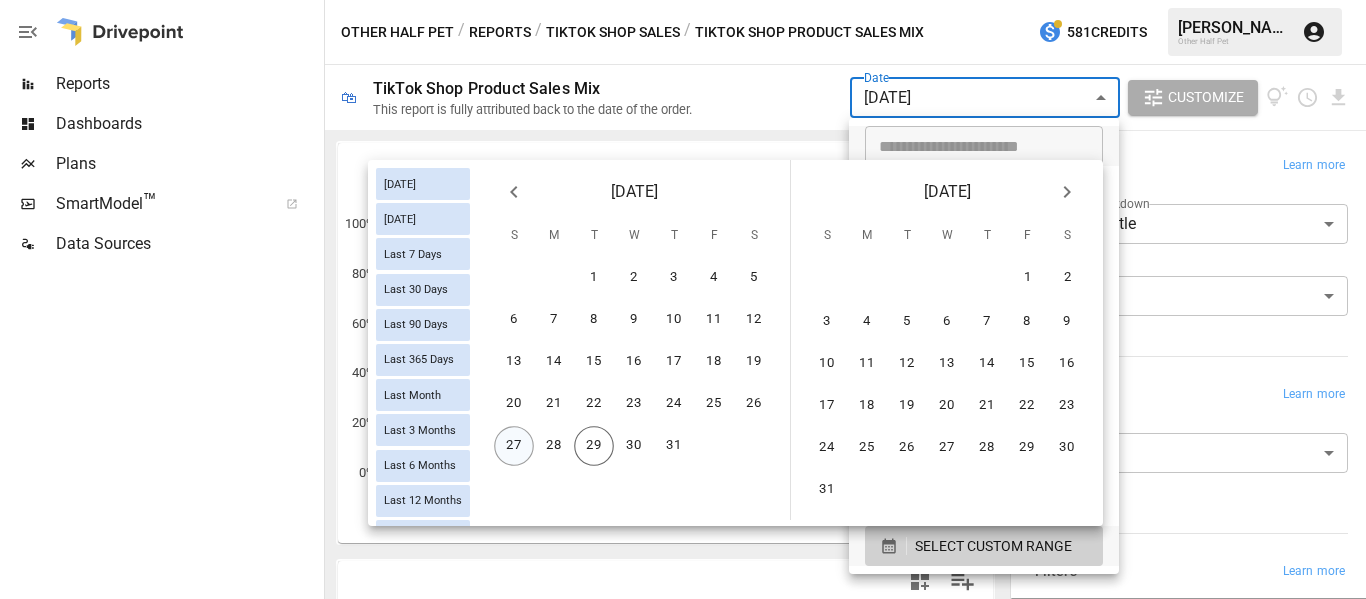 click on "27" at bounding box center [514, 446] 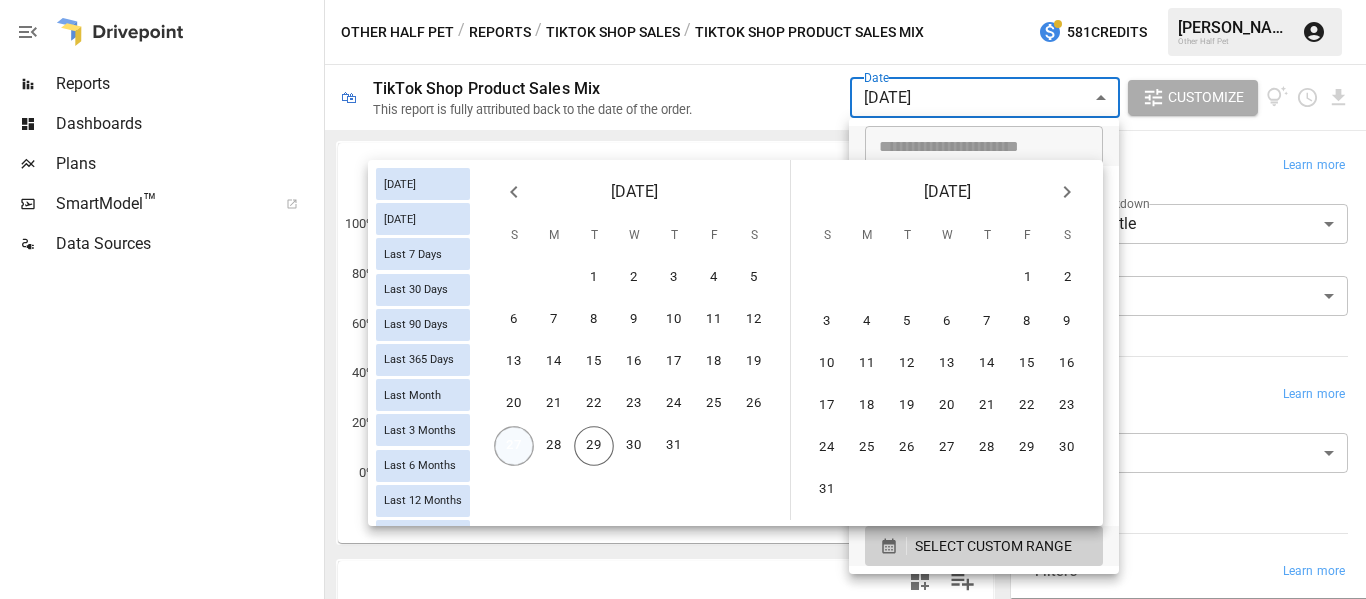 click on "27" at bounding box center (514, 446) 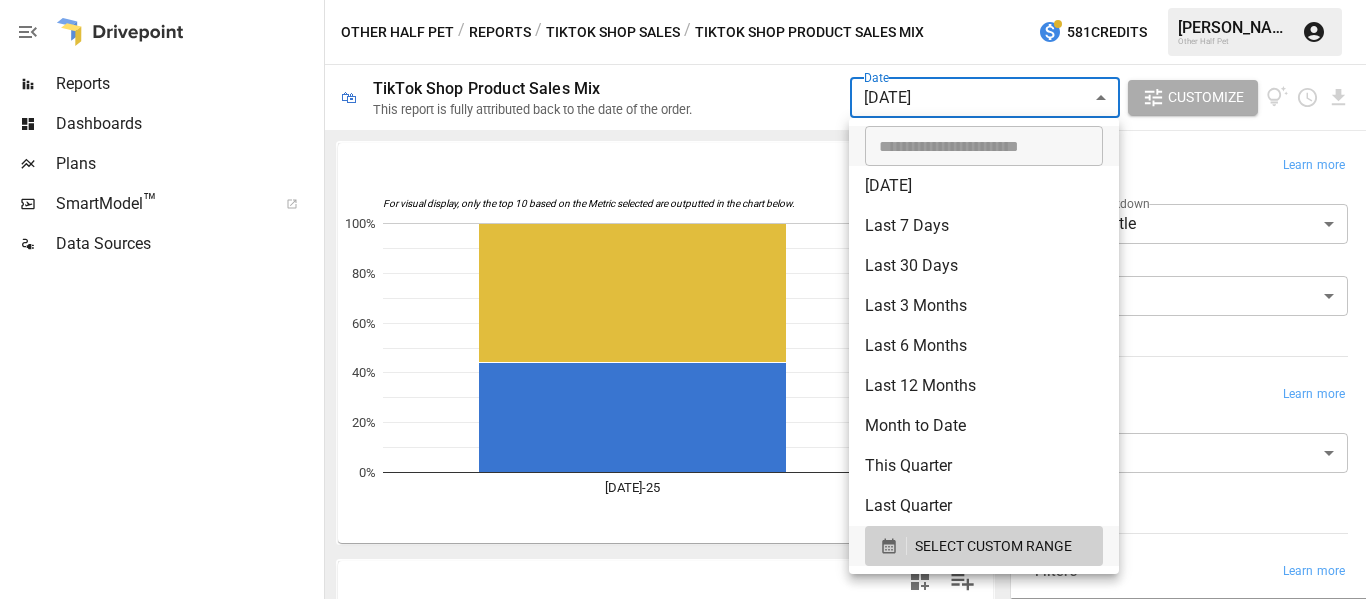 click at bounding box center [683, 299] 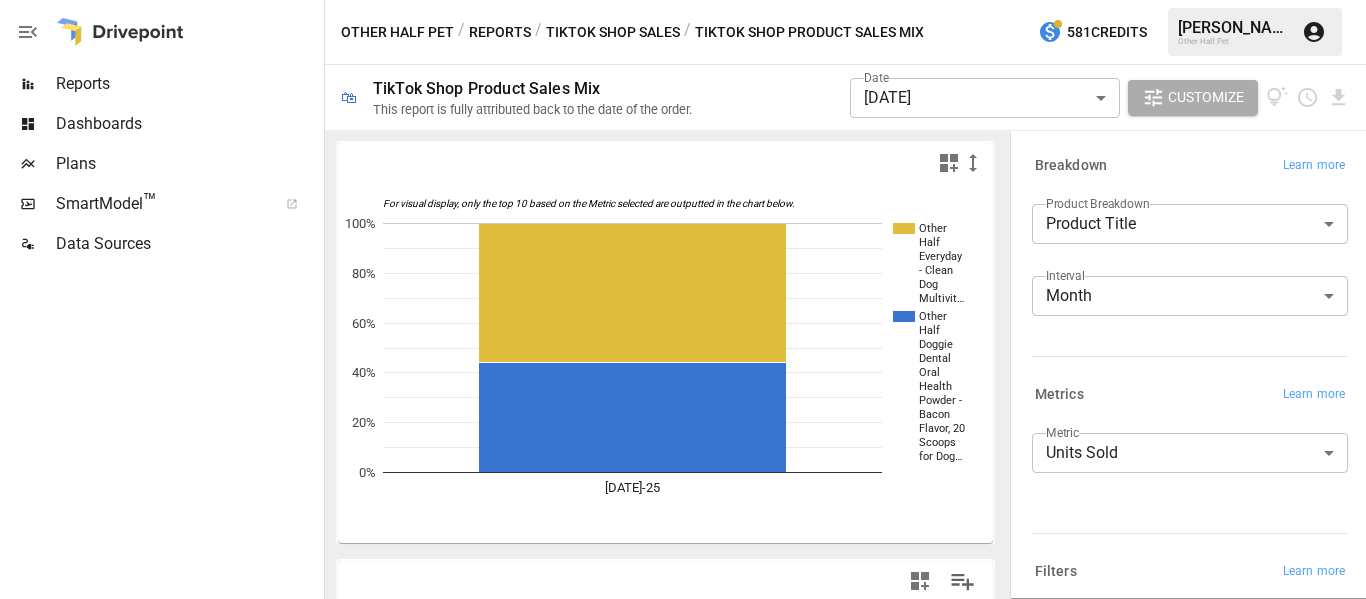 click on "TikTok Shop Product Sales Mix This report is fully attributed back to the date of the order." at bounding box center [536, 98] 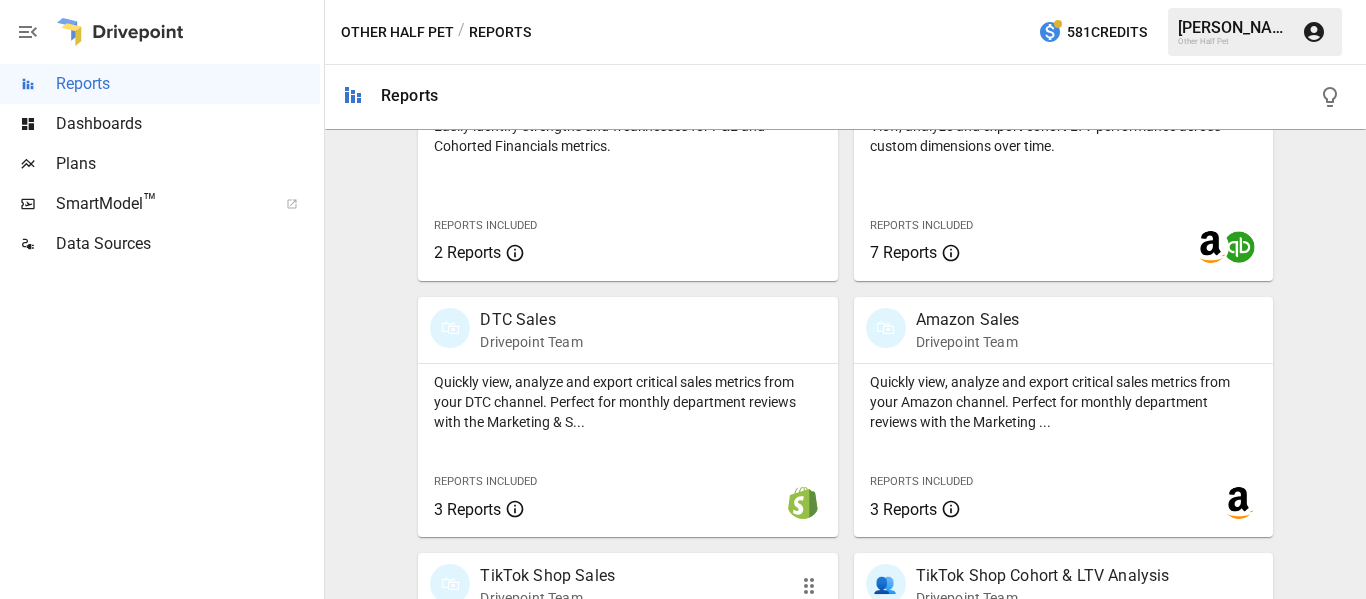 scroll, scrollTop: 1000, scrollLeft: 0, axis: vertical 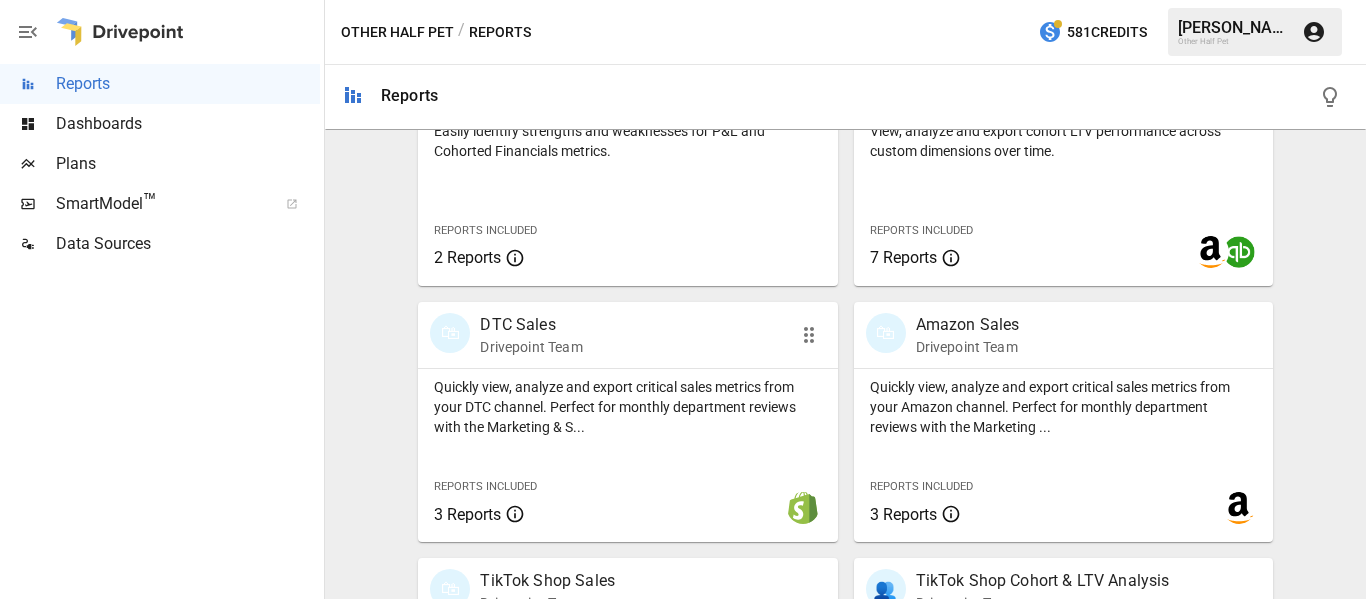 click on "🛍 DTC Sales Drivepoint Team" at bounding box center (627, 335) 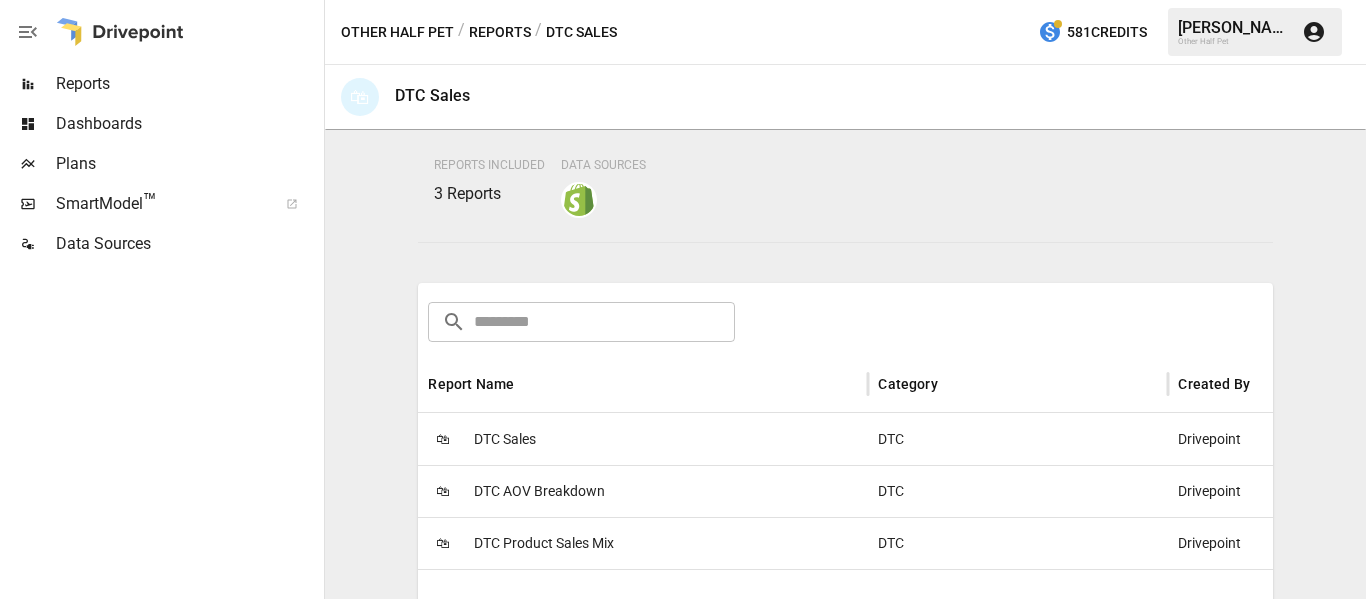 scroll, scrollTop: 300, scrollLeft: 0, axis: vertical 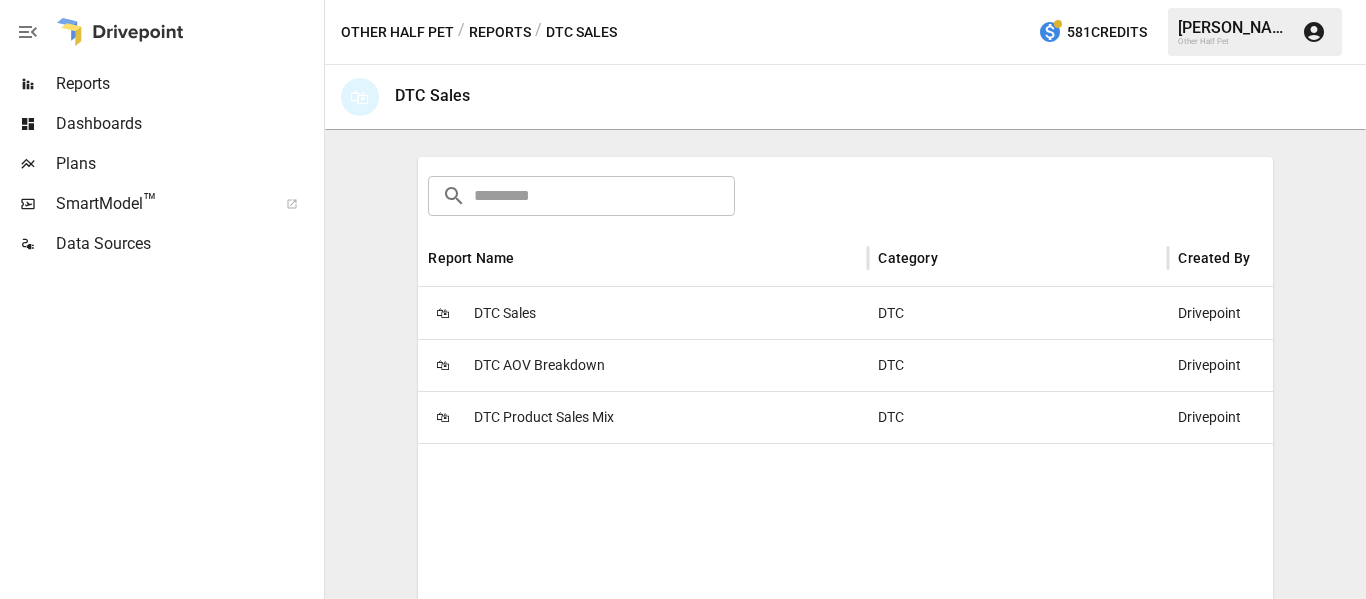 click on "DTC Product Sales Mix" at bounding box center [544, 417] 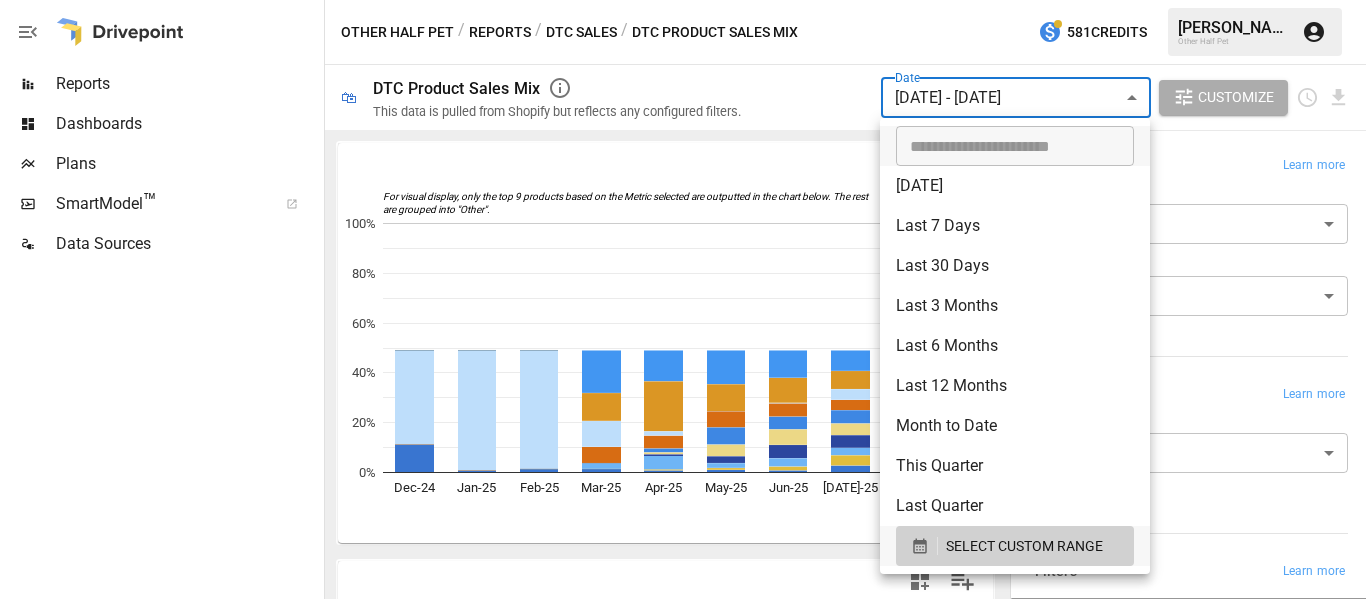 click on "Reports Dashboards Plans SmartModel ™ Data Sources Other Half Pet / Reports / DTC Sales / DTC Product Sales Mix 581  Credits [PERSON_NAME] Other Half Pet 🛍 DTC Product Sales Mix This data is pulled from Shopify but reflects any configured filters. Date [DATE] - [DATE] ****** ​ Customize For visual display, only the top 9 products based on the Metric selected are outputted in the chart below. The rest are grouped into "Other". Dec-24 Jan-25 Feb-25 Mar-25 Apr-25 May-25 Jun-25 [DATE]-25 0% 20% 40% 60% 80% 100% OH-Ever… SKU [DATE] [DATE] [DATE] [DATE] [DATE] Total $738.60 $5,822.12 $9,247.75 $9,483.63 $10,500.86 OH-EverydayOne-2 $3,299.91 $2,655.27 OH-EverydayOne-1 $2,196.60 $4,283.61 OH-EverydayOne $569.88 $5,738.10 $8,970.03 $2,017.83 $387.09 OH-EverydayOne-3 $1,251.66 $1,124.49 Other-Half-Dental-45-1 $335.91 OH-Bundles-DailyDuo $143.96 Other-Half-Dental-45-2 $150.36 OH-EverydayOne-4 $441.48 $1,154.88 Other-Half-Dental-45-3 $79.98 savedby $84.02 $277.72 $236.16 $185.31 null $168.72" at bounding box center [683, 0] 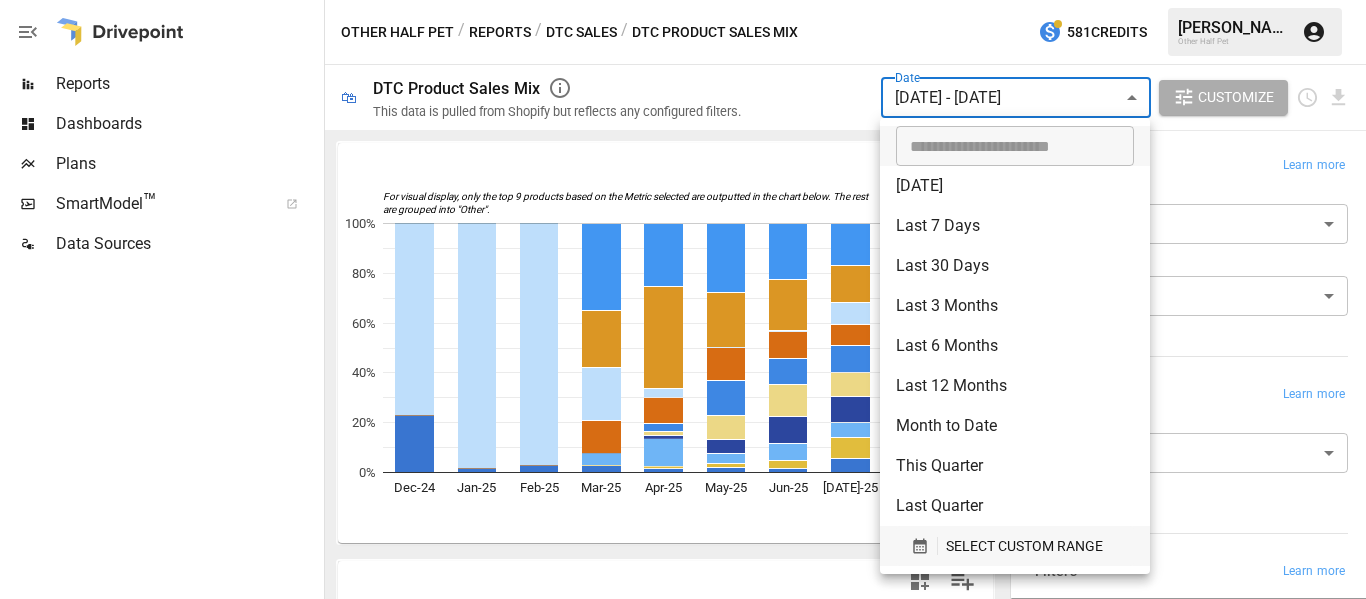 click on "SELECT CUSTOM RANGE" at bounding box center [1024, 546] 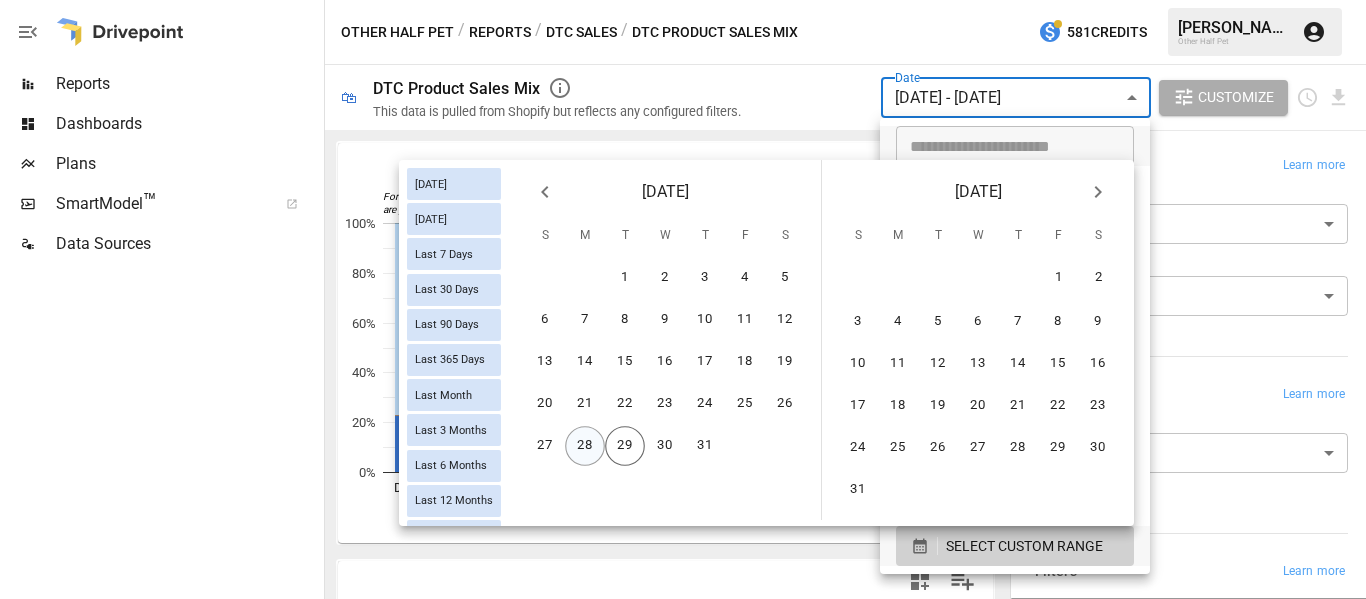 click on "28" at bounding box center (585, 446) 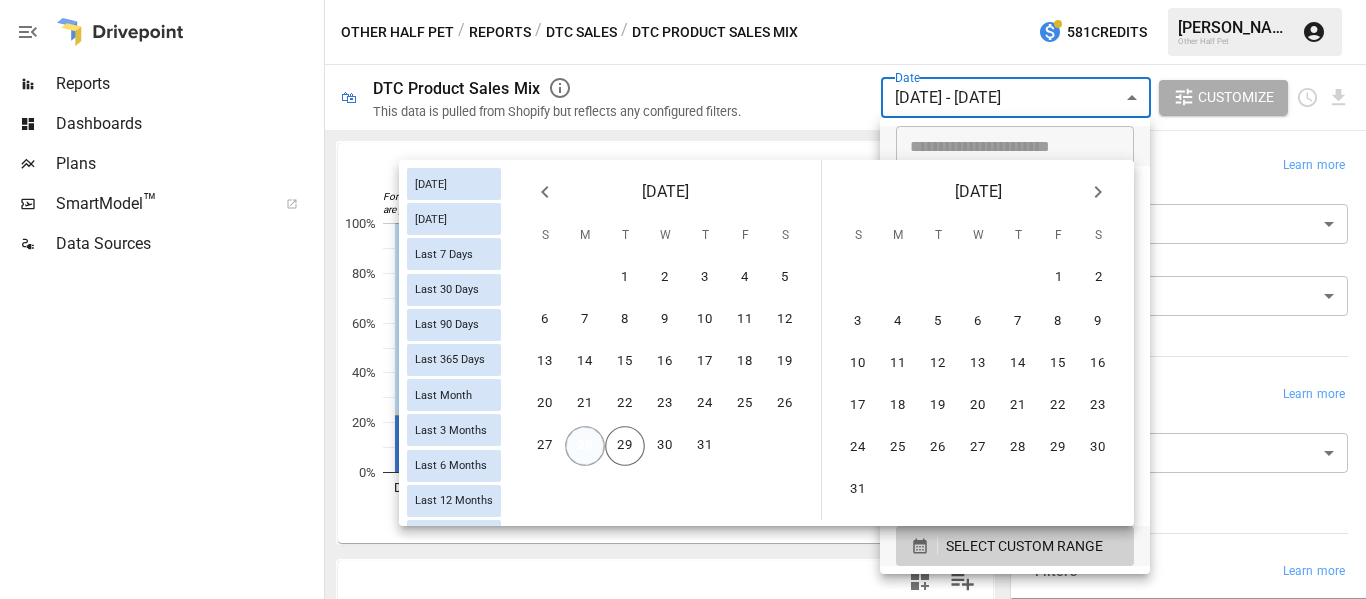 click on "28" at bounding box center (585, 446) 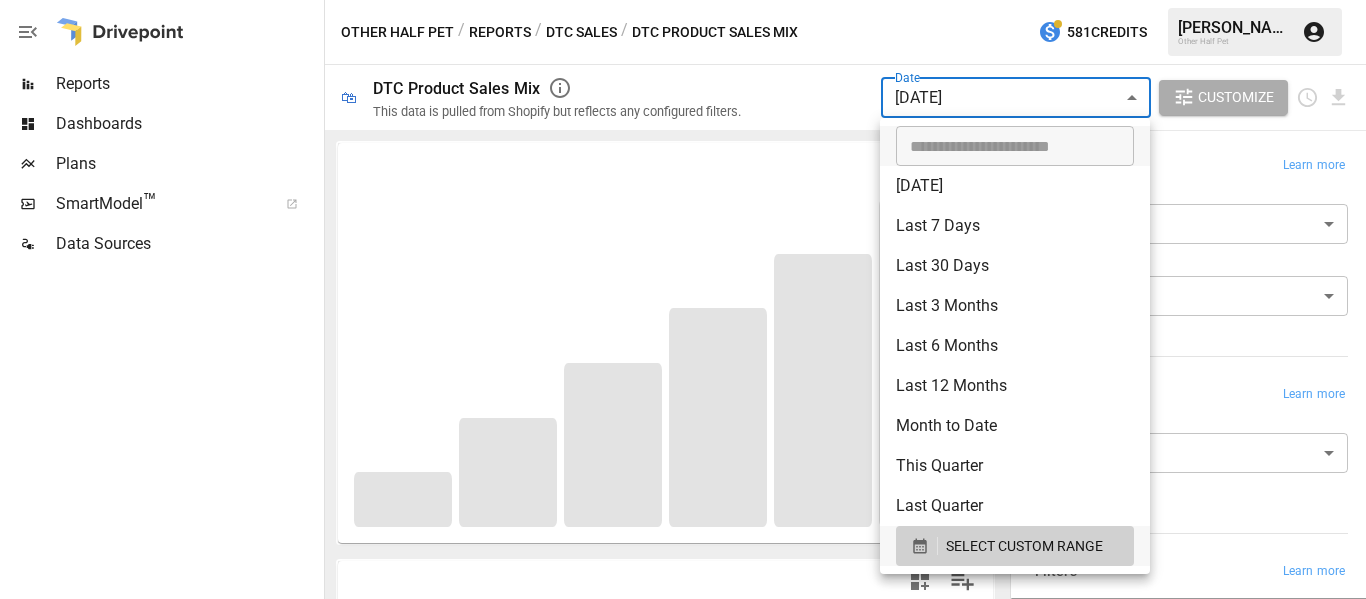 click at bounding box center (683, 299) 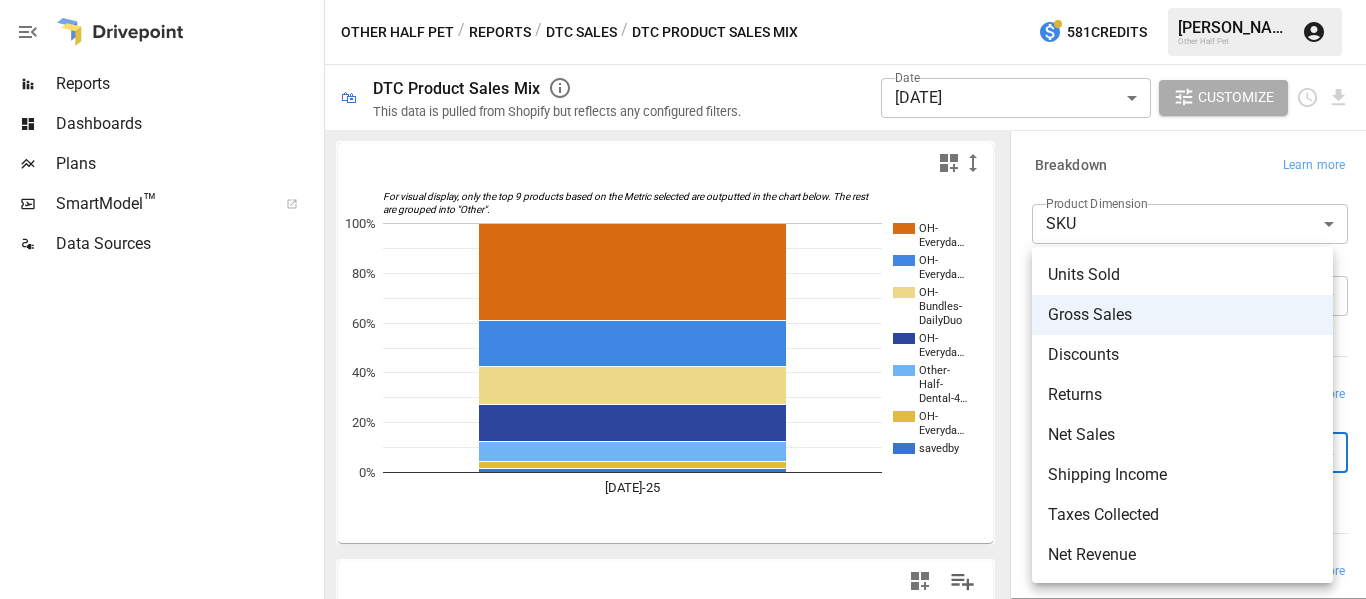 click on "**********" at bounding box center (683, 0) 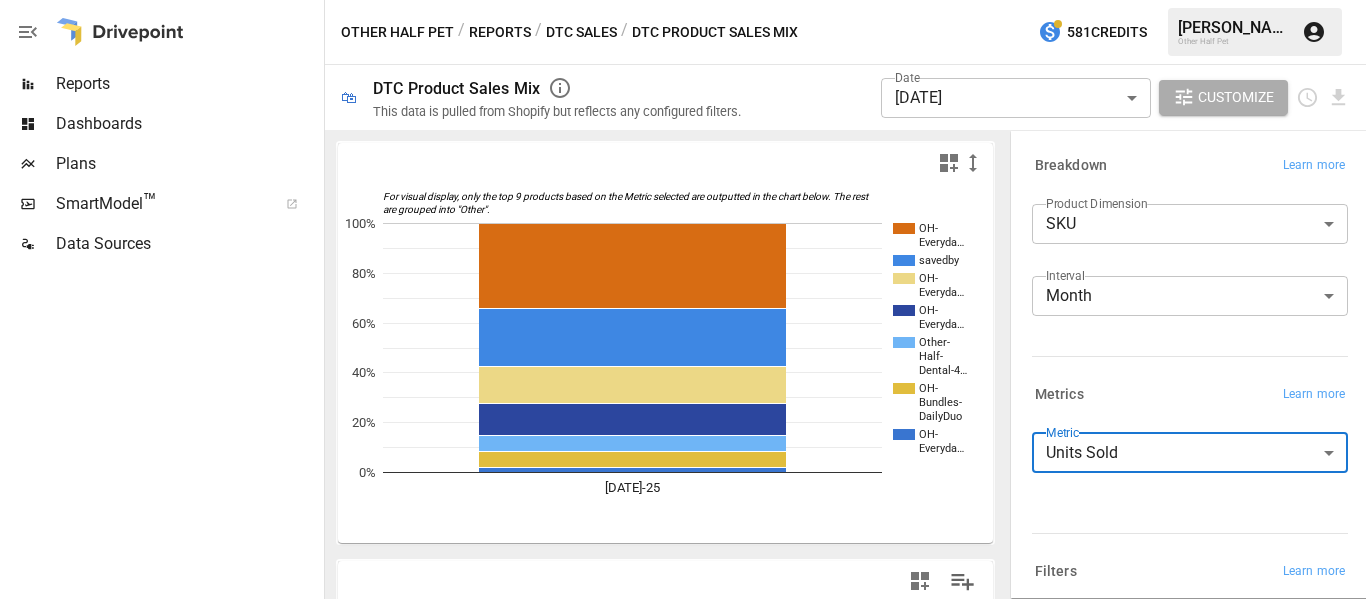 click on "**********" at bounding box center [683, 0] 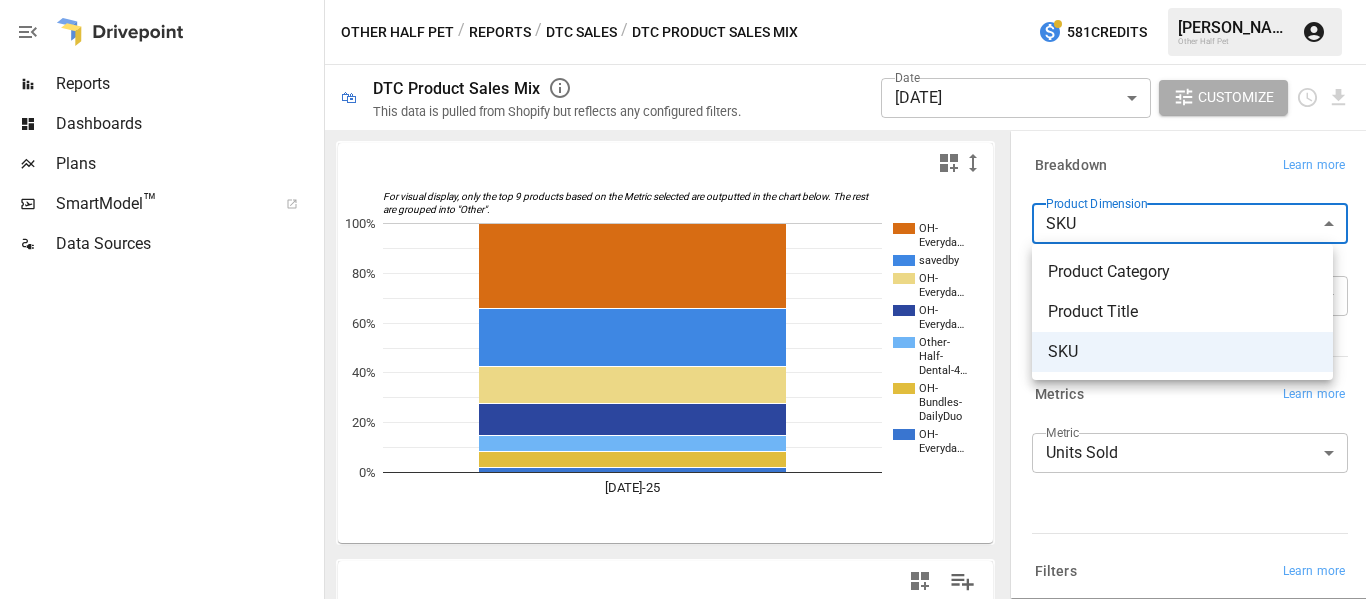 click on "Product Title" at bounding box center (1182, 312) 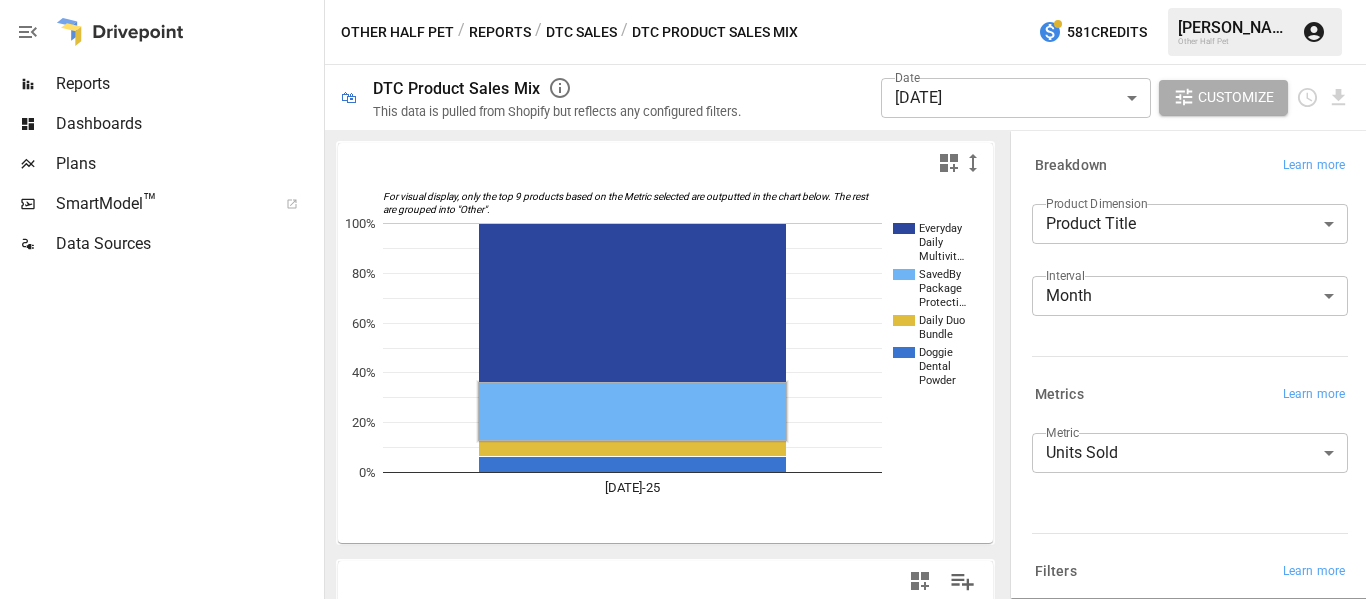 click 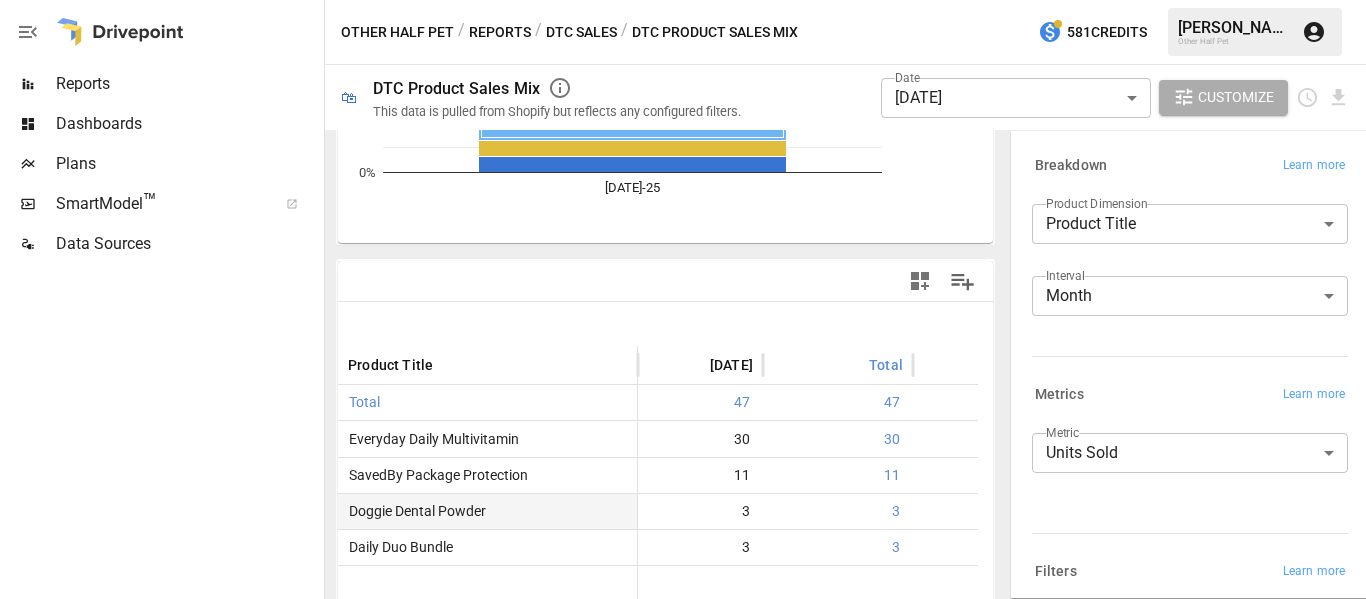 scroll, scrollTop: 400, scrollLeft: 0, axis: vertical 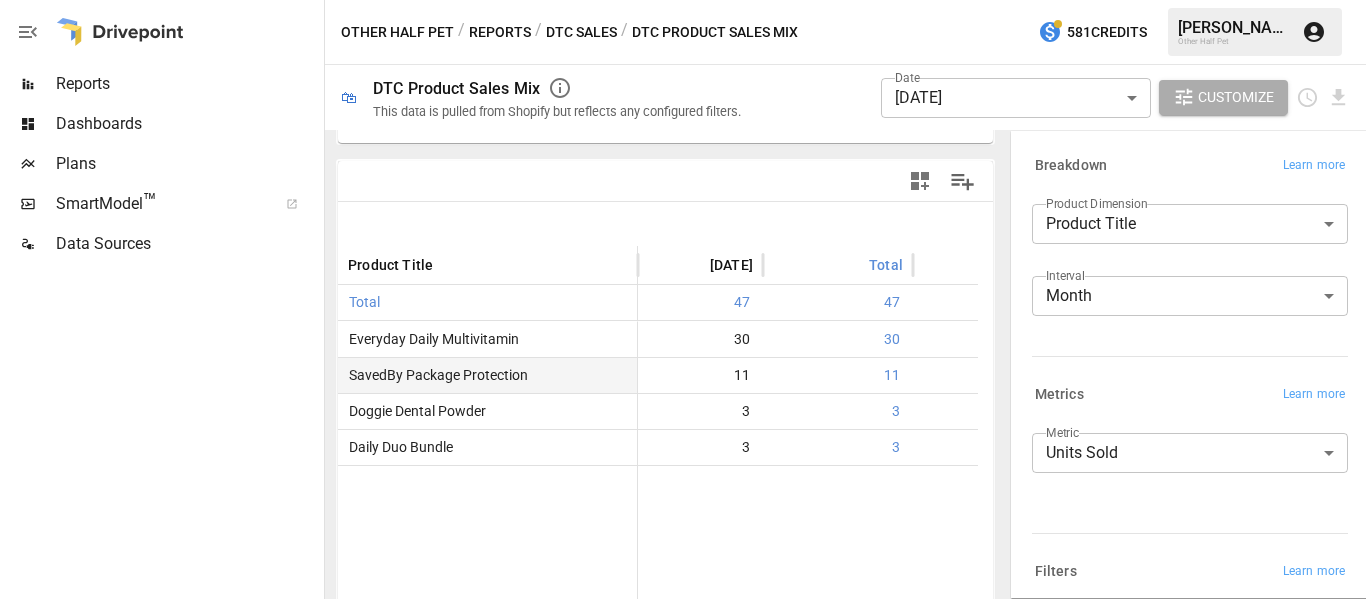 click on "SavedBy Package Protection" at bounding box center (434, 375) 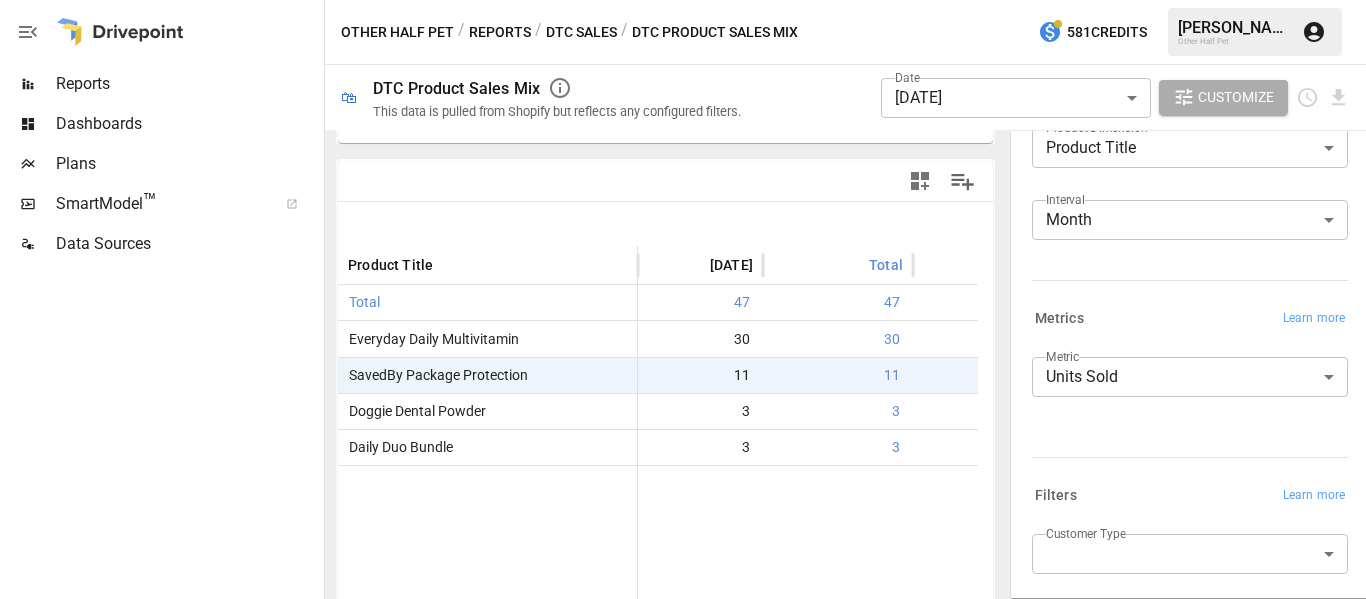 scroll, scrollTop: 0, scrollLeft: 0, axis: both 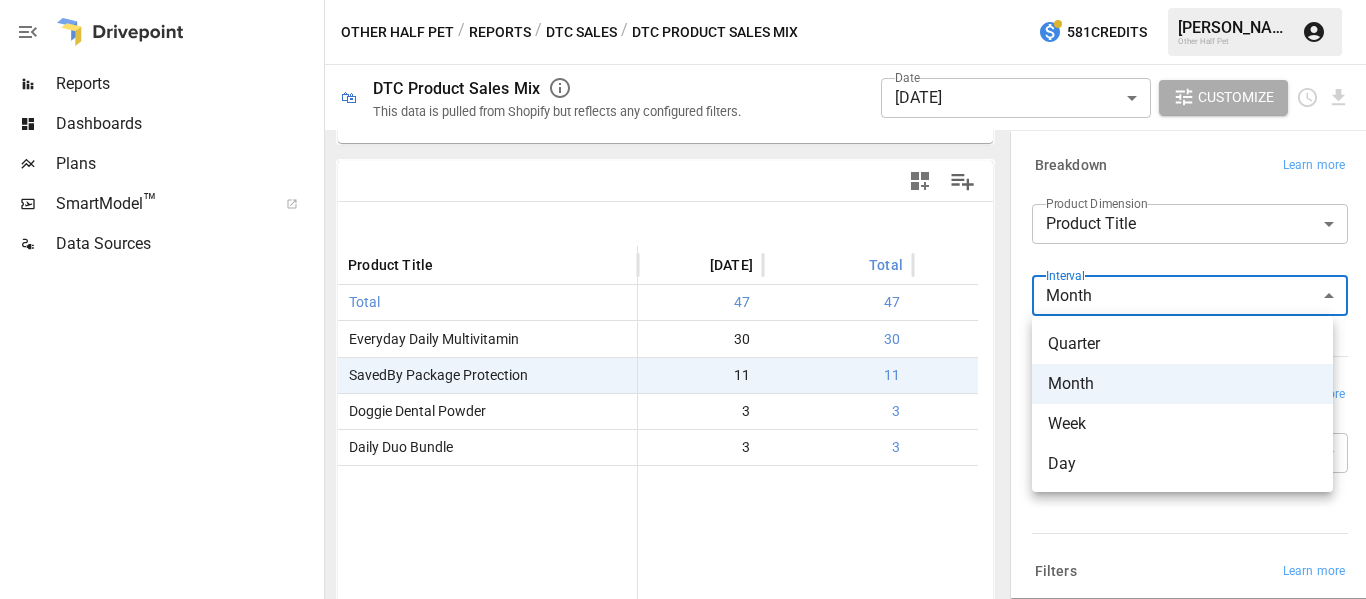 click on "**********" at bounding box center (683, 0) 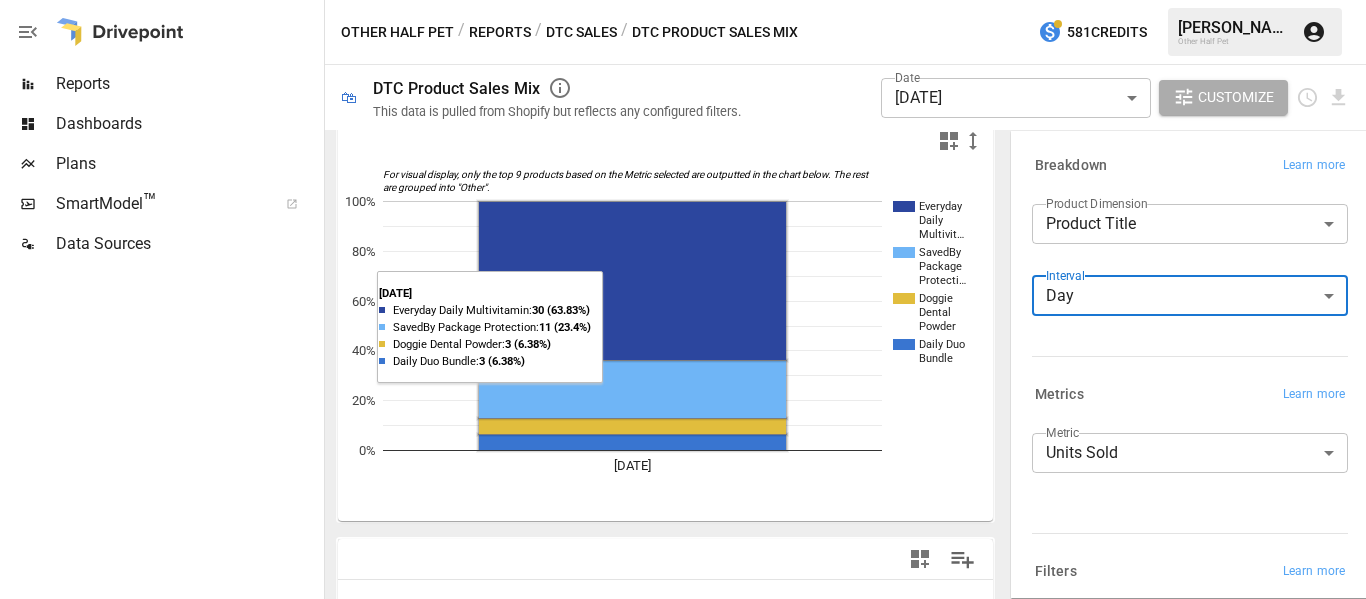 scroll, scrollTop: 0, scrollLeft: 0, axis: both 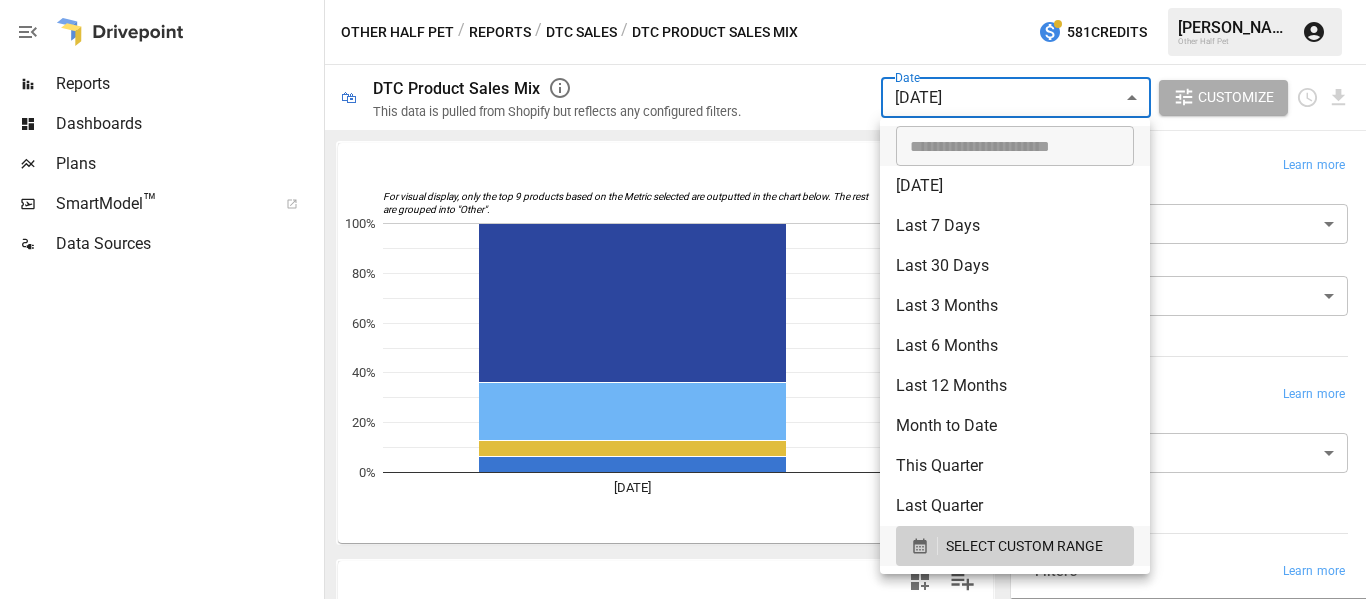 click on "**********" at bounding box center [683, 0] 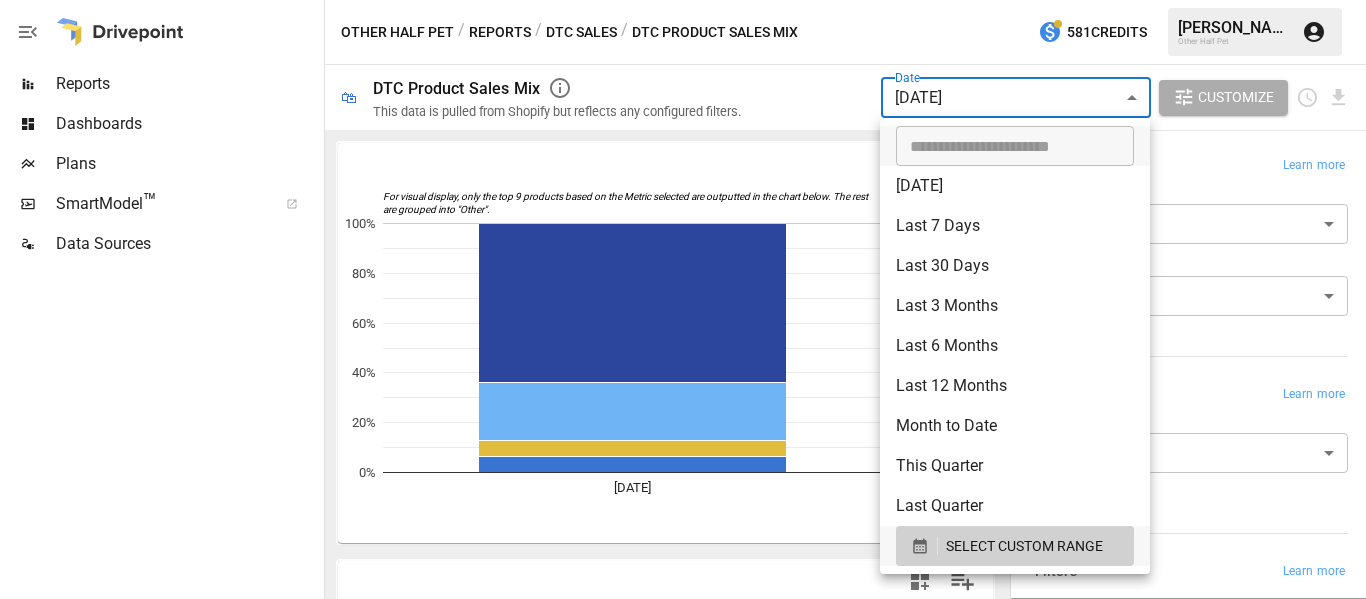 click on "Last 7 Days" at bounding box center [1015, 226] 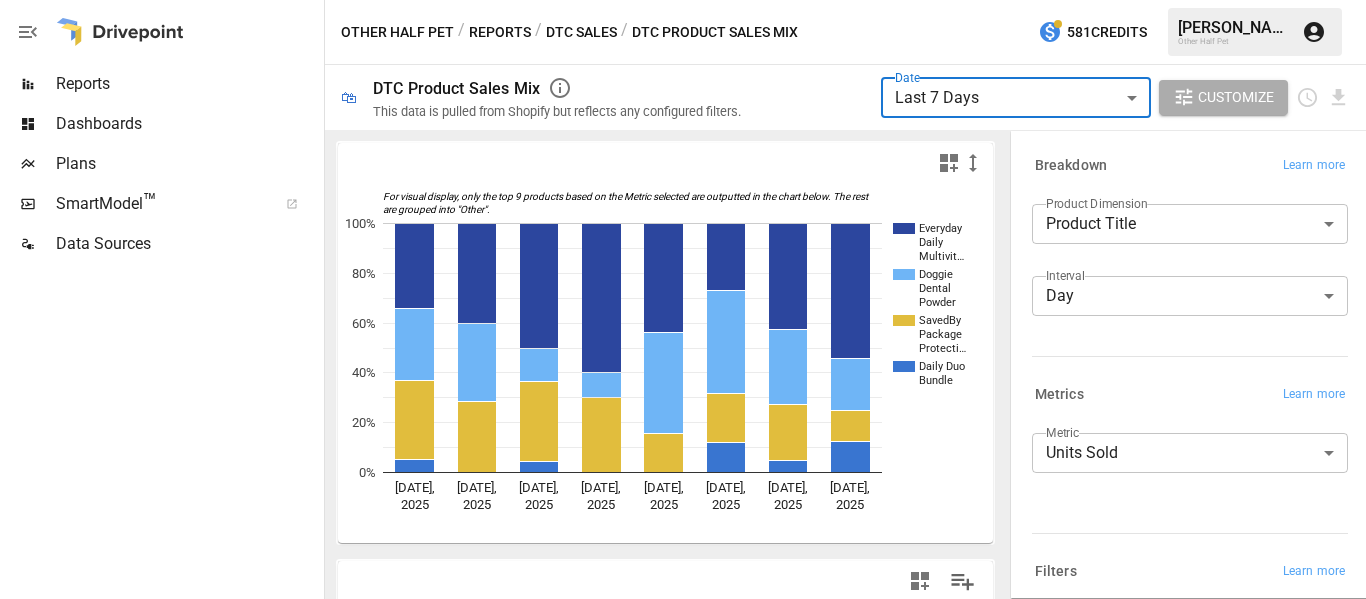 click on "**********" at bounding box center (683, 0) 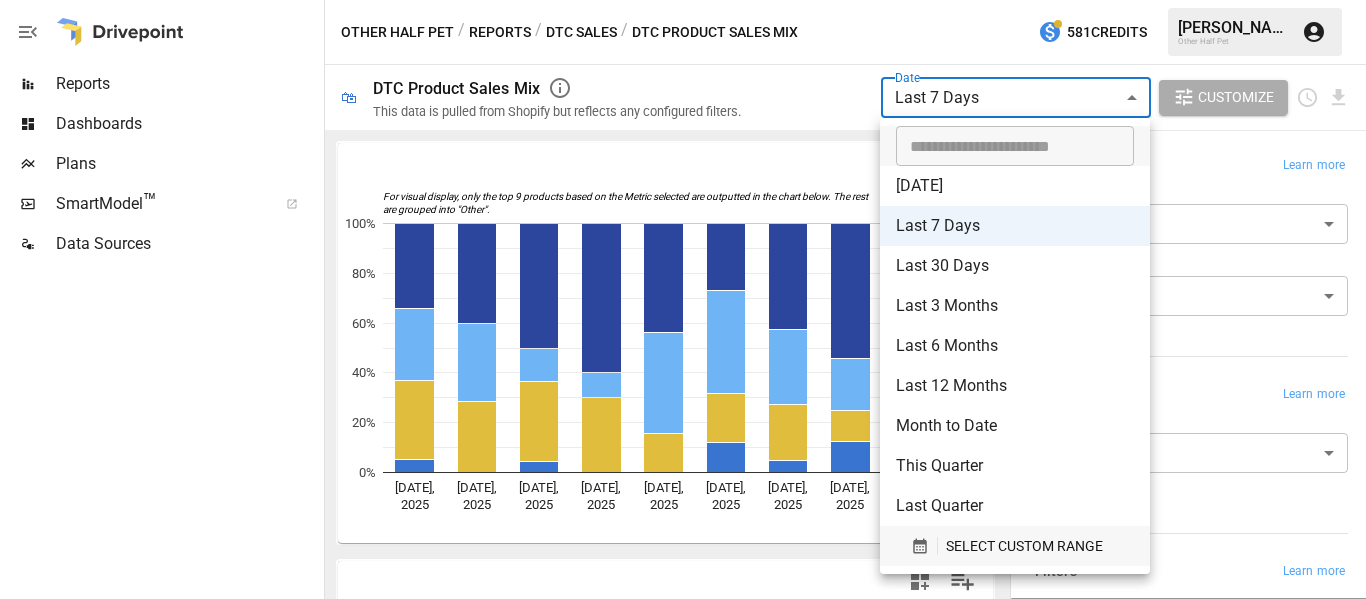click on "SELECT CUSTOM RANGE" at bounding box center [1024, 546] 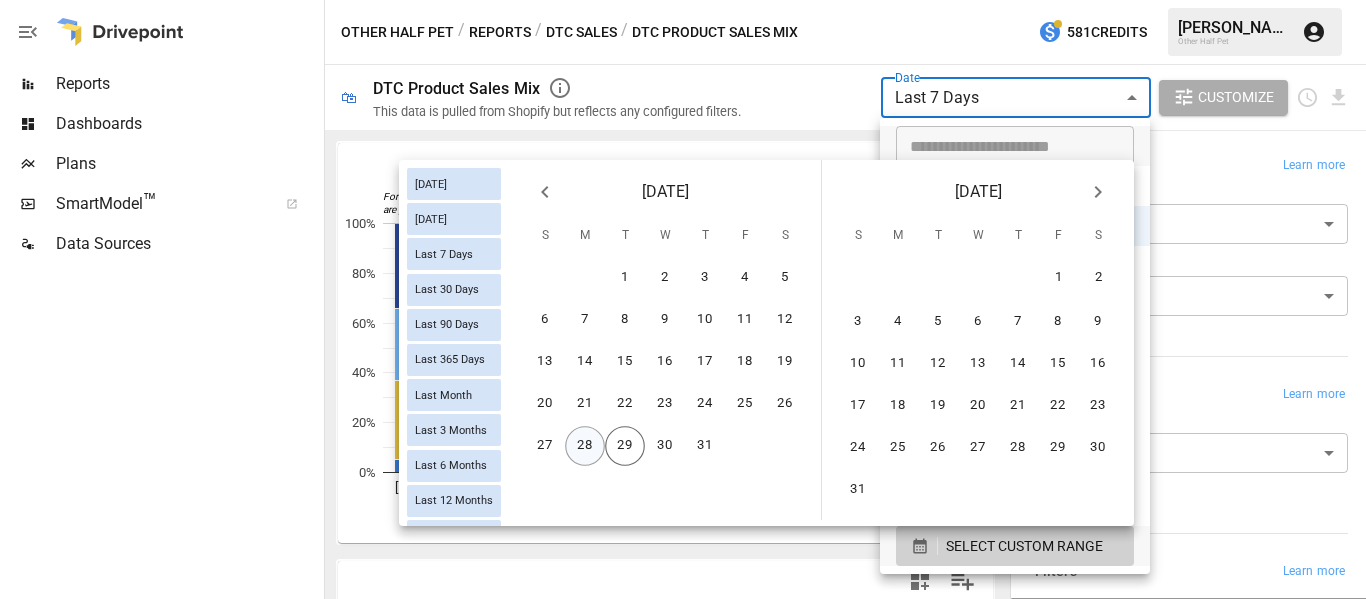 click on "28" at bounding box center (585, 446) 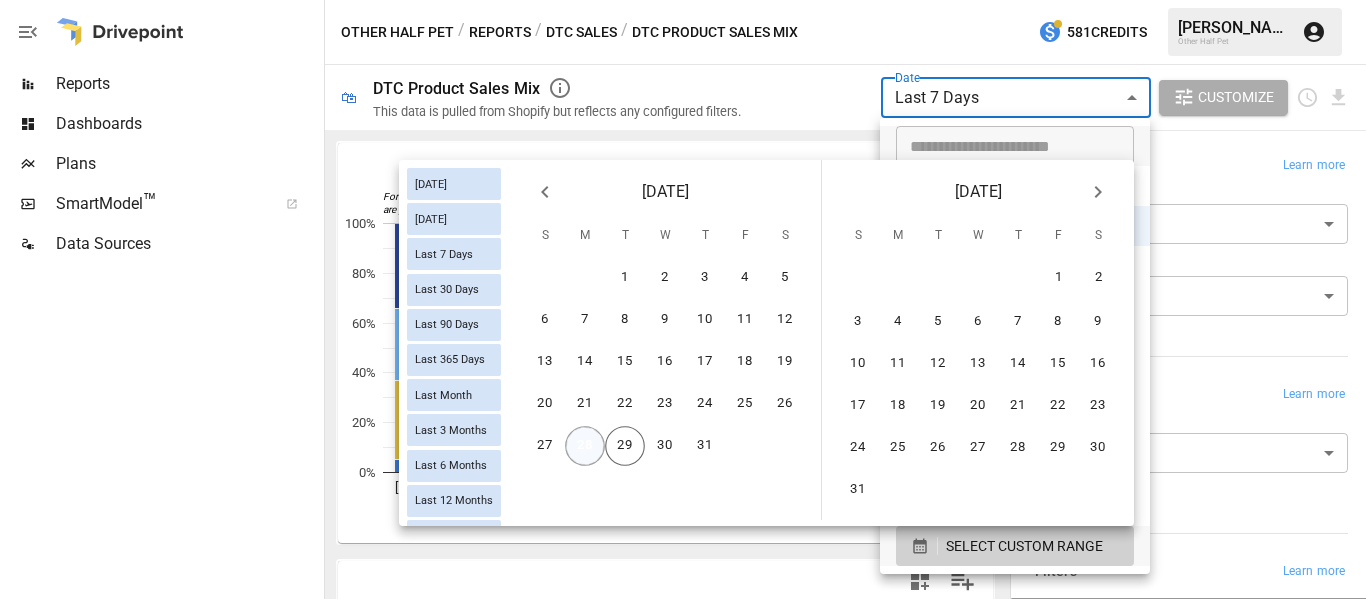 click on "28" at bounding box center (585, 446) 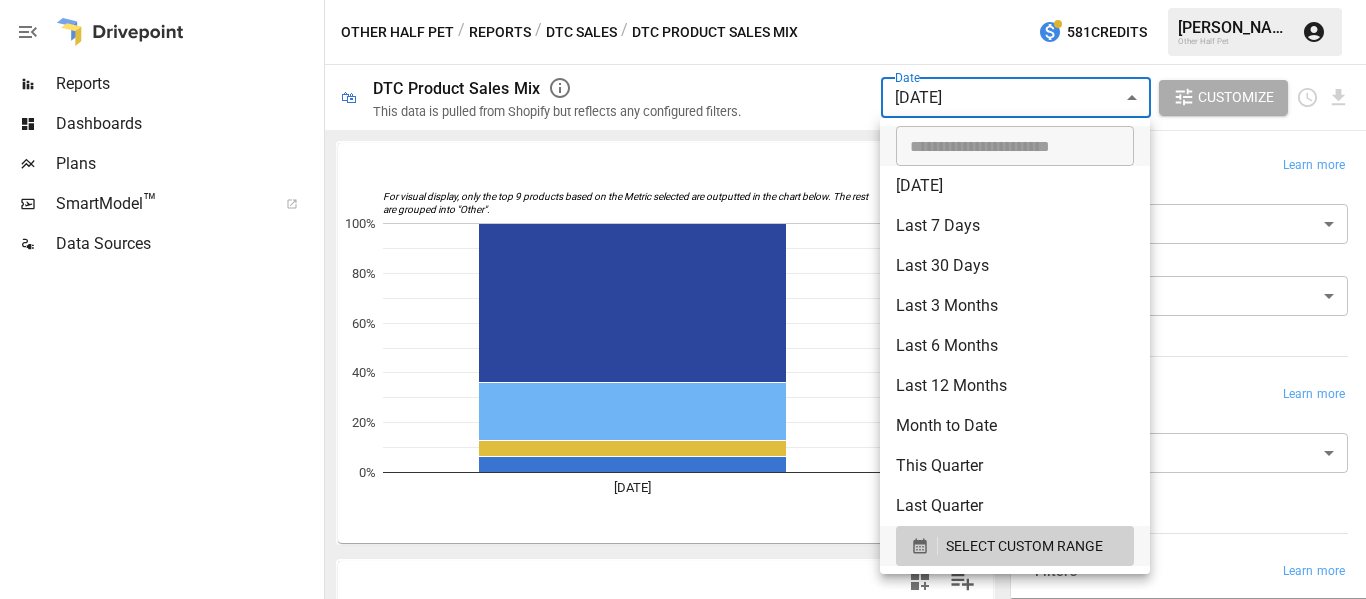 click at bounding box center (683, 299) 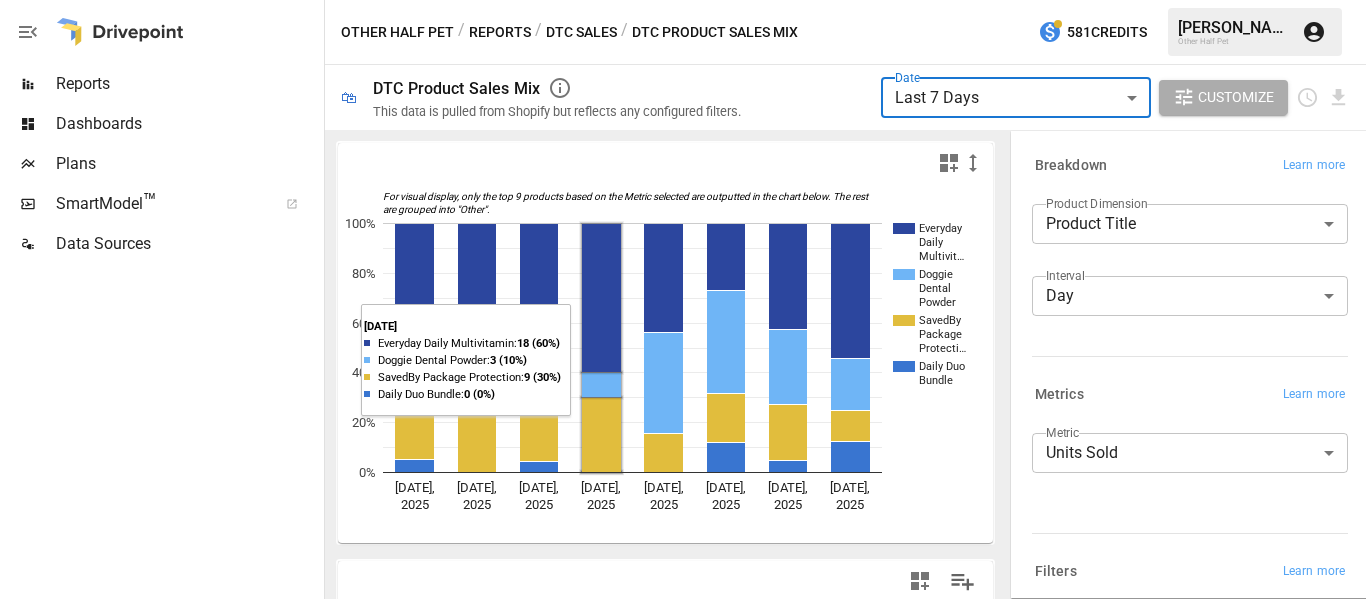 click on "**********" at bounding box center [683, 0] 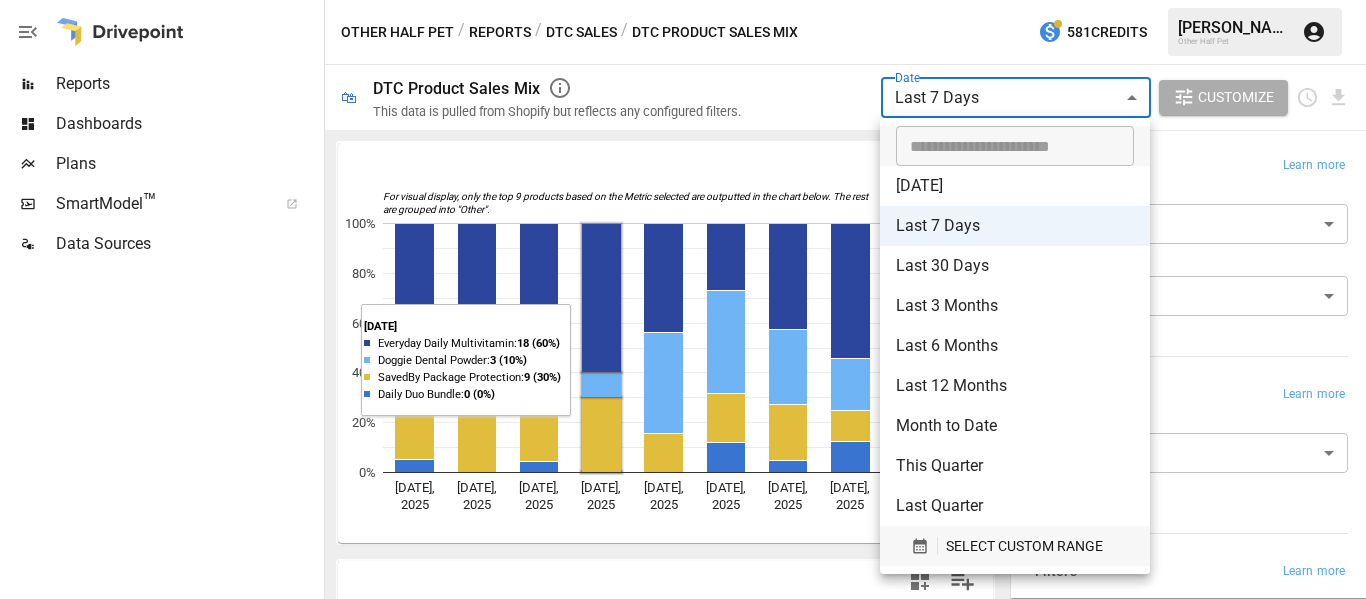 click on "SELECT CUSTOM RANGE" at bounding box center (1024, 546) 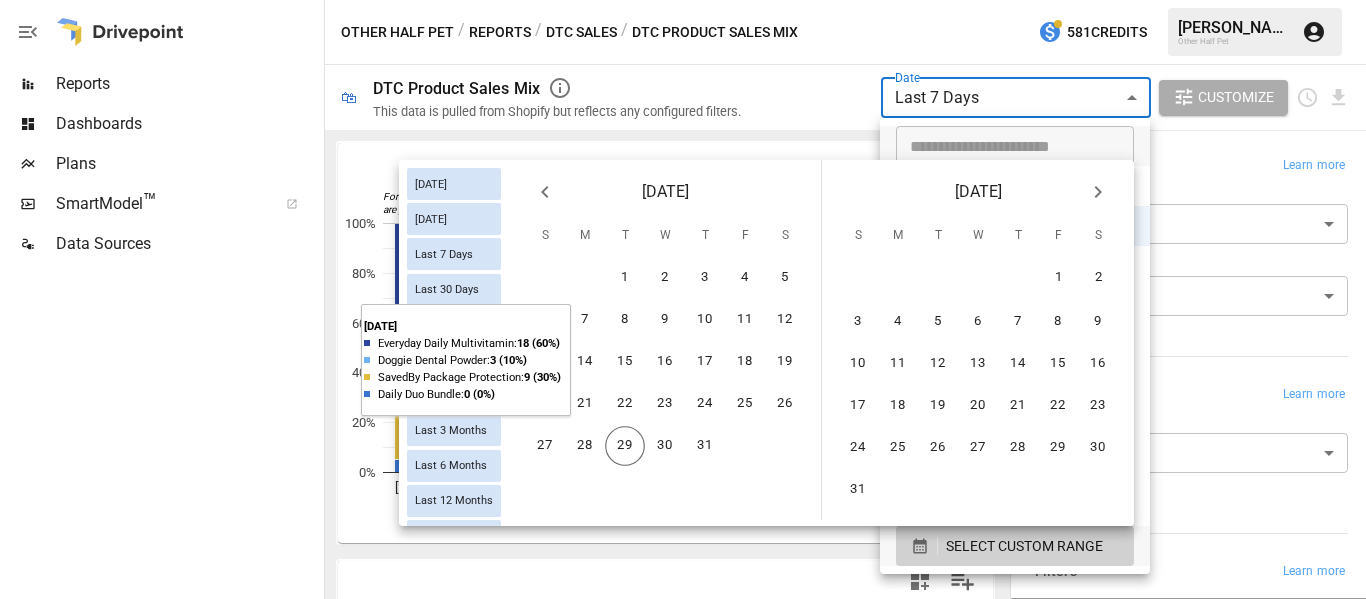 click on "Last 90 Days" at bounding box center [454, 325] 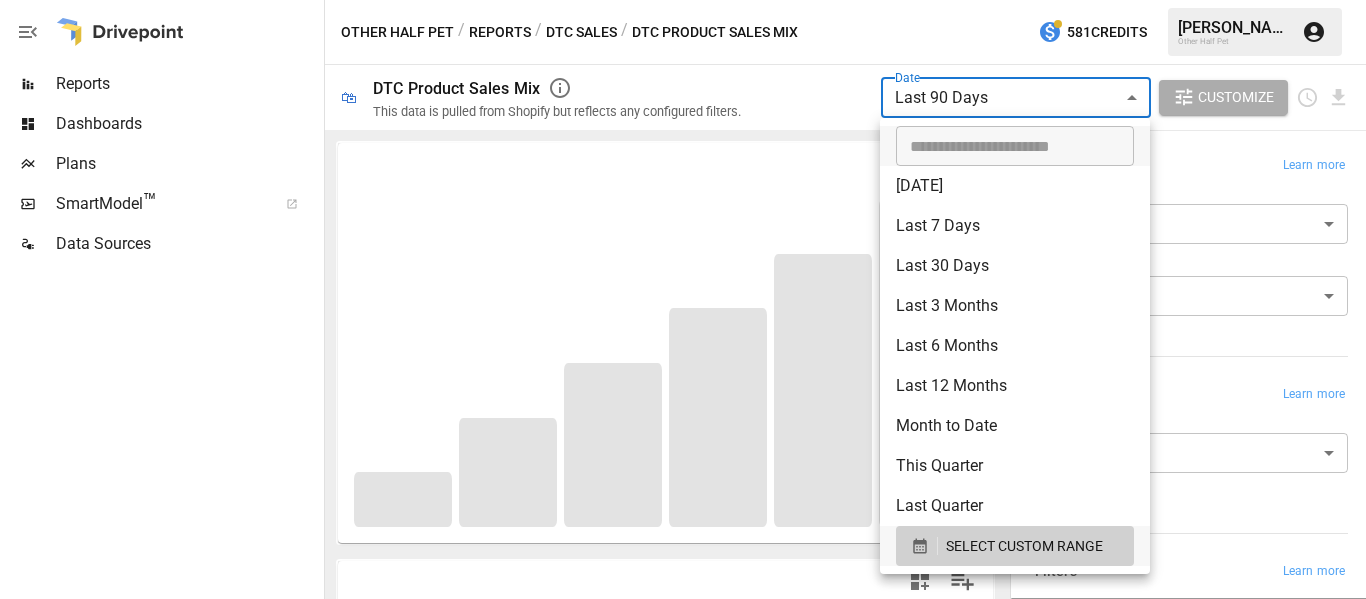 click at bounding box center [683, 299] 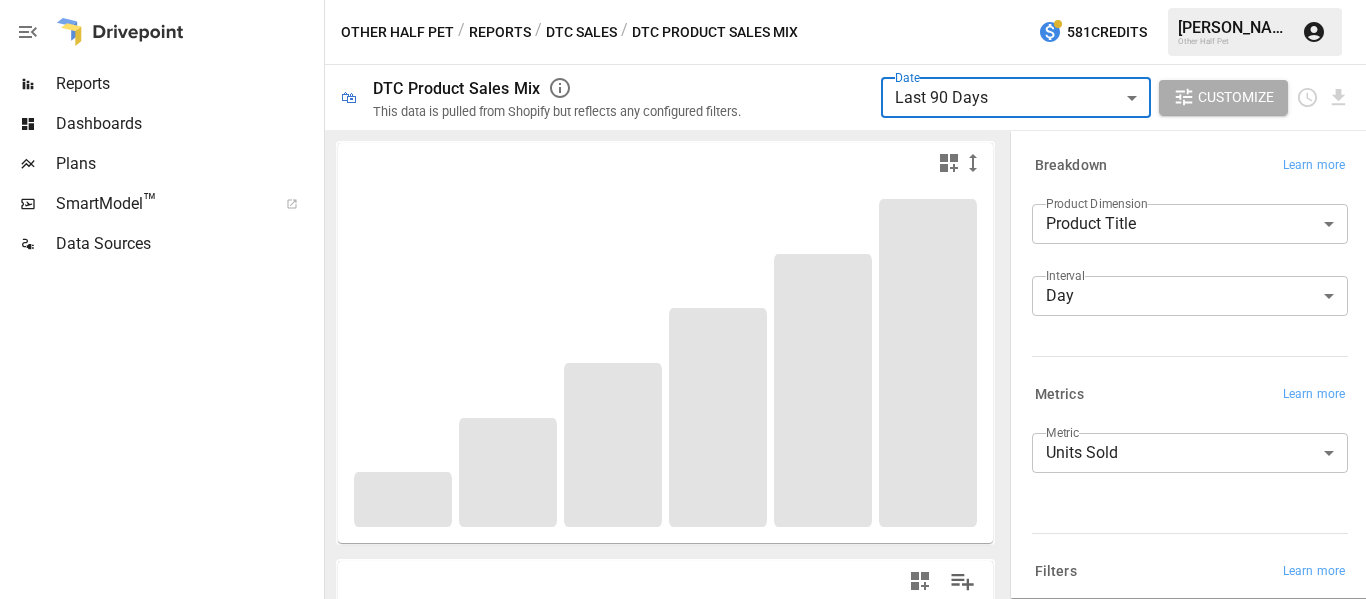 click on "**********" at bounding box center (683, 0) 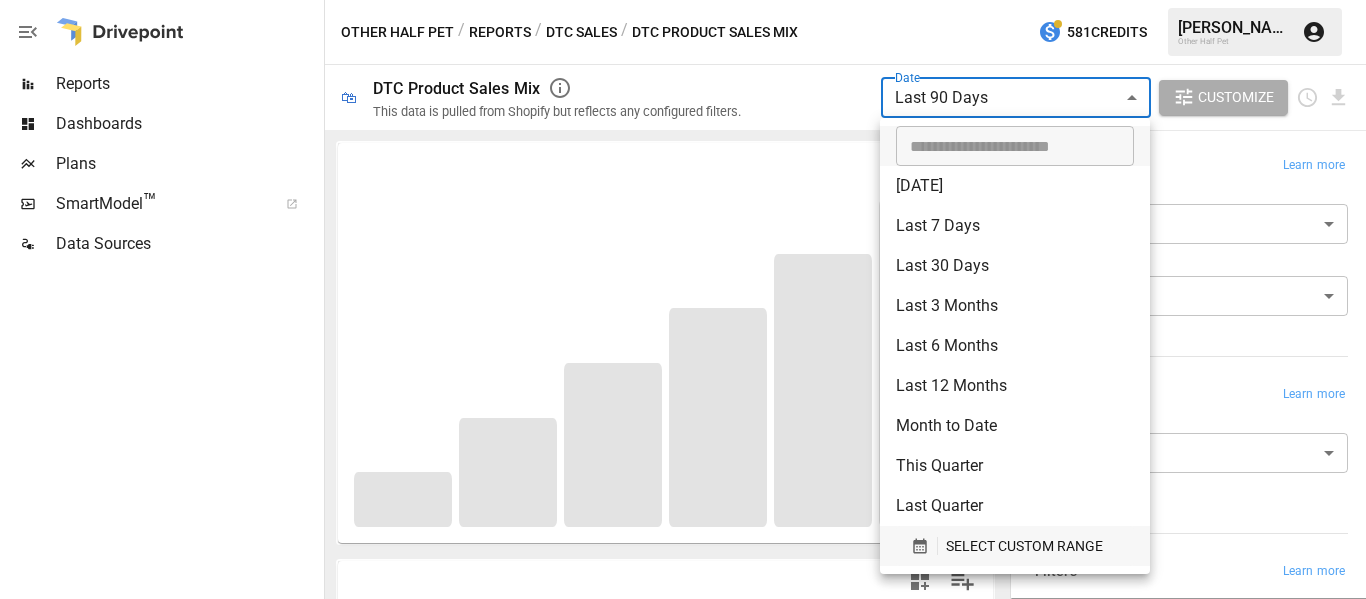 click on "SELECT CUSTOM RANGE" at bounding box center [1024, 546] 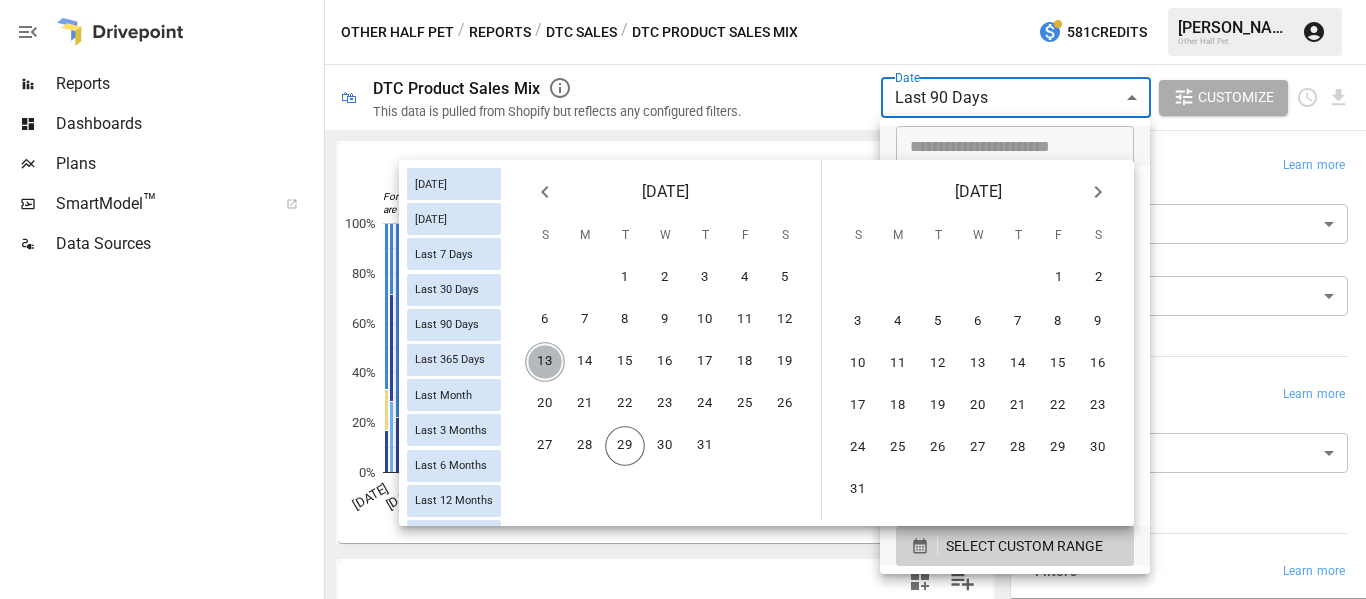 click on "13" at bounding box center [545, 362] 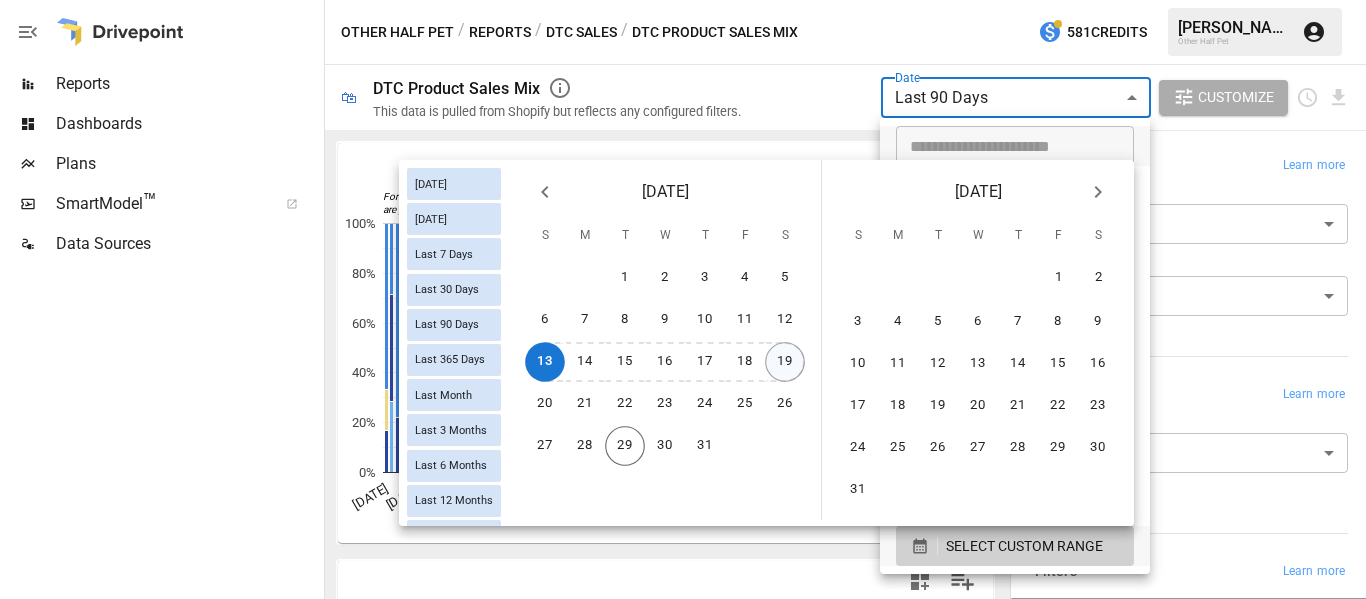 click on "19" at bounding box center [785, 362] 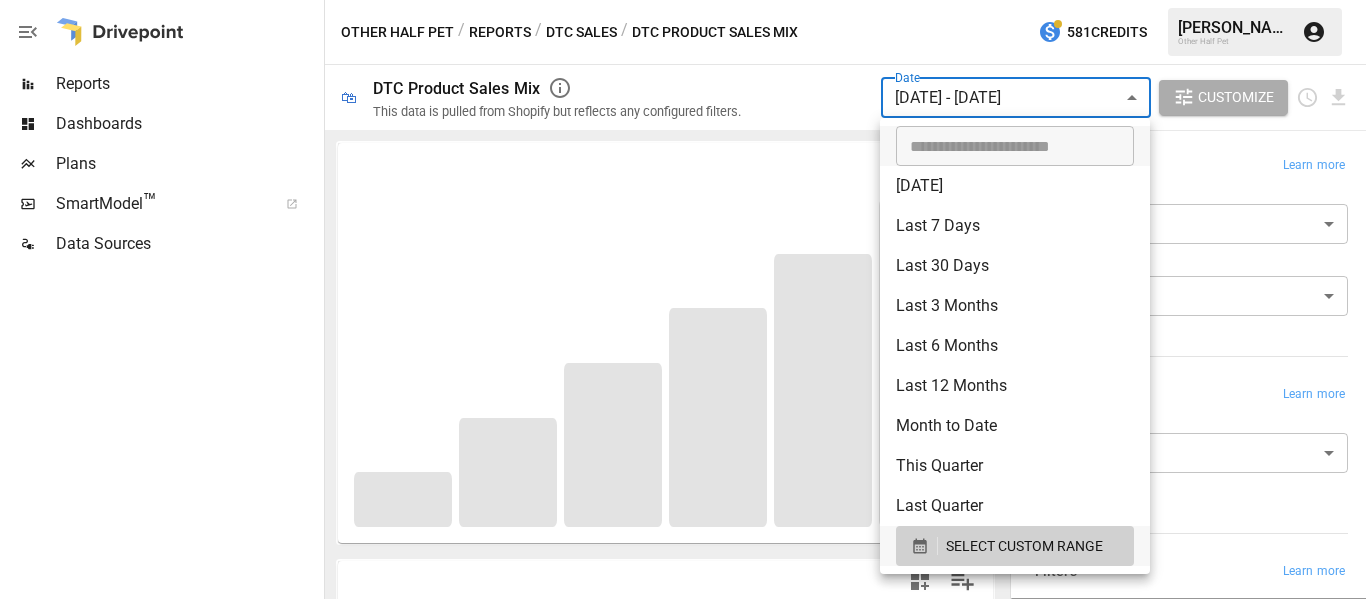 click at bounding box center [683, 299] 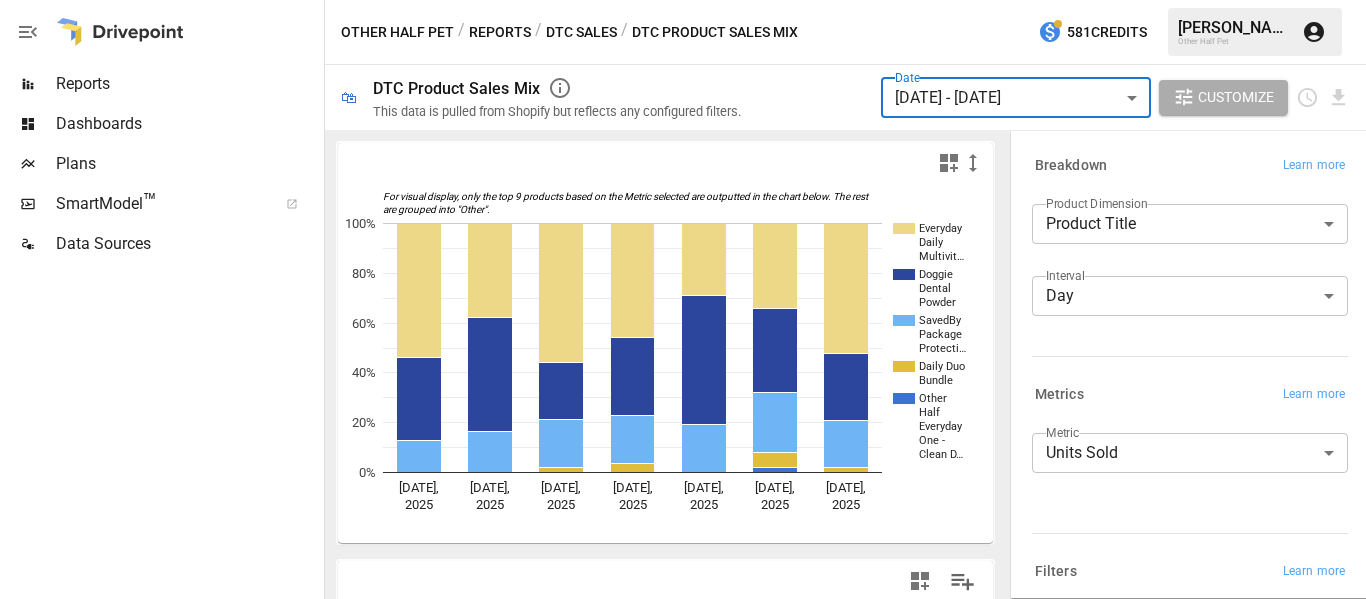 click on "Reports Dashboards Plans SmartModel ™ Data Sources Other Half Pet / Reports / DTC Sales / DTC Product Sales Mix 581  Credits [PERSON_NAME] Other Half Pet 🛍 DTC Product Sales Mix This data is pulled from Shopify but reflects any configured filters. Date [DATE] - [DATE] ****** ​ Customize For visual display, only the top 9 products based on the Metric selected are outputted in the chart below. The rest are grouped into "Other". Everyday Daily Multivit… Doggie Dental Powder SavedBy Package Protecti… Daily Duo Bundle Other Half Everyday One - Clean D… [DATE] [DATE] [DATE] [DATE] [DATE] [DATE] [DATE] 0% 20% 40% 60% 80% 100% Clean Do… Product Title [DATE] [DATE] [DATE] [DATE] [DATE] Total 54 61 52 57 31 Everyday Daily Multivitamin 29 23 29 26 9 Doggie Dental Powder 18 28 12 18 16 SavedBy Package Protection 7 10 10 11 6 Daily Duo Bundle 1 2 Other Half Everyday One - Clean Dog Multivitamin Supplement | 45 Active Ingredients Breakdown Learn more" at bounding box center (683, 0) 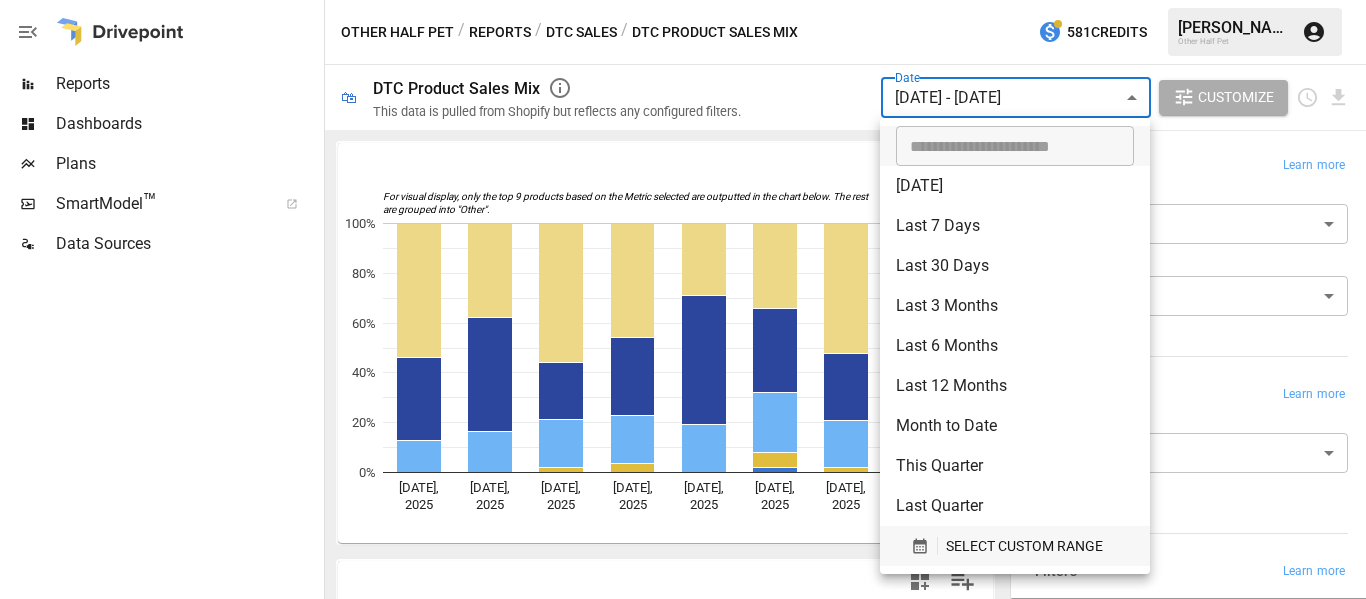 click on "SELECT CUSTOM RANGE" at bounding box center [1024, 546] 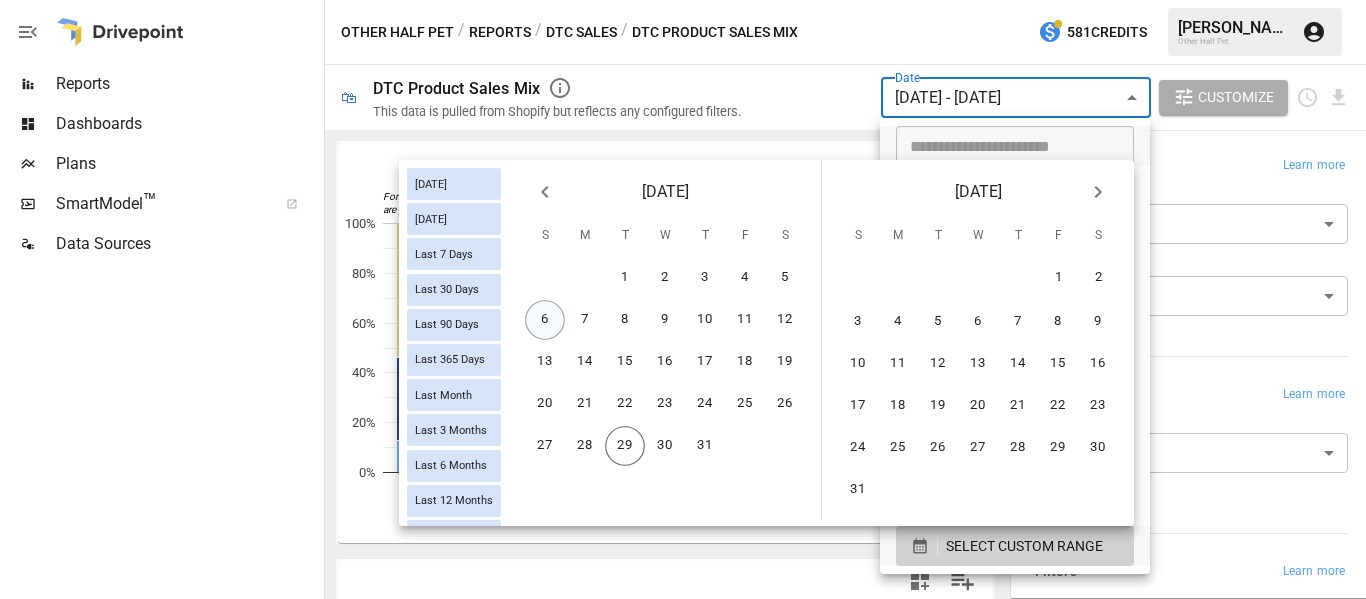 click on "6" at bounding box center [545, 320] 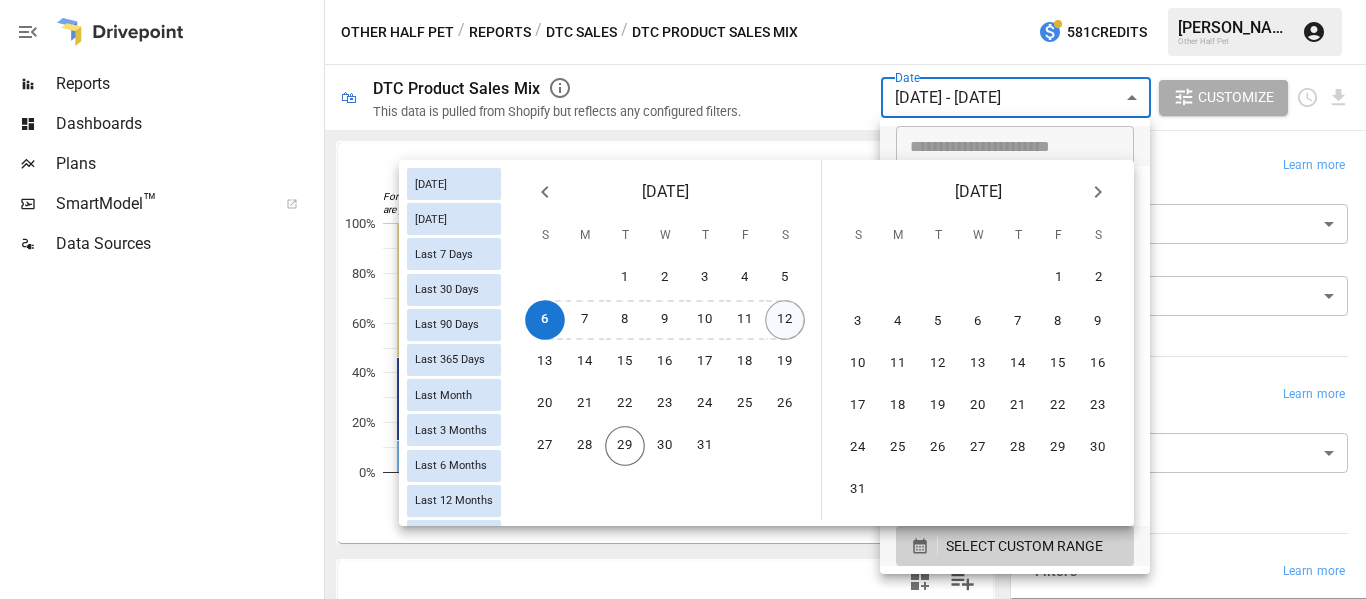 click on "12" at bounding box center (785, 320) 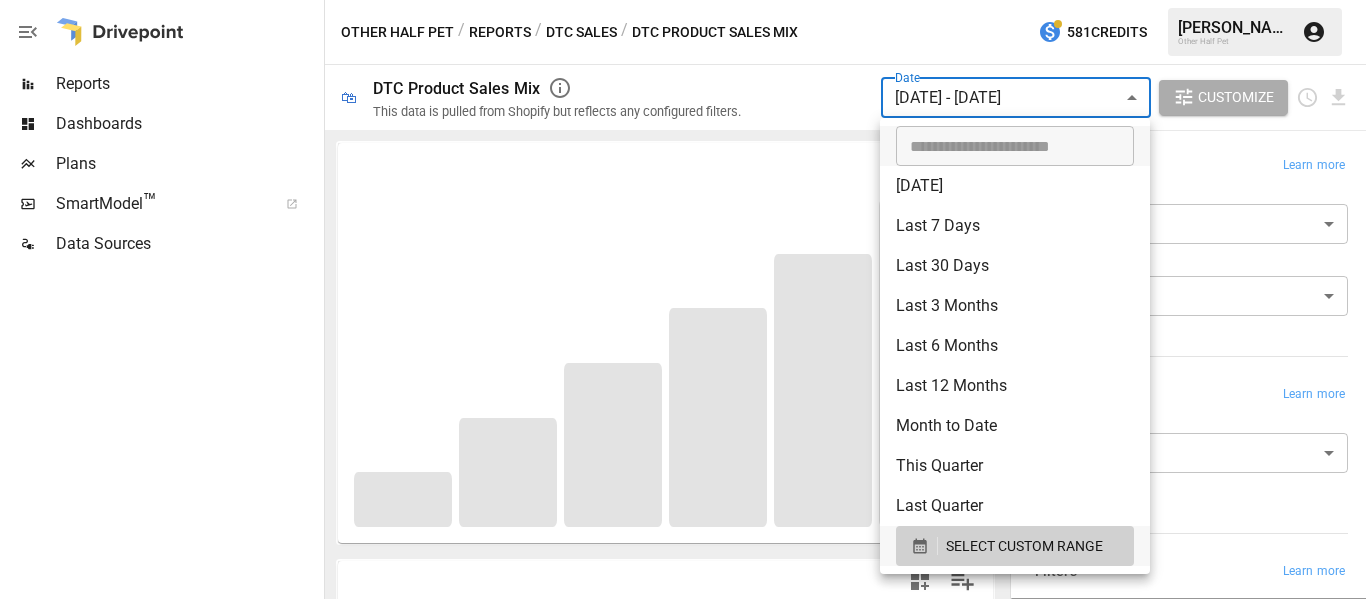 click at bounding box center (683, 299) 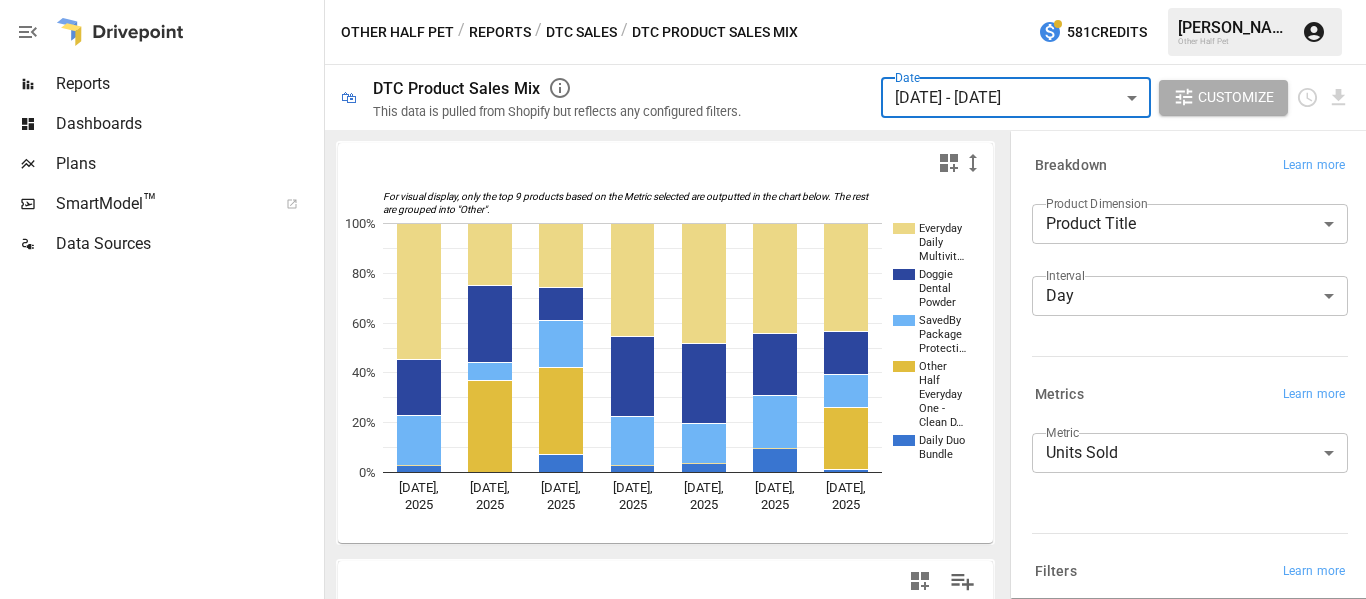 click on "Reports Dashboards Plans SmartModel ™ Data Sources Other Half Pet / Reports / DTC Sales / DTC Product Sales Mix 581  Credits [PERSON_NAME] Other Half Pet 🛍 DTC Product Sales Mix This data is pulled from Shopify but reflects any configured filters. Date [DATE] - [DATE] ****** ​ Customize For visual display, only the top 9 products based on the Metric selected are outputted in the chart below. The rest are grouped into "Other". Everyday Daily Multivit… Doggie Dental Powder SavedBy Package Protecti… Other Half Everyday One - Clean D… Daily Duo Bundle [DATE] [DATE] [DATE] [DATE] [DATE] [DATE] [DATE] 0% 20% 40% 60% 80% 100% Clean Do… Product Title [DATE] [DATE] [DATE] [DATE] [DATE] Total 104 84 85 75 56 Everyday Daily Multivitamin 57 21 22 34 27 Doggie Dental Powder 23 26 11 24 18 SavedBy Package Protection 21 6 16 15 9 Other Half Everyday One - Clean Dog Multivitamin Supplement | 45 Active Ingredients 31 30 Daily Duo Bundle 3 6 2 2 Breakdown" at bounding box center (683, 0) 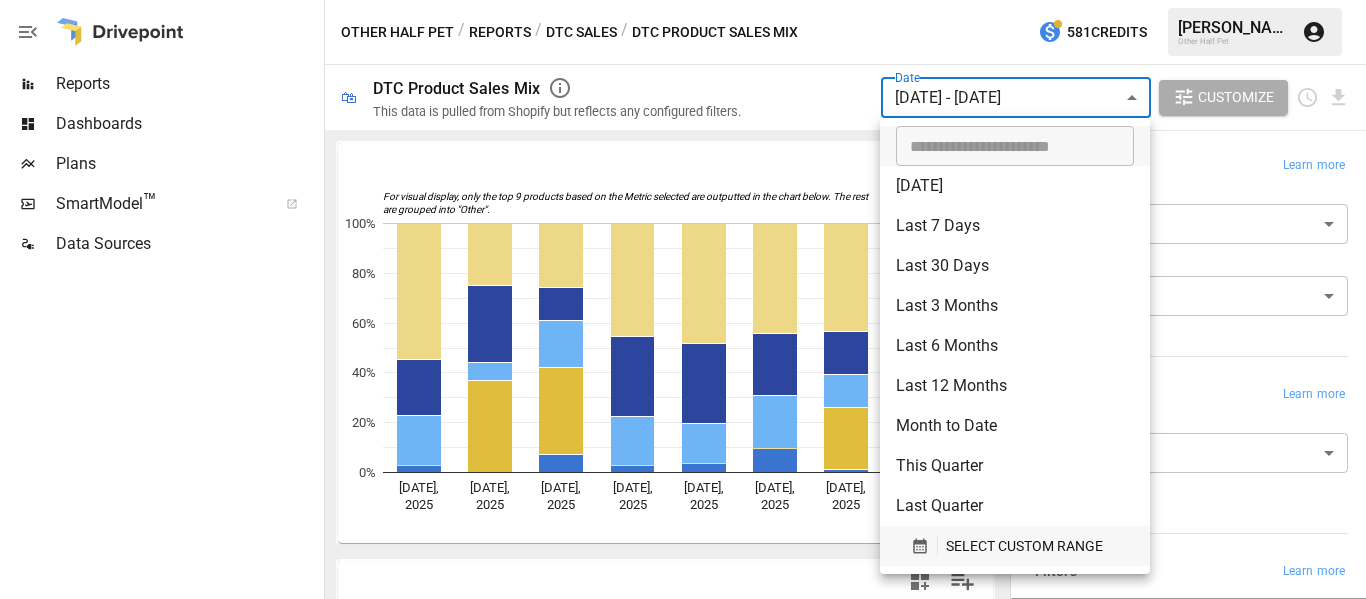 click on "SELECT CUSTOM RANGE" at bounding box center (1024, 546) 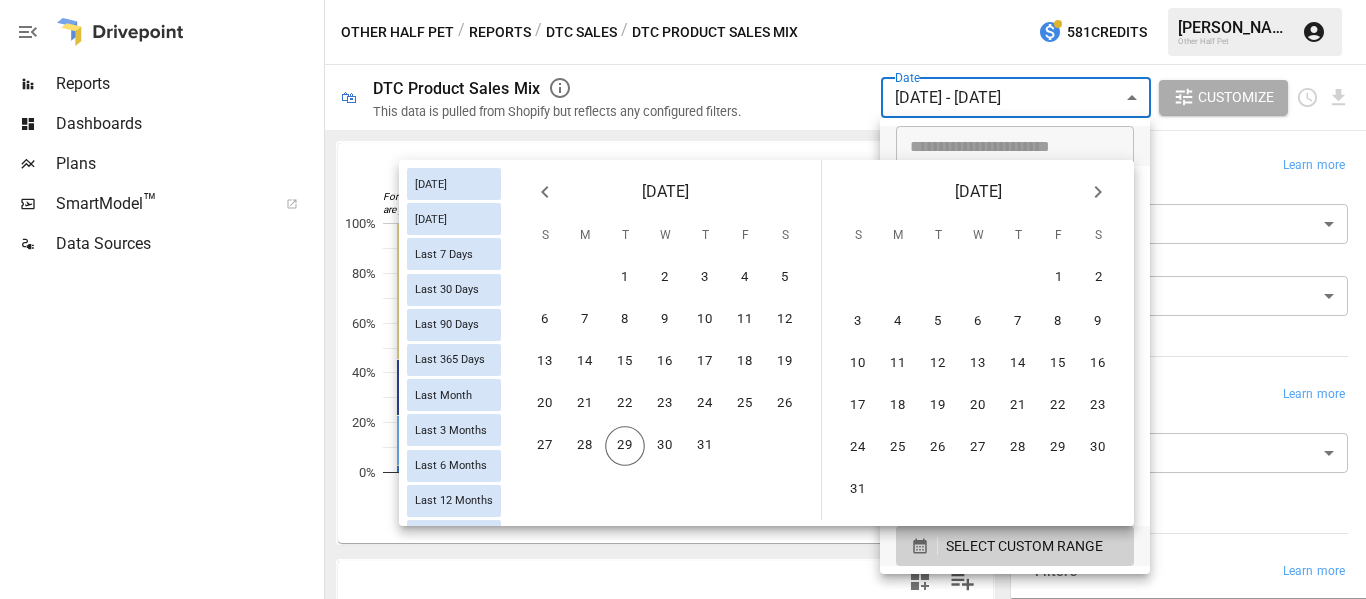 click 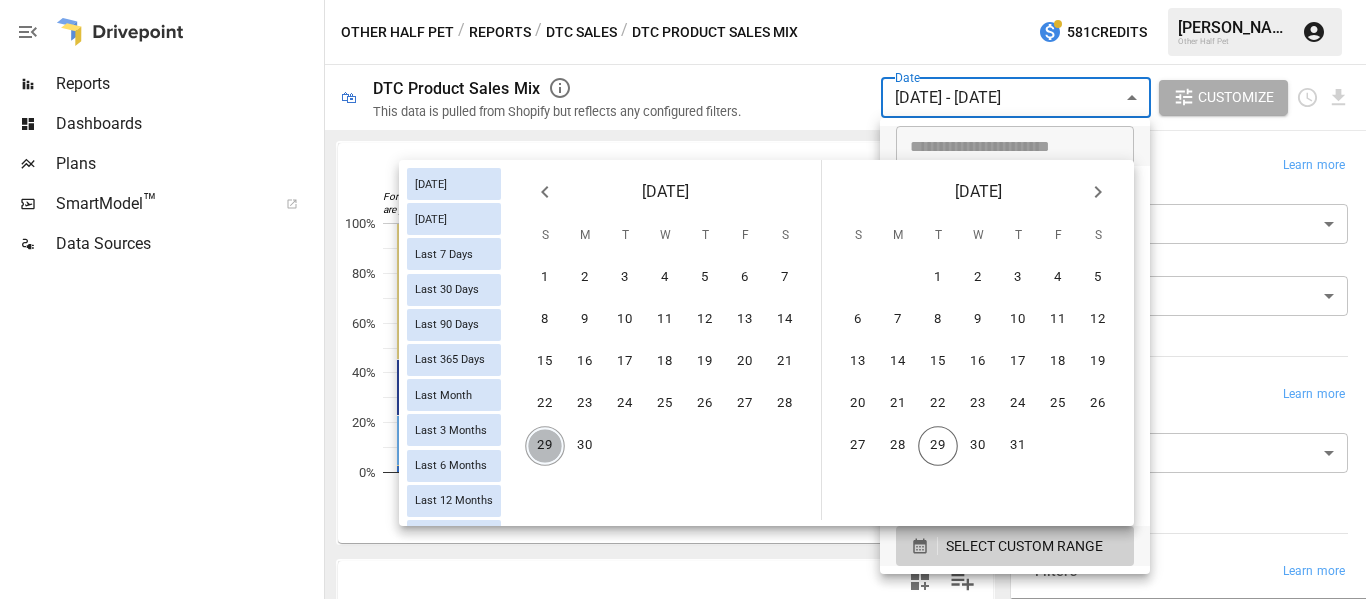 click on "29" at bounding box center [545, 446] 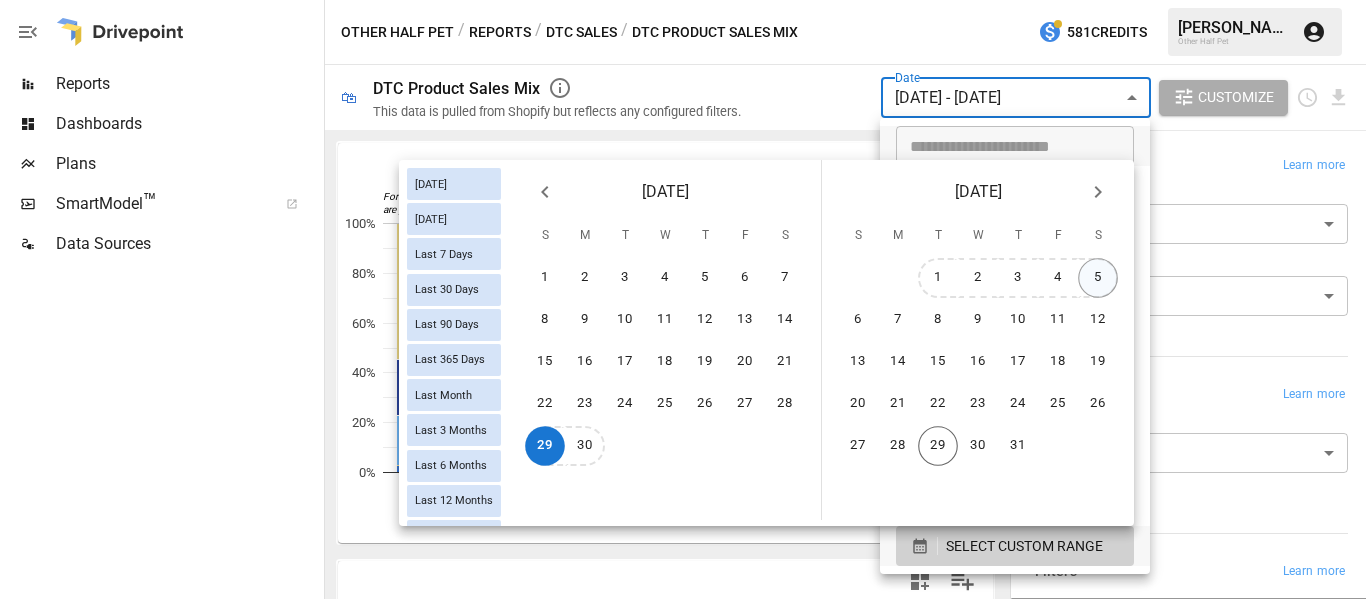 click on "5" at bounding box center (1098, 278) 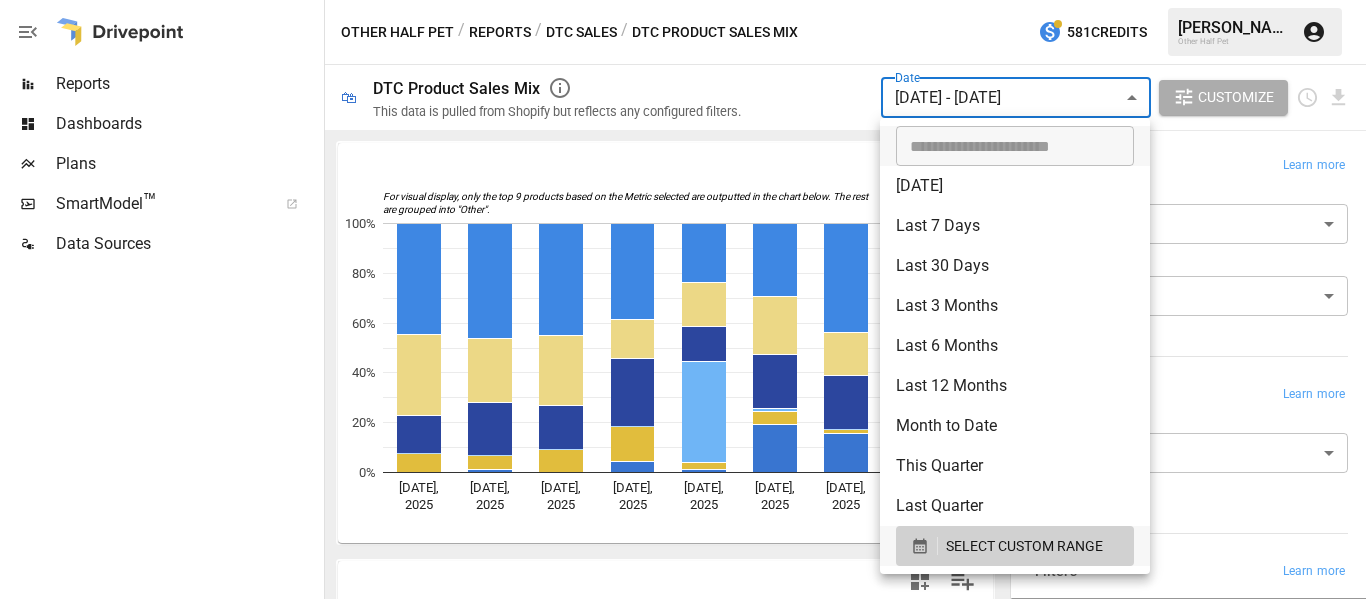 click at bounding box center [683, 299] 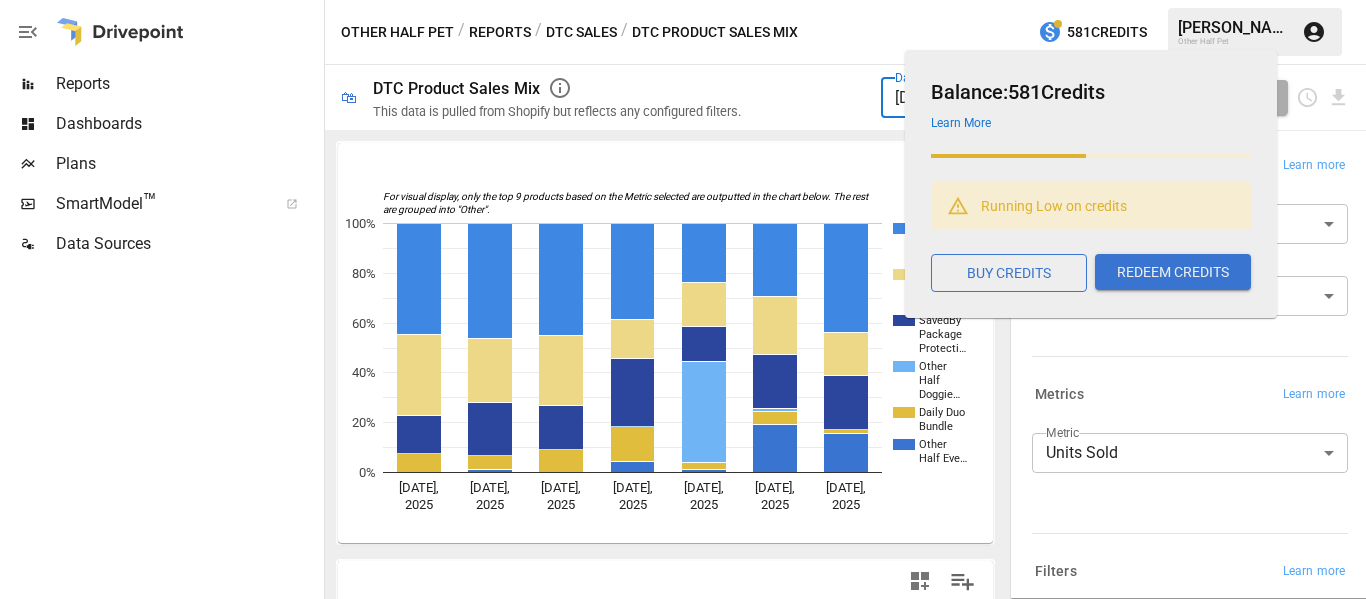 click on "Learn More" at bounding box center [1087, 119] 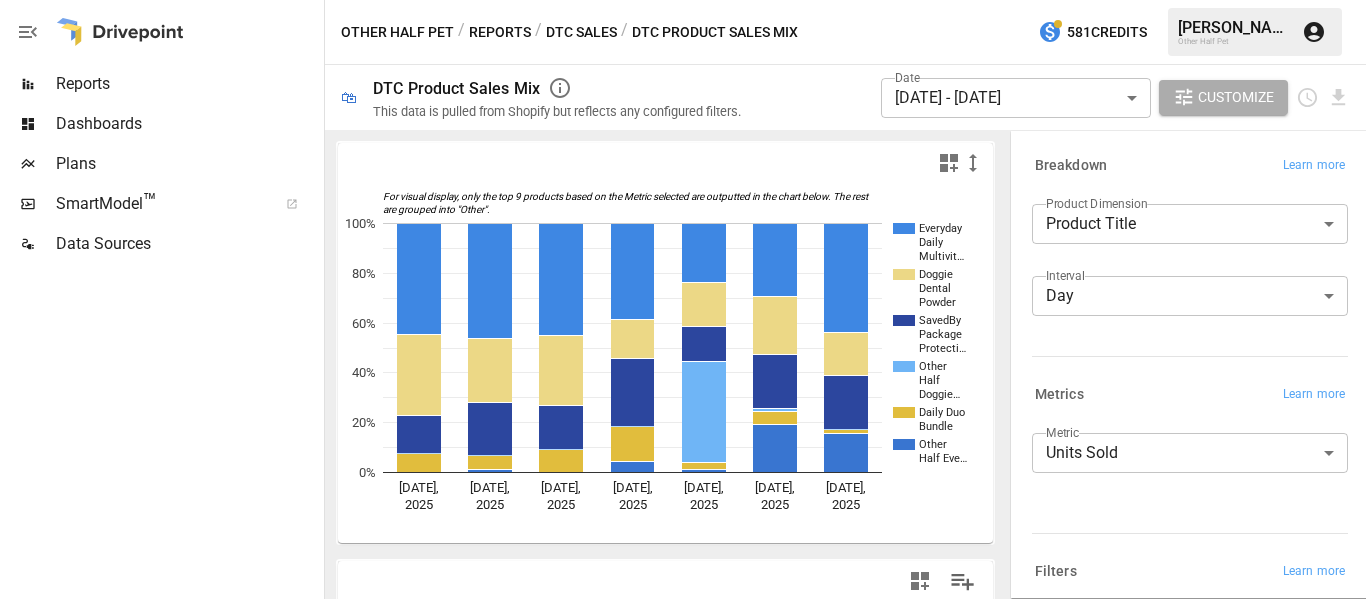 click on "Date [DATE] - [DATE] ****** ​ Customize" at bounding box center (1057, 97) 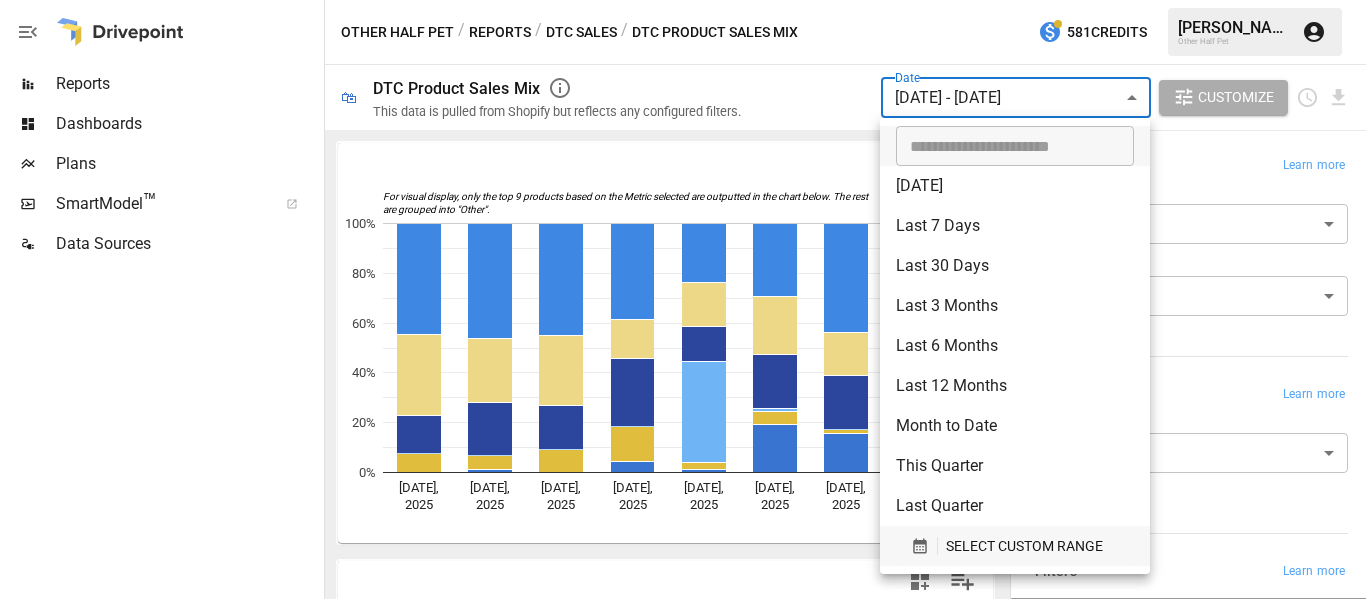 click on "SELECT CUSTOM RANGE" at bounding box center (1024, 546) 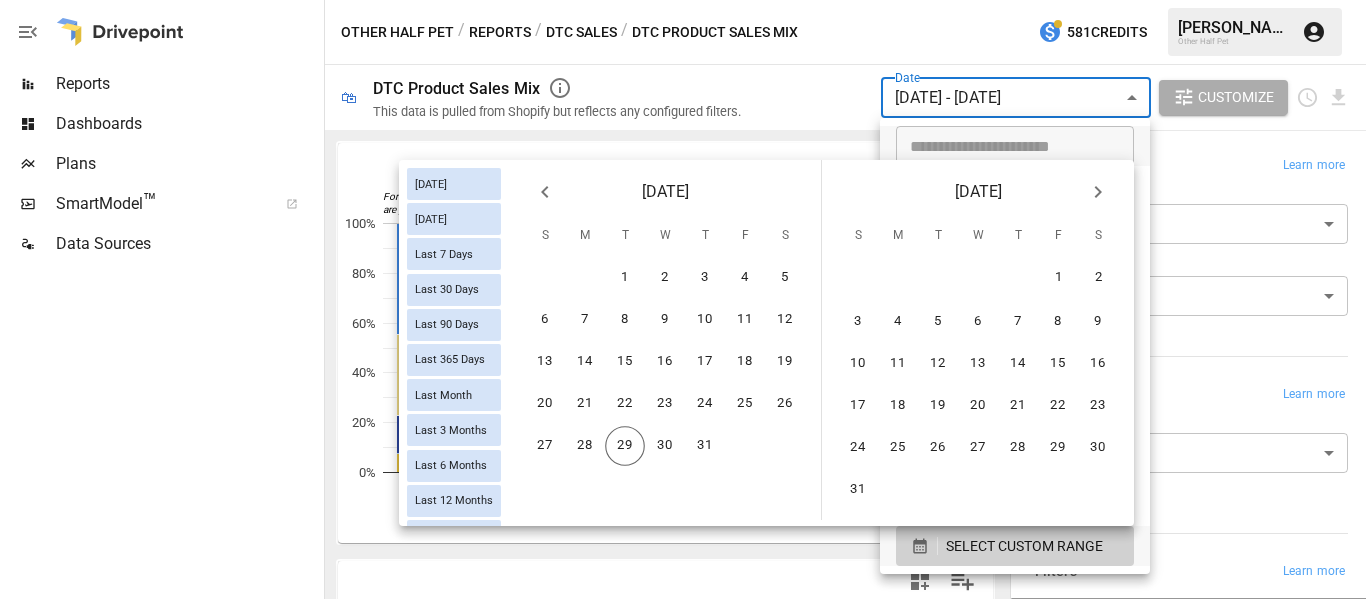 click 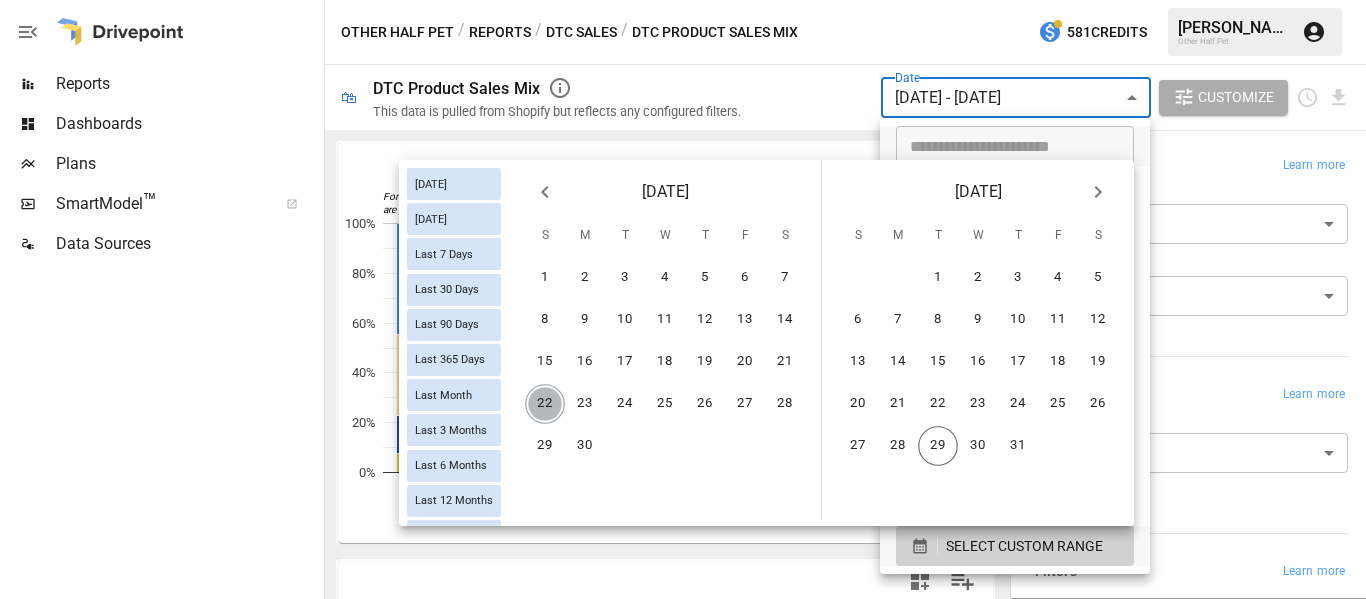 click on "22" at bounding box center (545, 404) 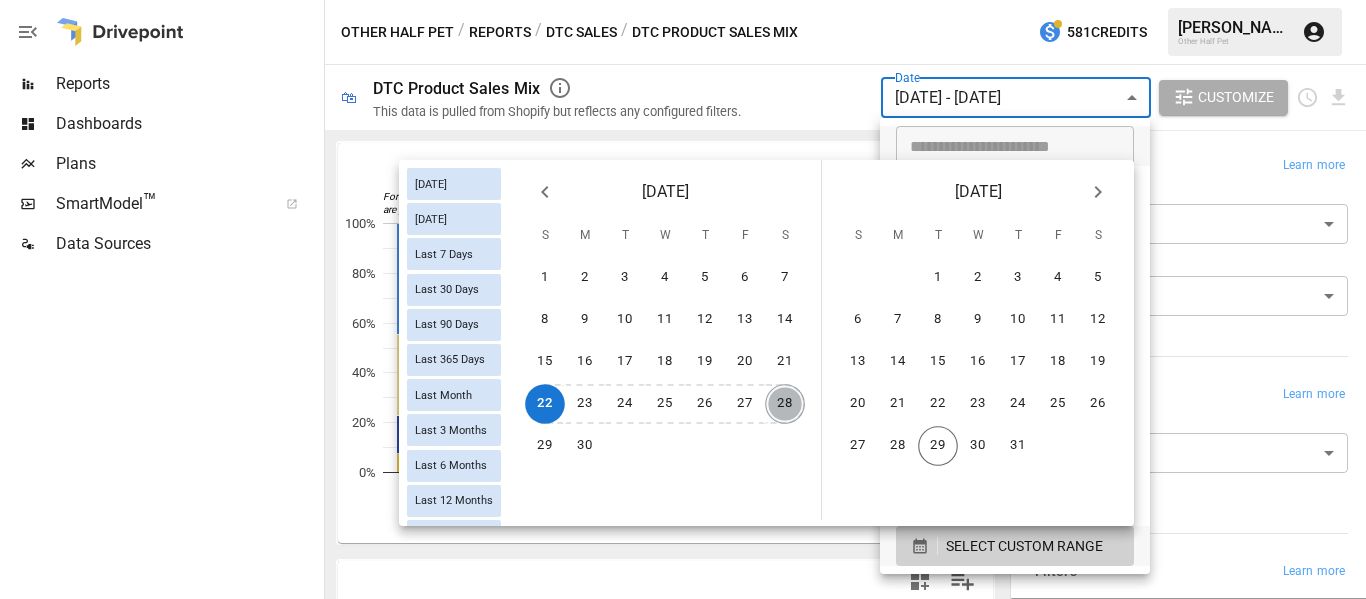 click on "28" at bounding box center (785, 404) 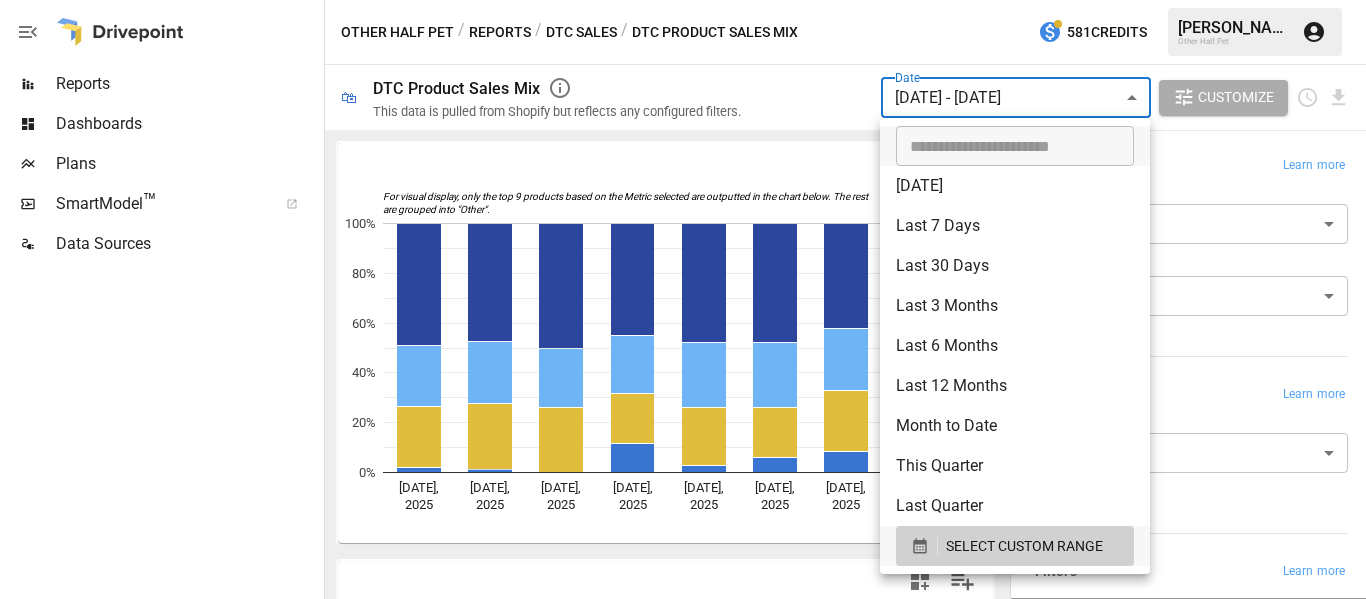 click at bounding box center (683, 299) 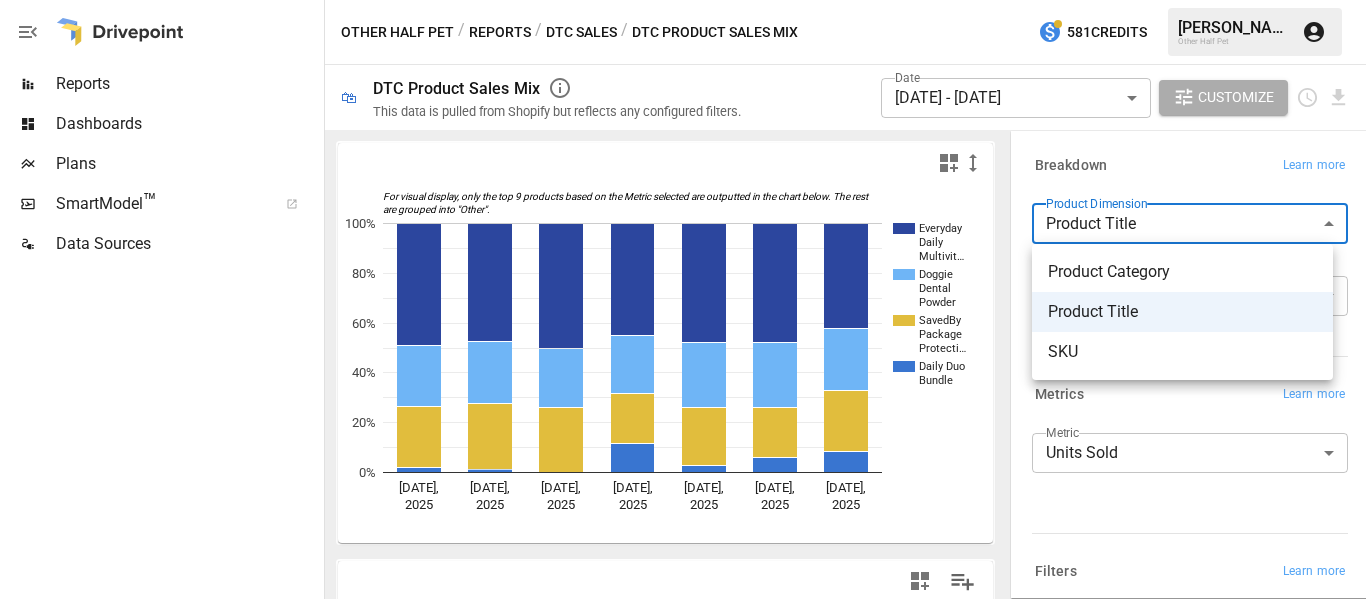 click on "**********" at bounding box center (683, 0) 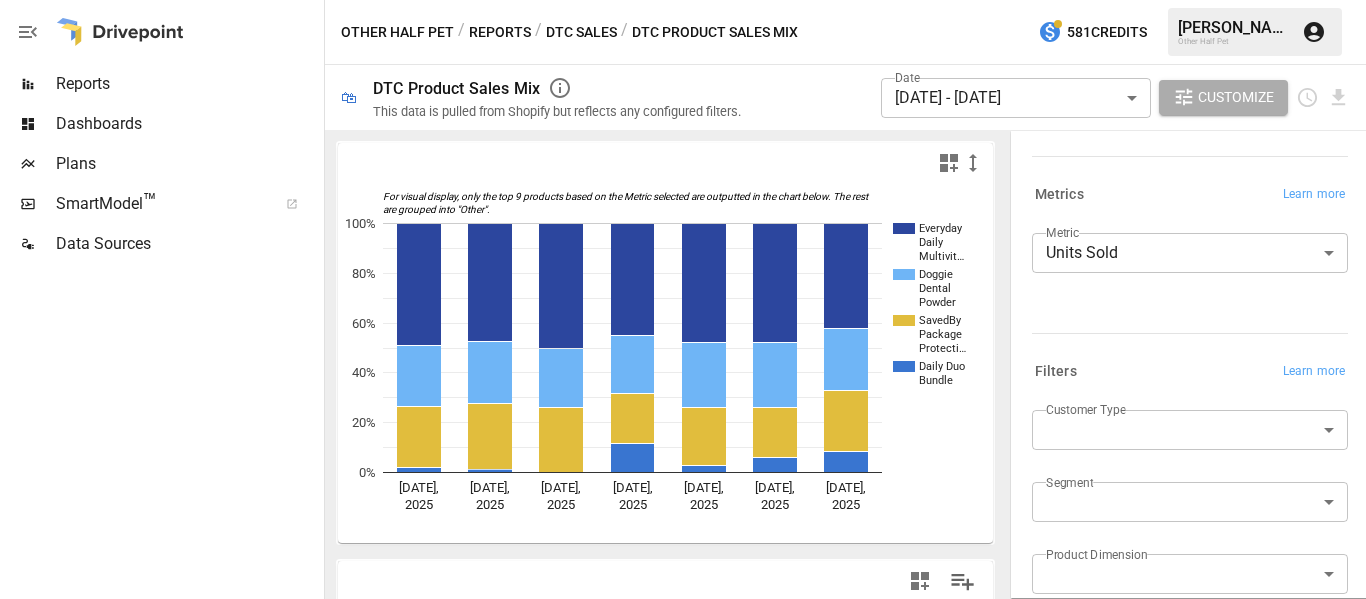 scroll, scrollTop: 376, scrollLeft: 0, axis: vertical 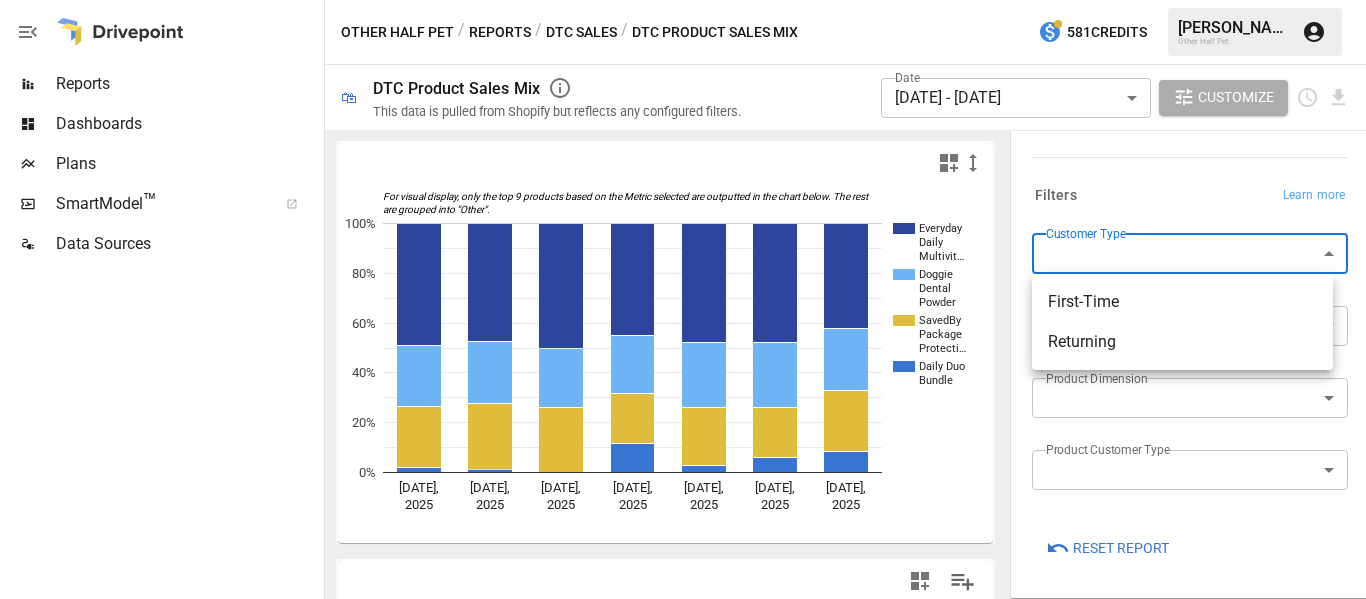 click on "**********" at bounding box center [683, 0] 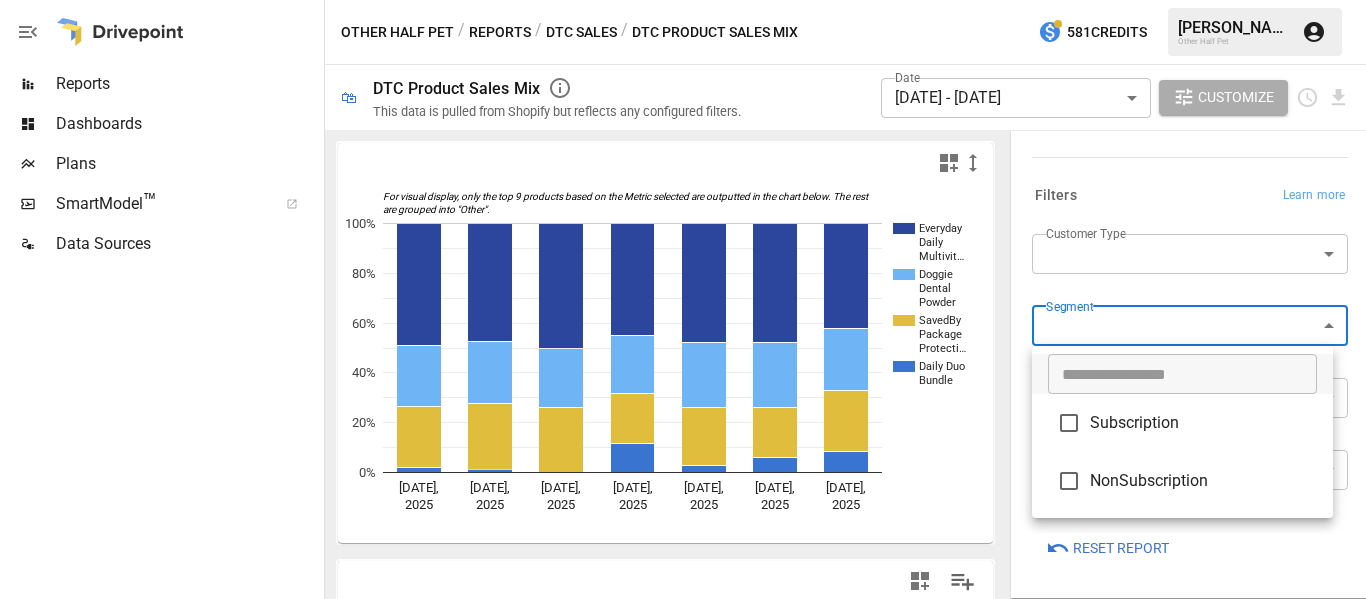click on "**********" at bounding box center [683, 0] 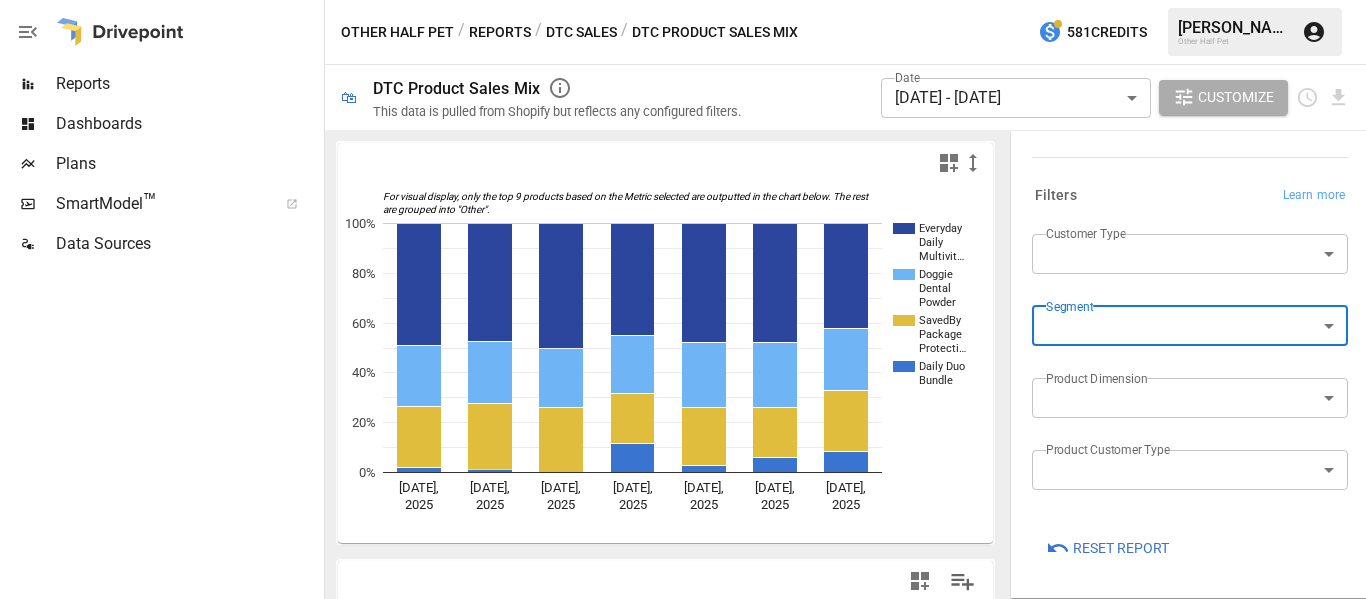 click on "**********" at bounding box center [683, 0] 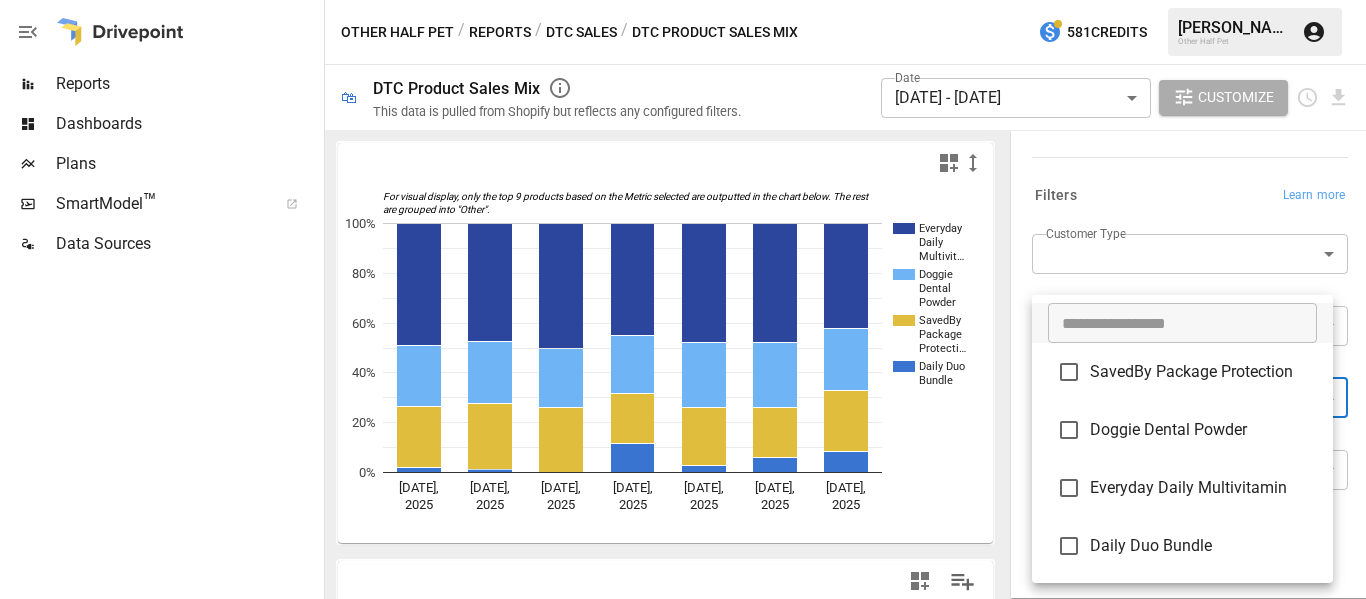 click on "Daily Duo Bundle" at bounding box center [1203, 546] 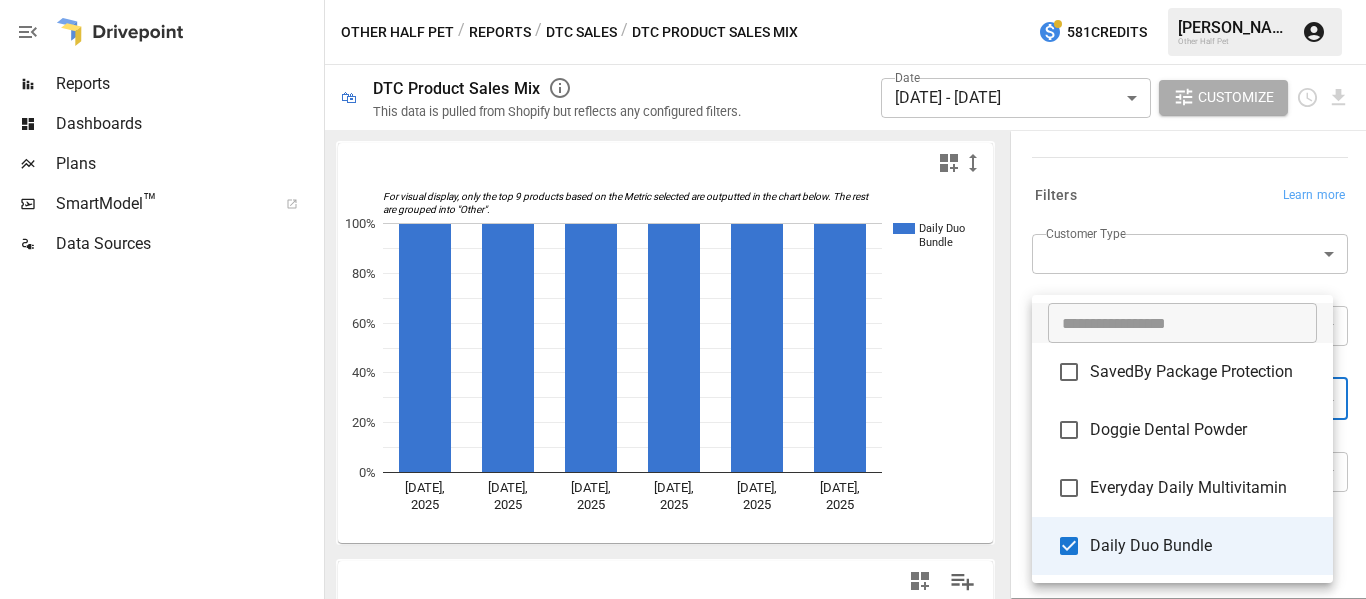 click at bounding box center [683, 299] 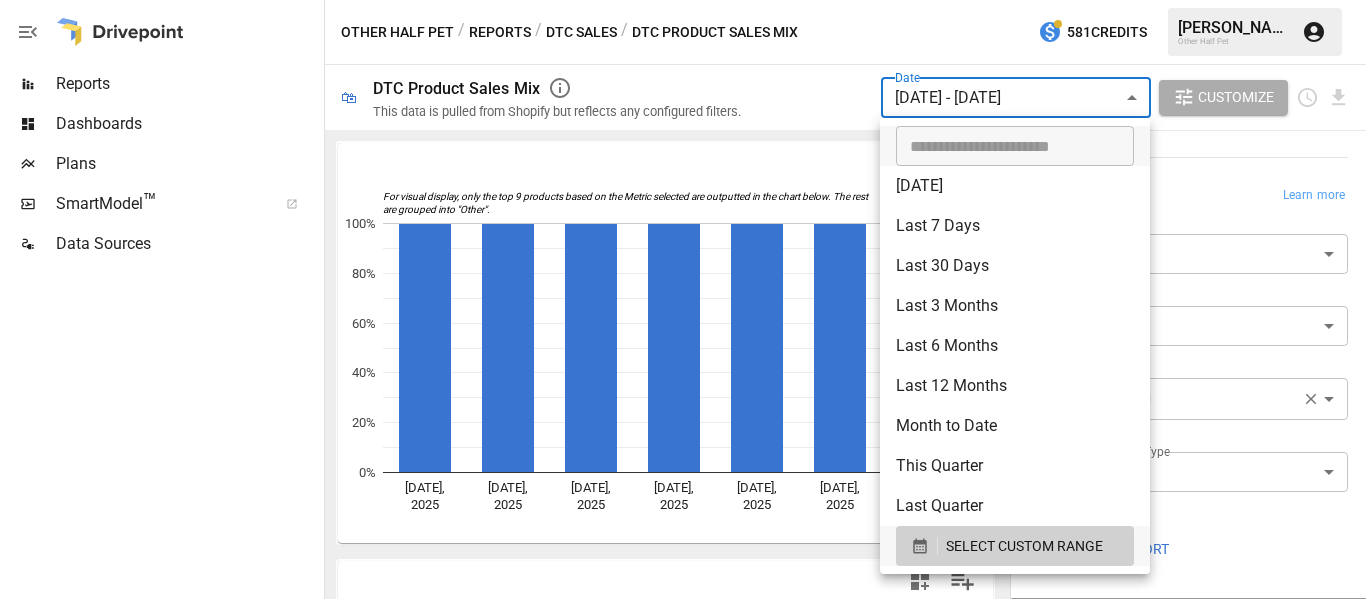 click on "**********" at bounding box center (683, 0) 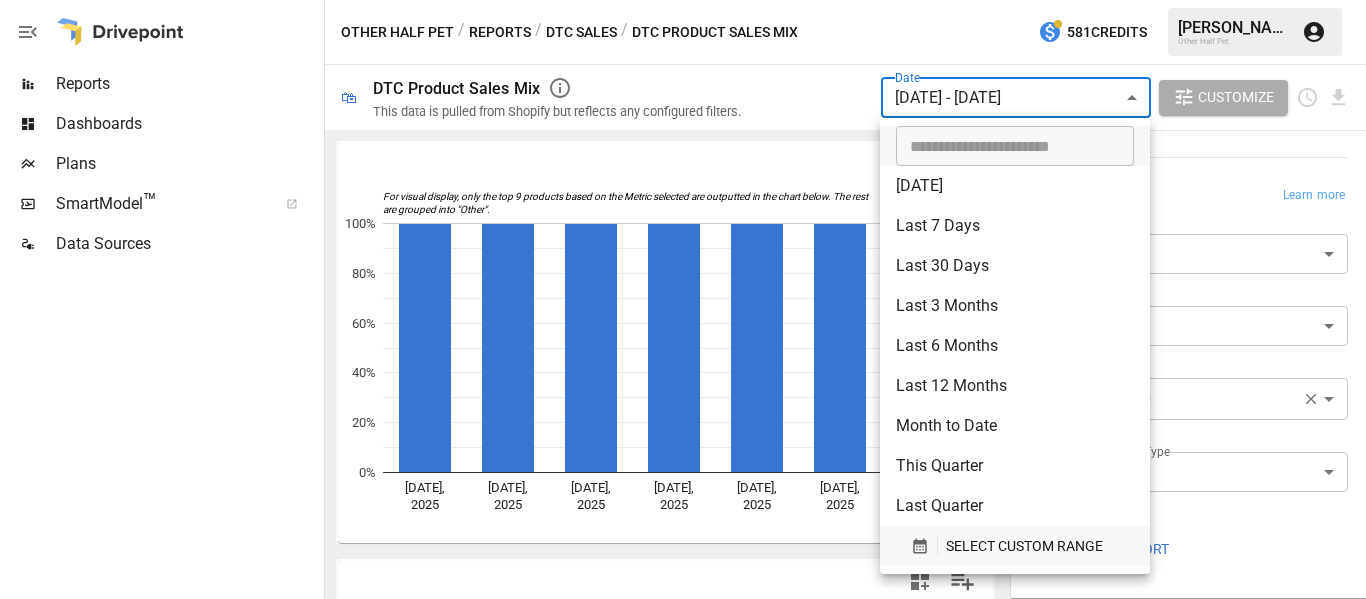 click on "SELECT CUSTOM RANGE" at bounding box center [1024, 546] 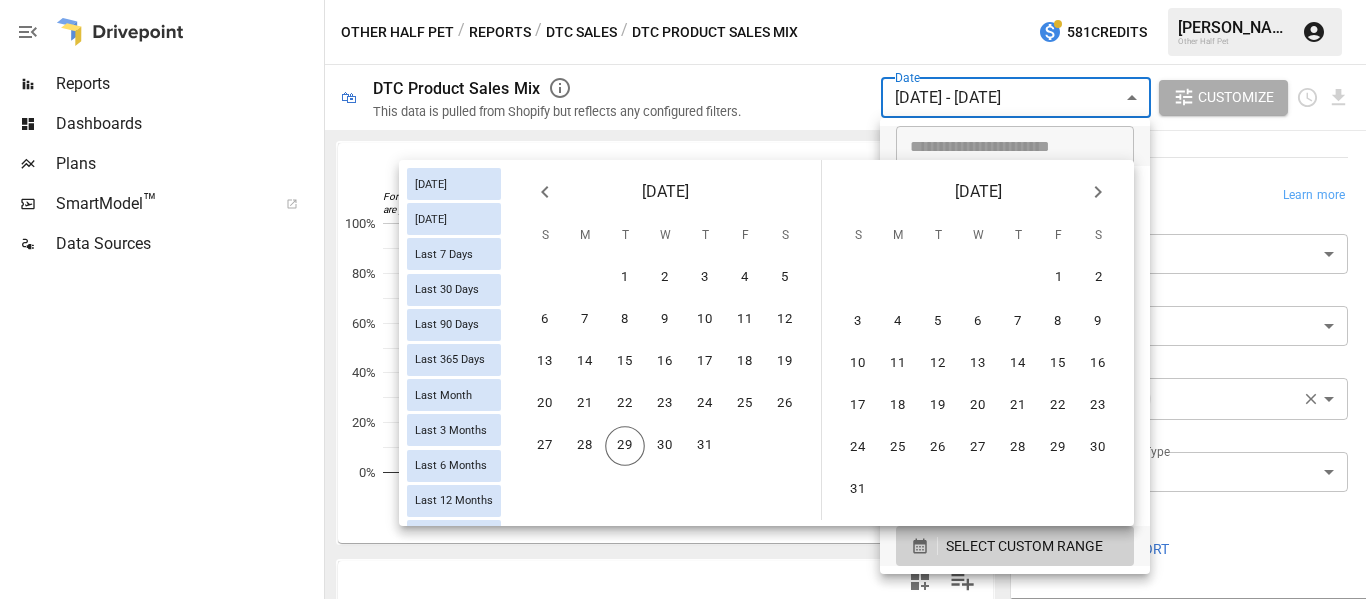 click 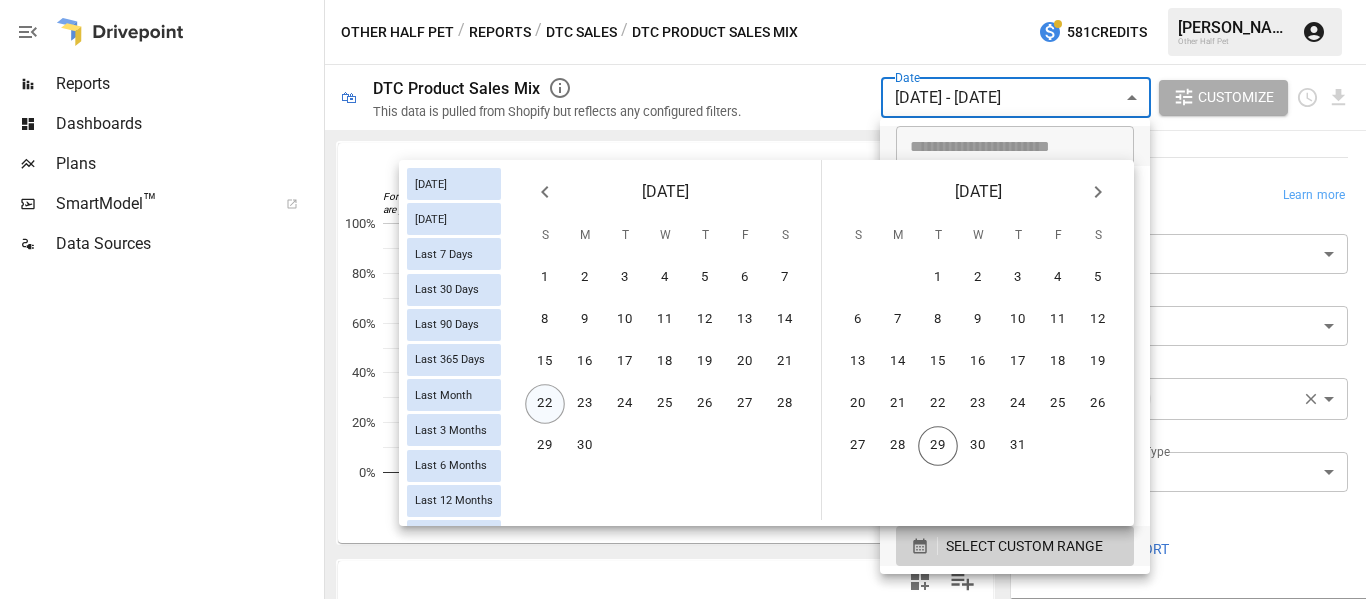 click on "22" at bounding box center (545, 404) 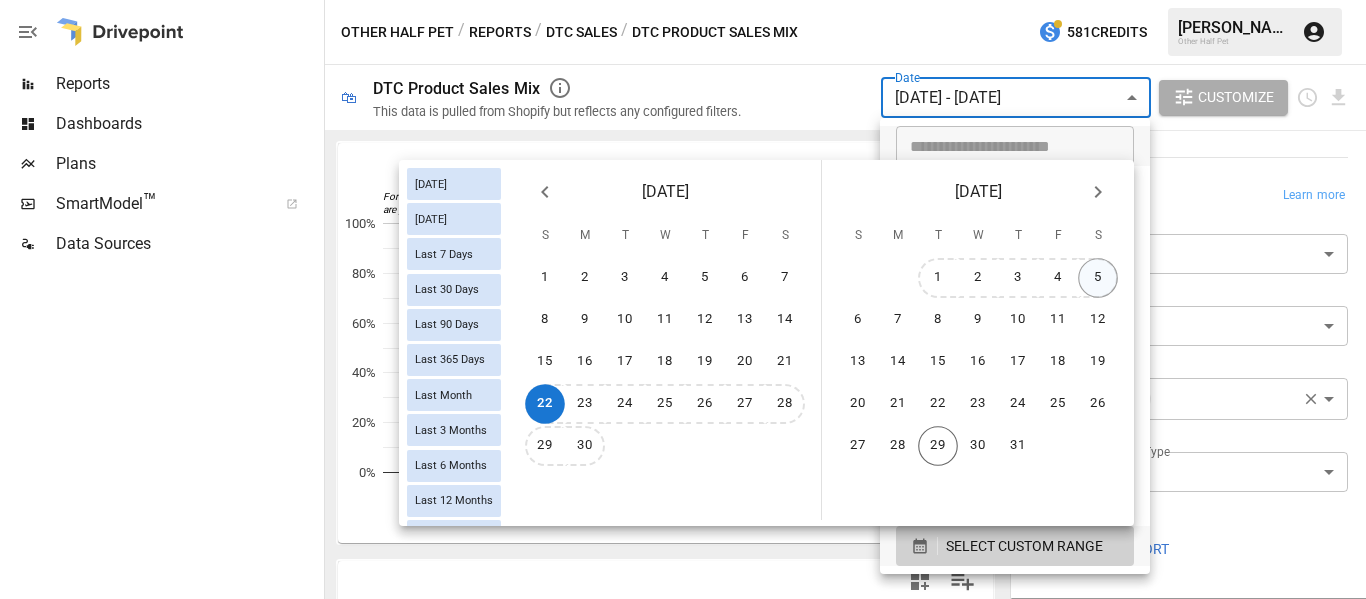 click on "5" at bounding box center [1098, 278] 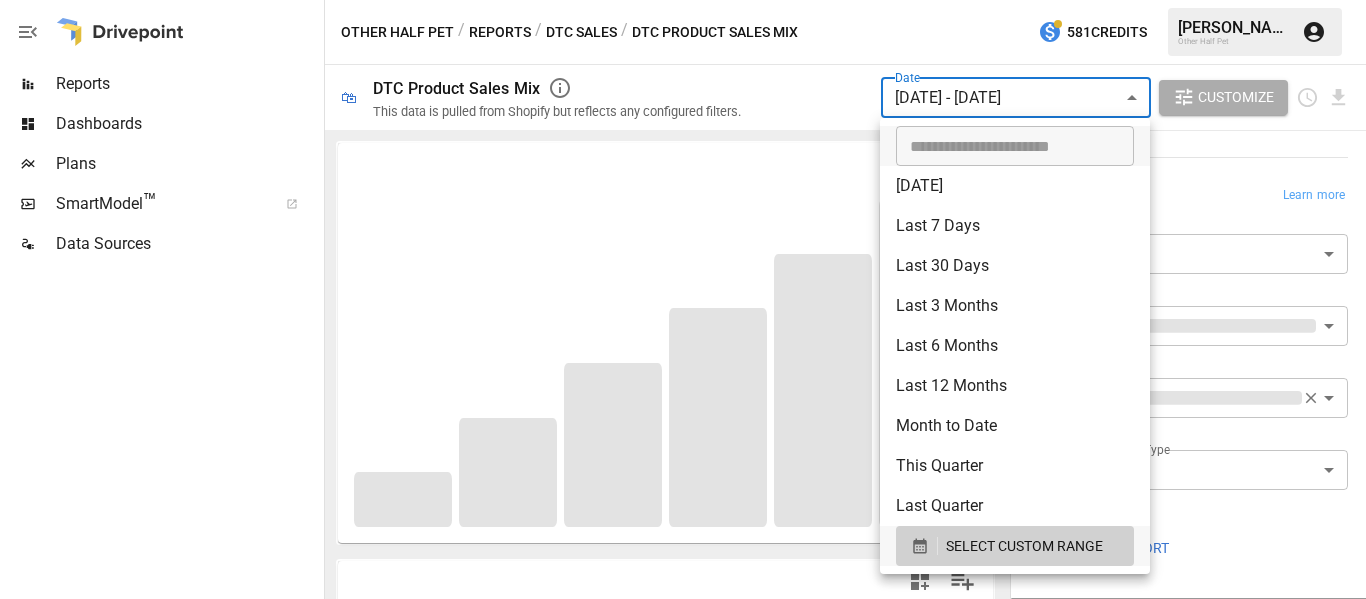 click at bounding box center (683, 299) 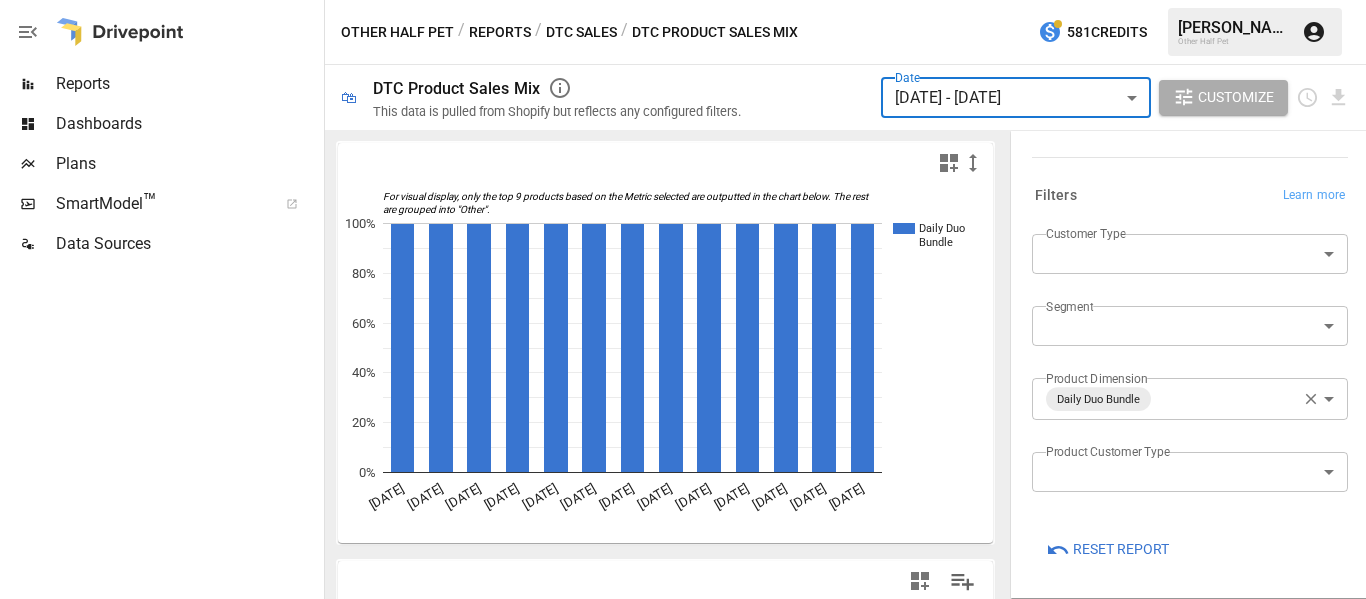 click on "**********" at bounding box center (683, 0) 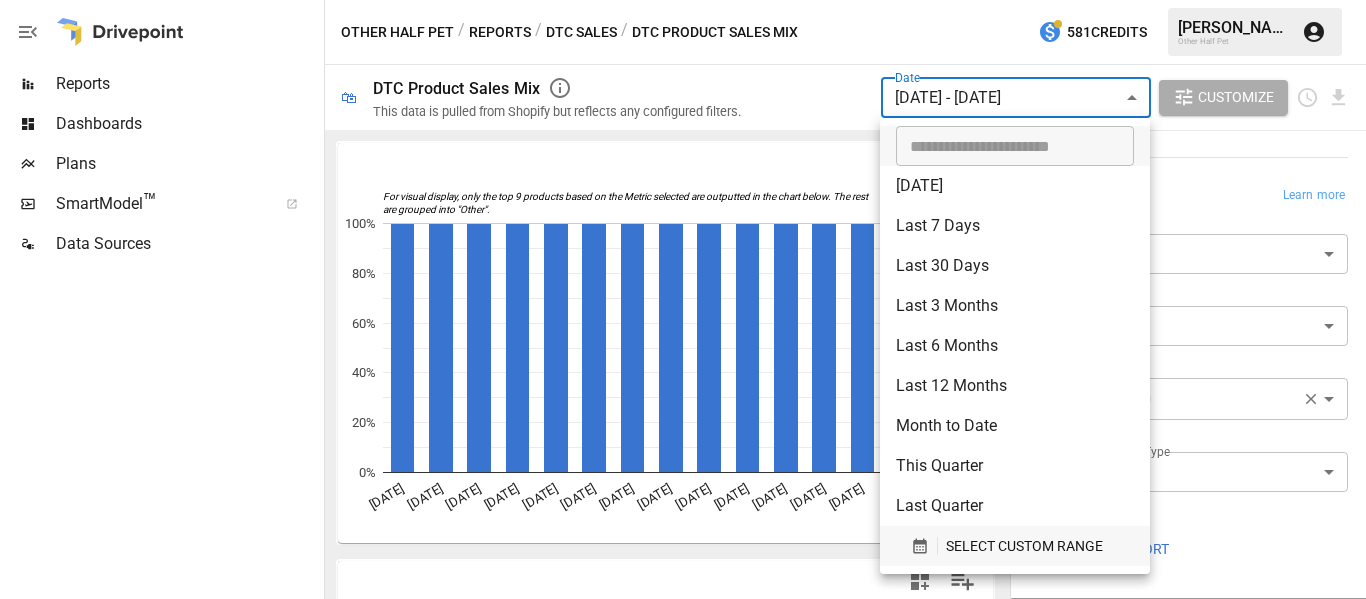 click on "SELECT CUSTOM RANGE" at bounding box center (1015, 546) 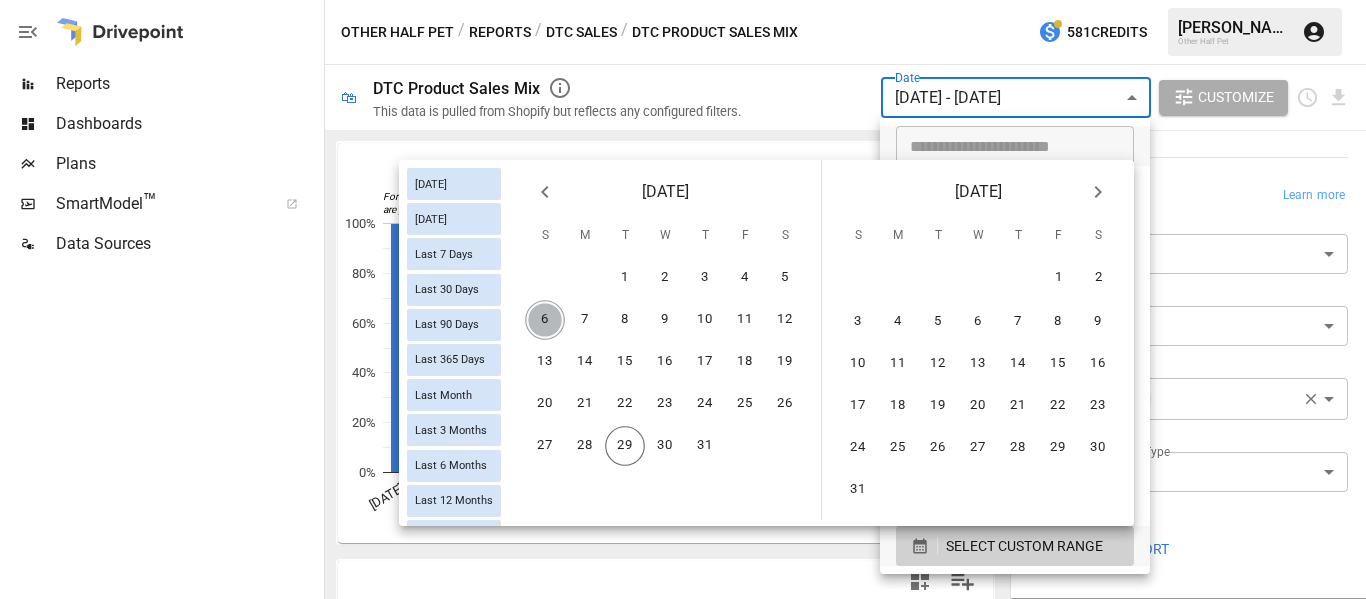 click on "6" at bounding box center [545, 320] 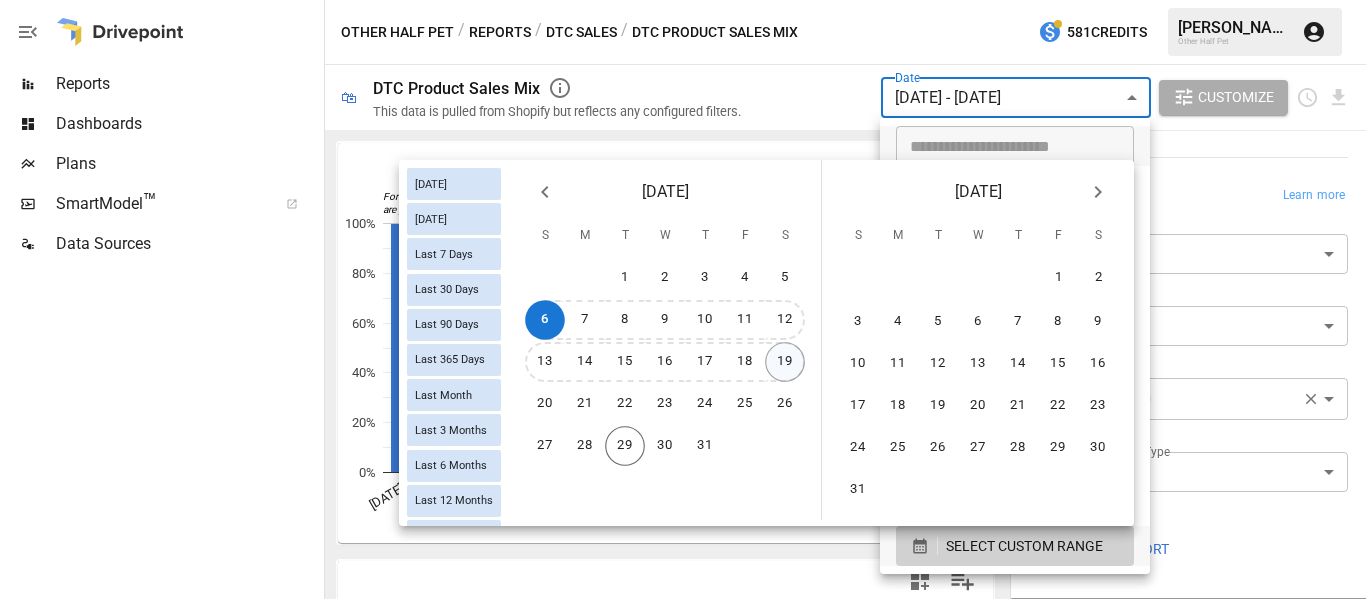 click on "19" at bounding box center [785, 362] 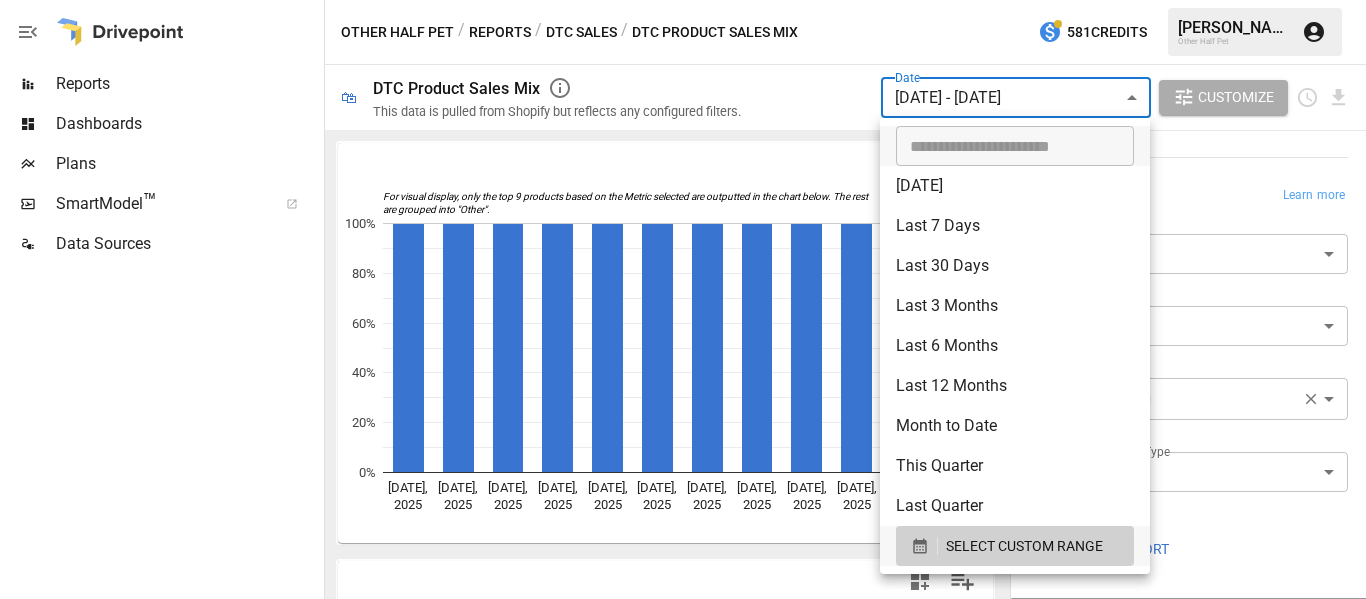click at bounding box center [683, 299] 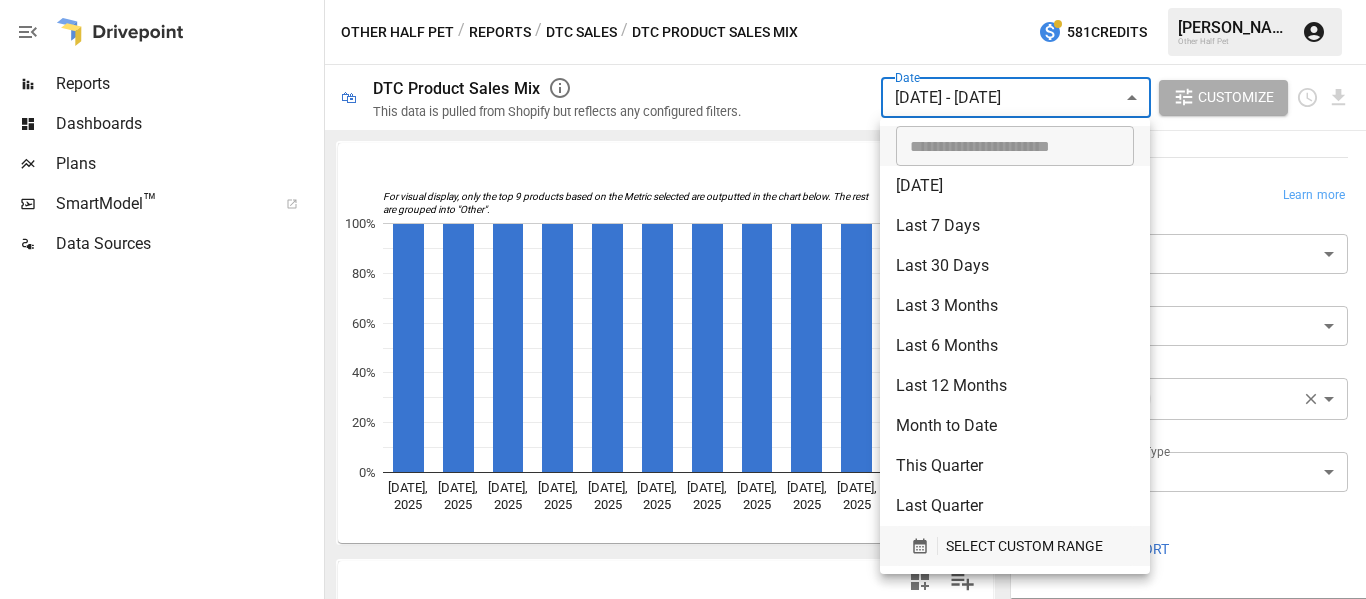 click on "SELECT CUSTOM RANGE" at bounding box center [1024, 546] 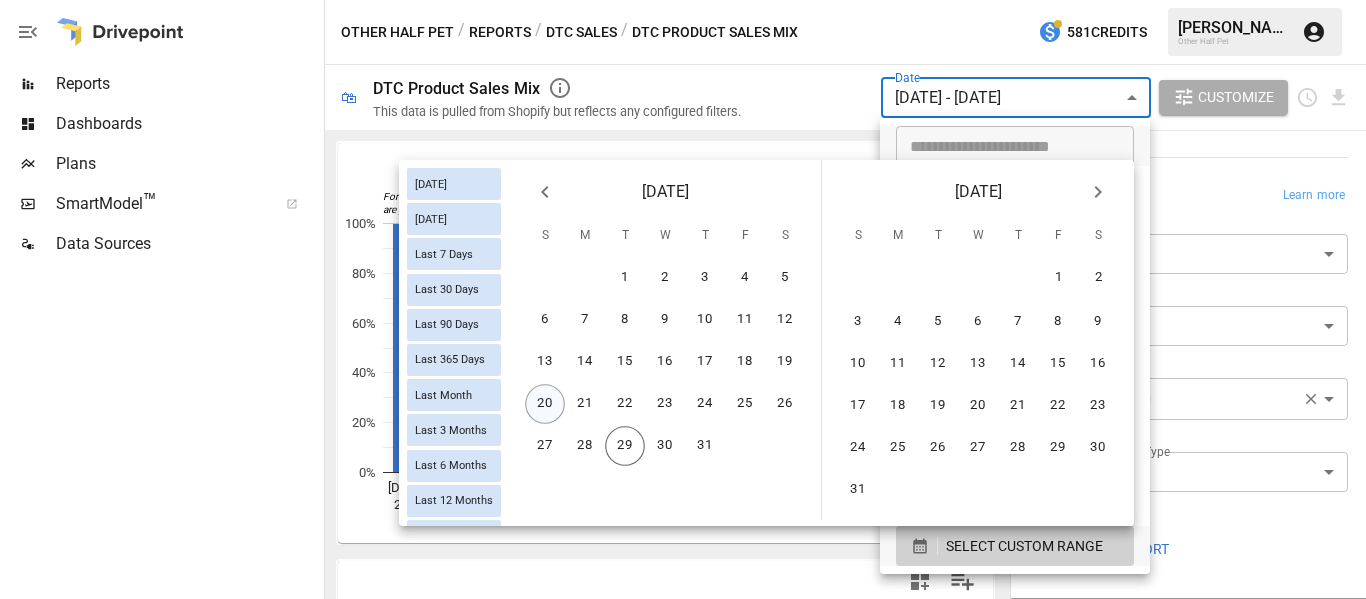 click on "20" at bounding box center (545, 404) 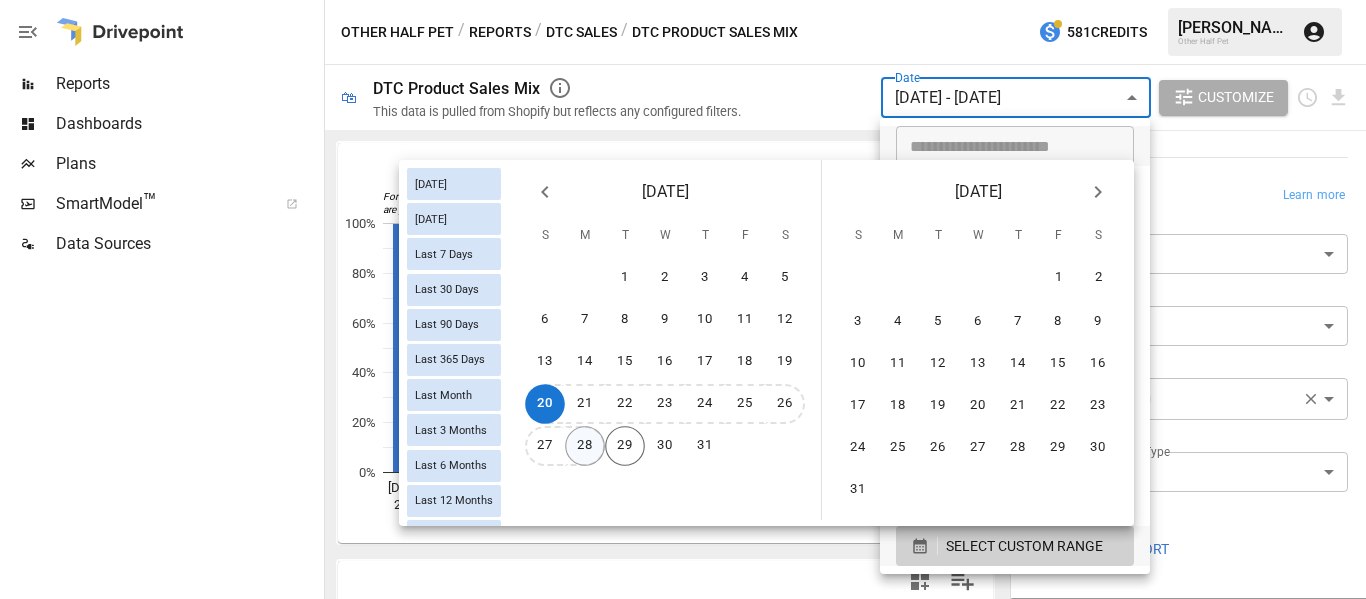click on "28" at bounding box center (585, 446) 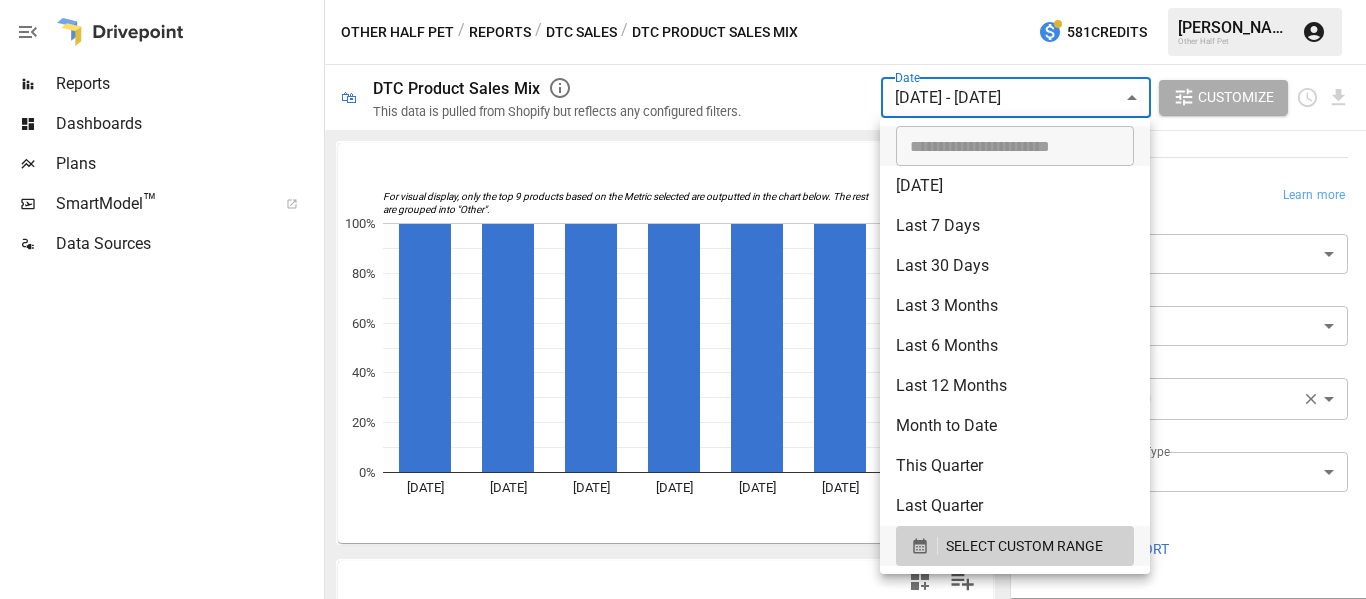 click at bounding box center (683, 299) 